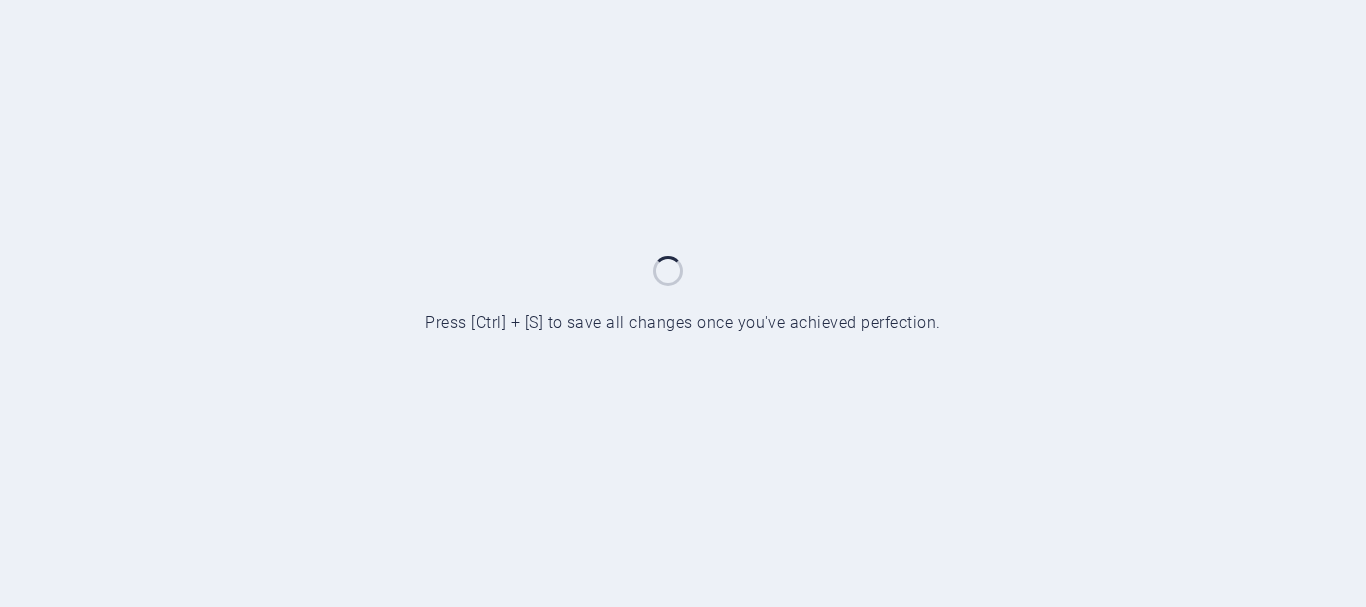 scroll, scrollTop: 0, scrollLeft: 0, axis: both 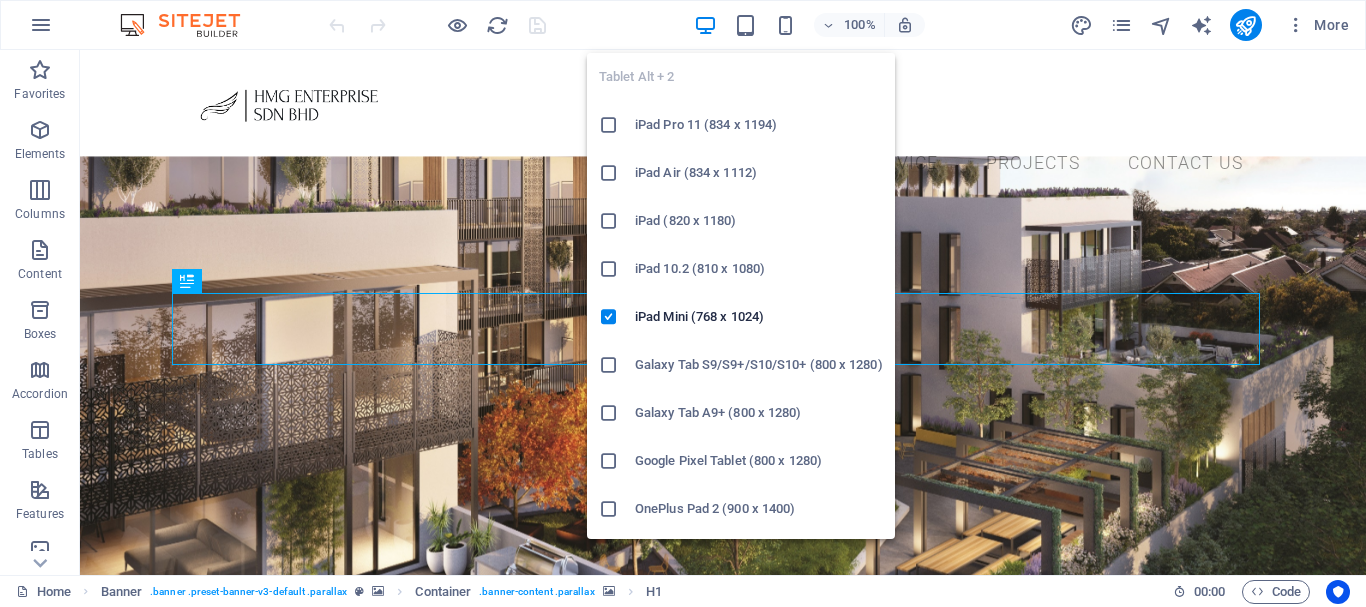 click on "iPad Air (834 x 1112)" at bounding box center (759, 173) 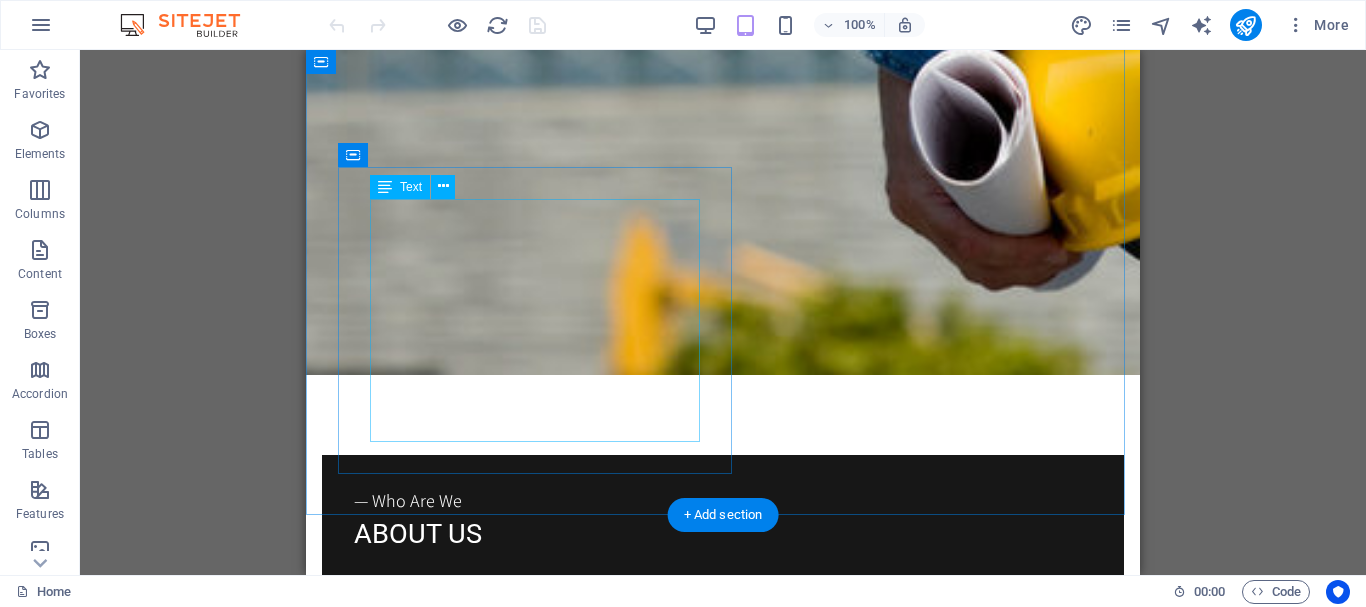 scroll, scrollTop: 3545, scrollLeft: 0, axis: vertical 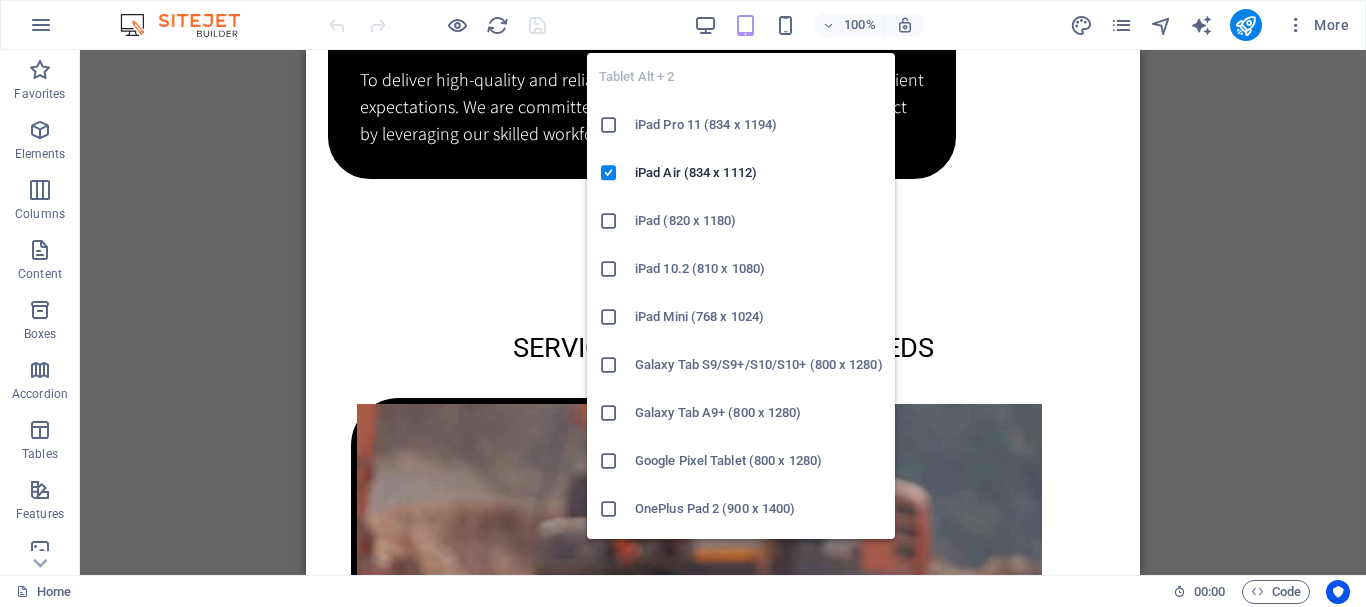 click at bounding box center [745, 25] 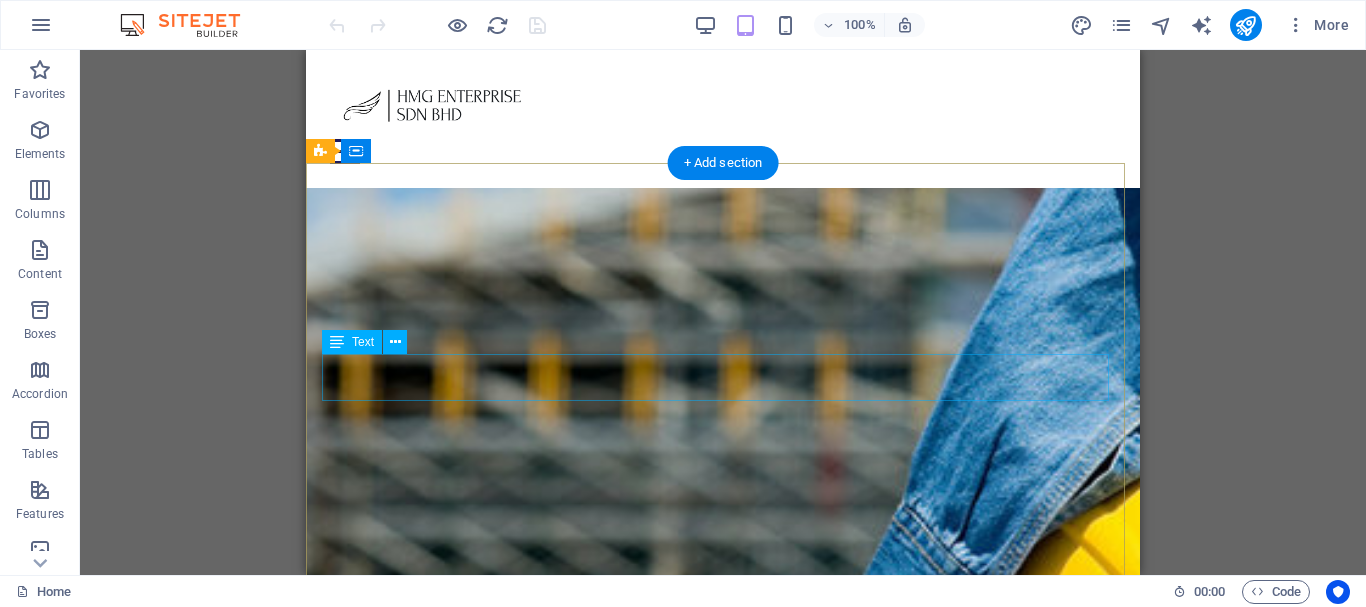 scroll, scrollTop: 0, scrollLeft: 0, axis: both 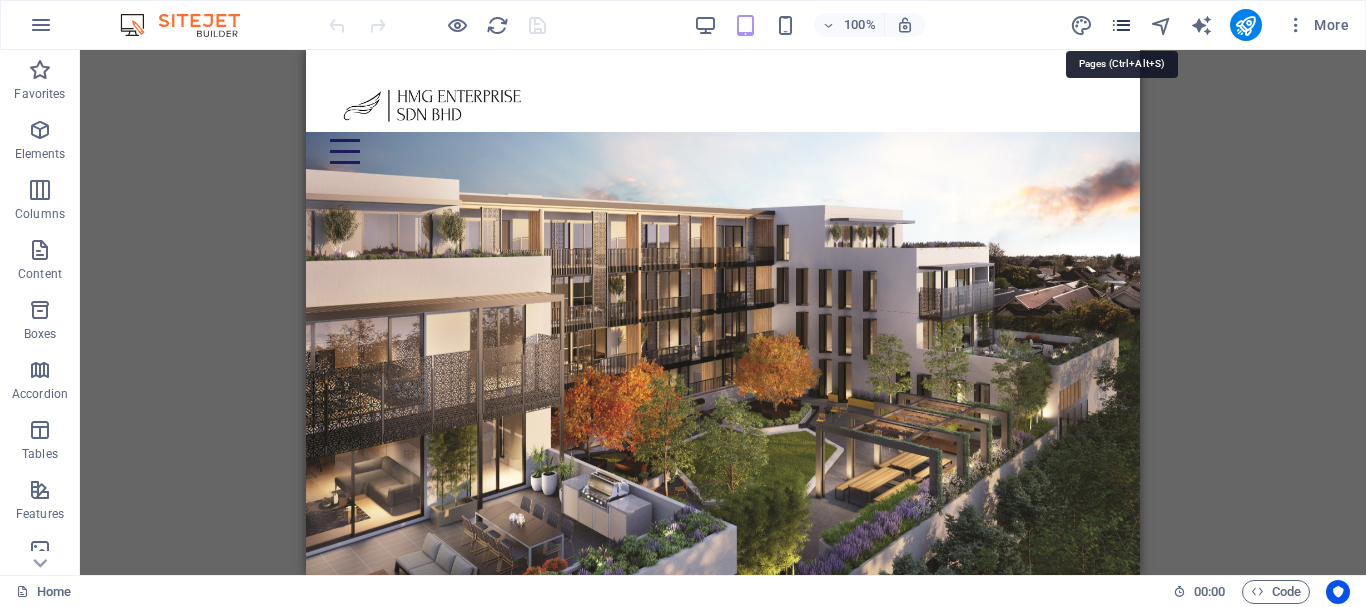 click at bounding box center [1121, 25] 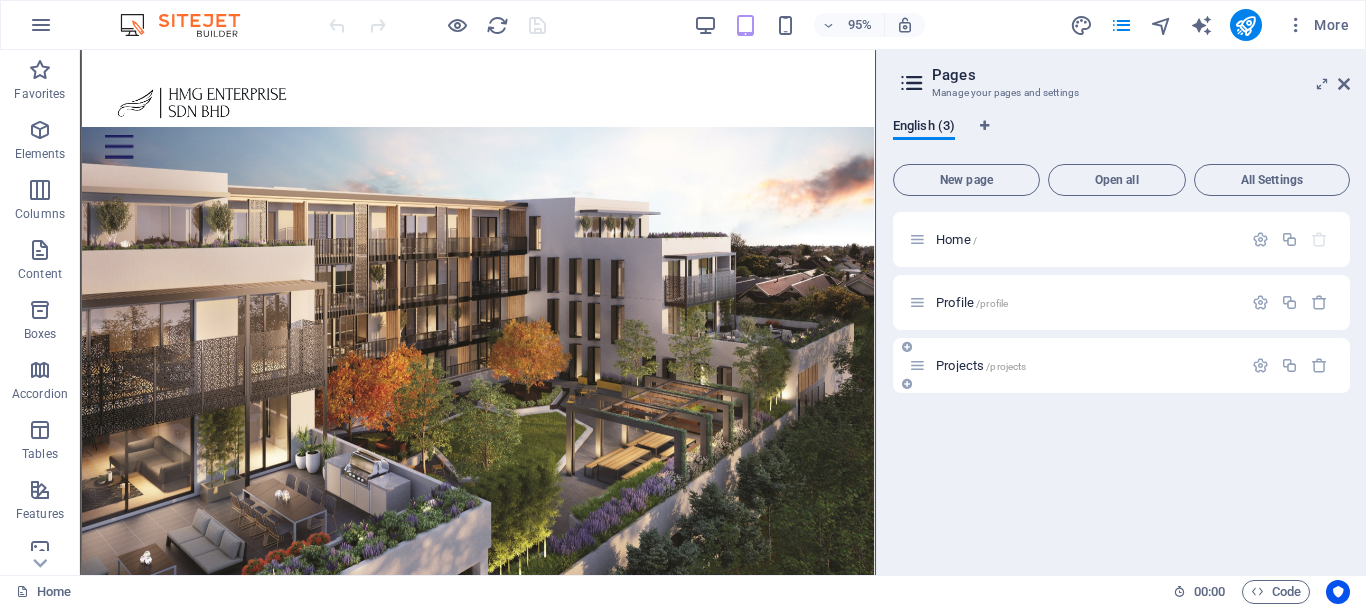 click on "Projects /projects" at bounding box center [1121, 365] 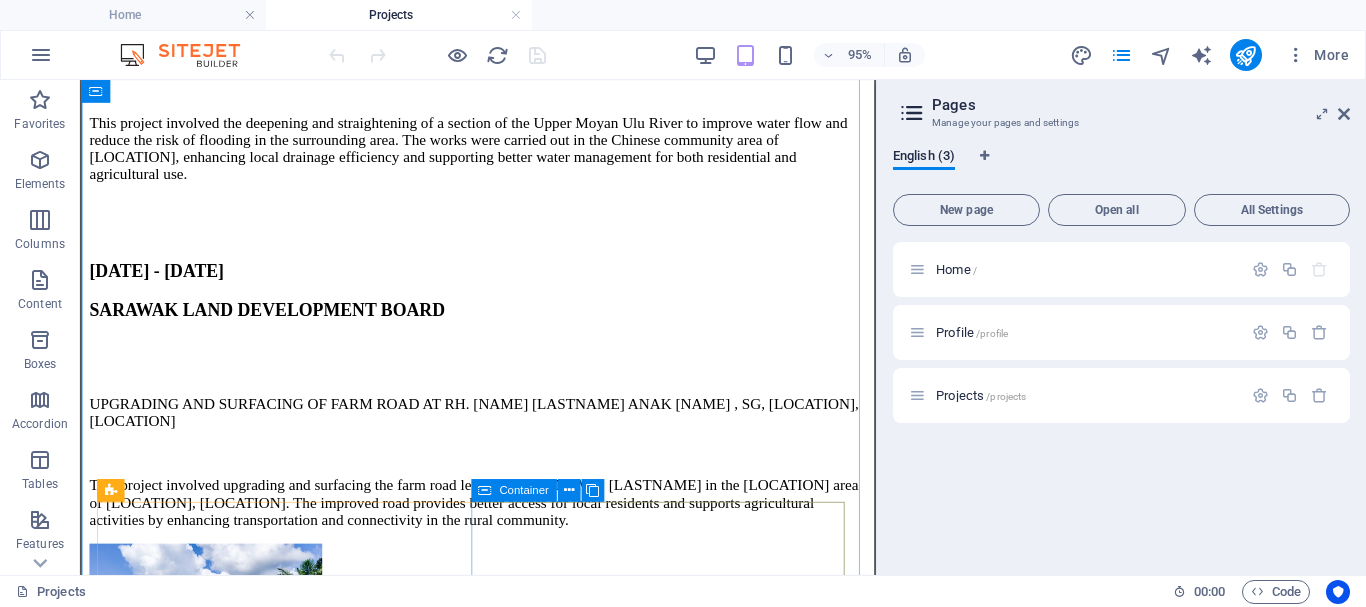 scroll, scrollTop: 1689, scrollLeft: 0, axis: vertical 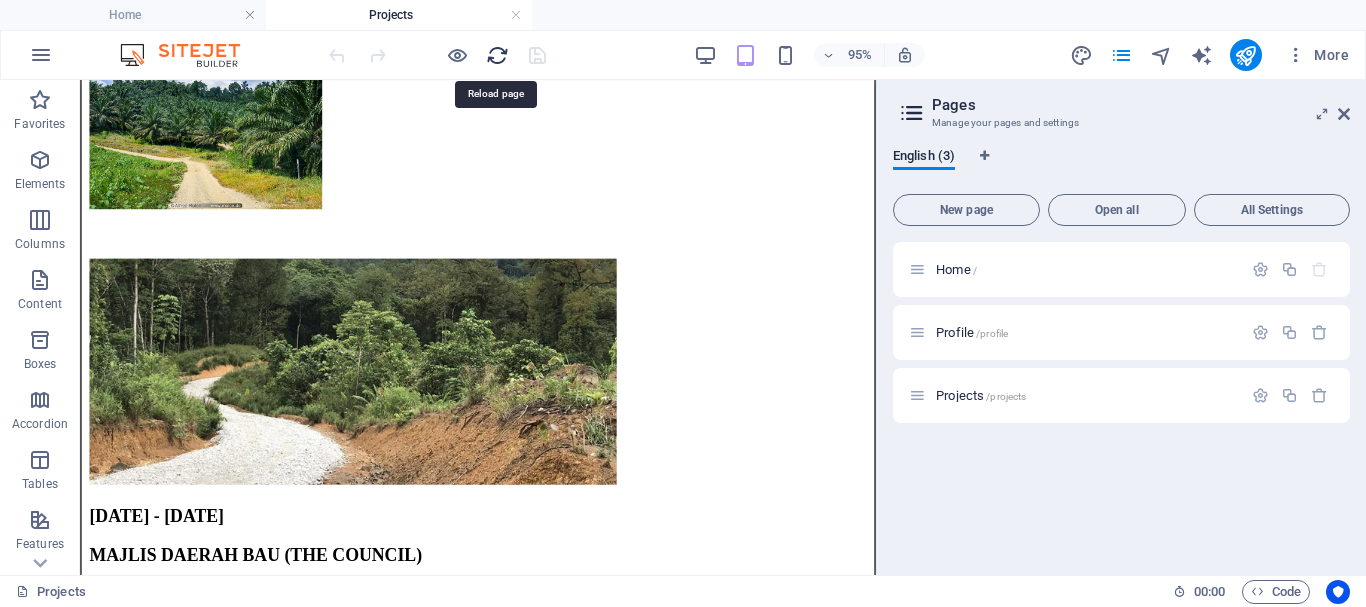 click at bounding box center (497, 55) 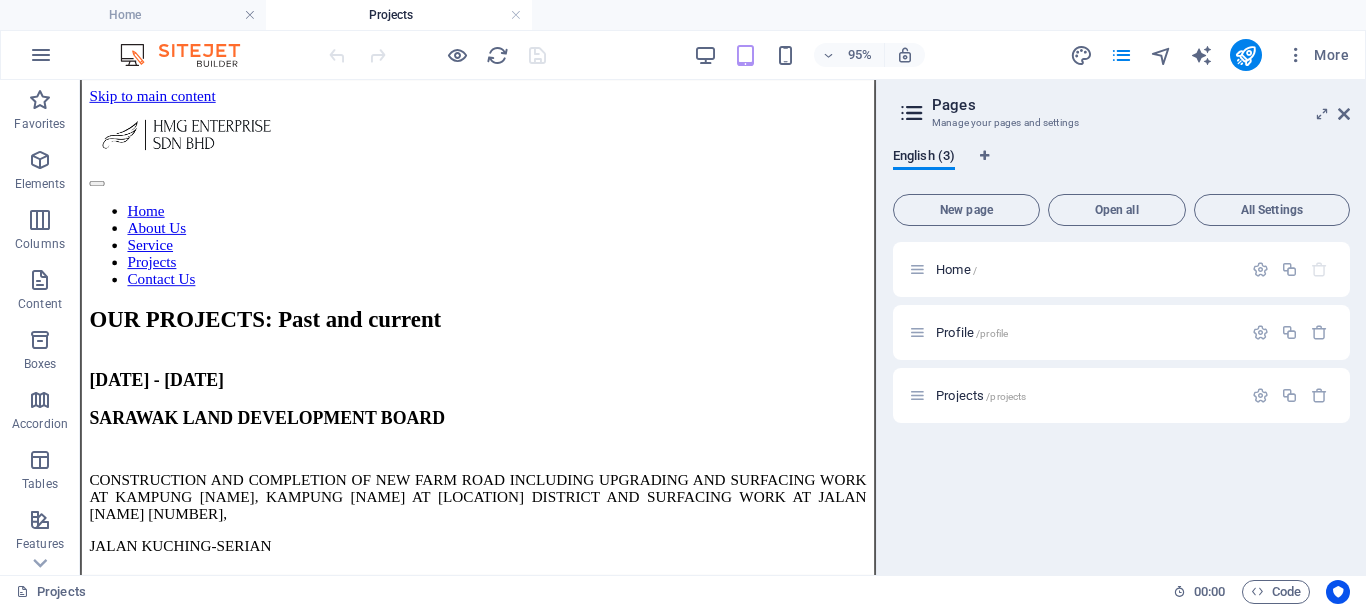 scroll, scrollTop: 0, scrollLeft: 0, axis: both 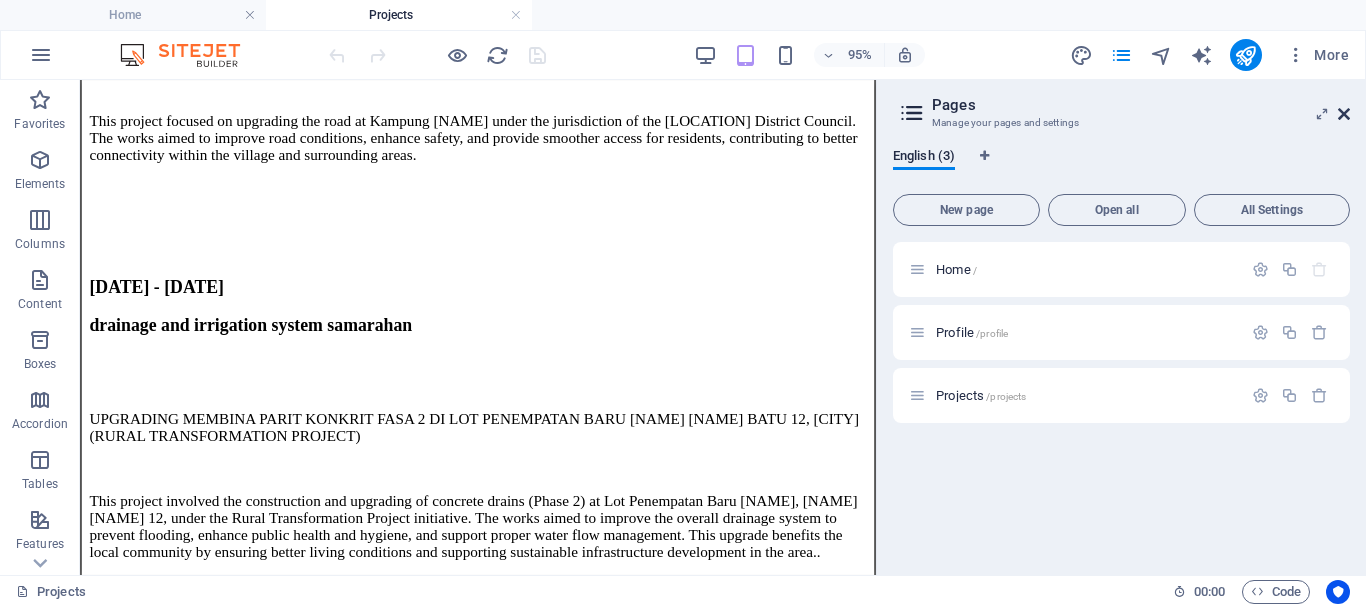 click at bounding box center [1344, 114] 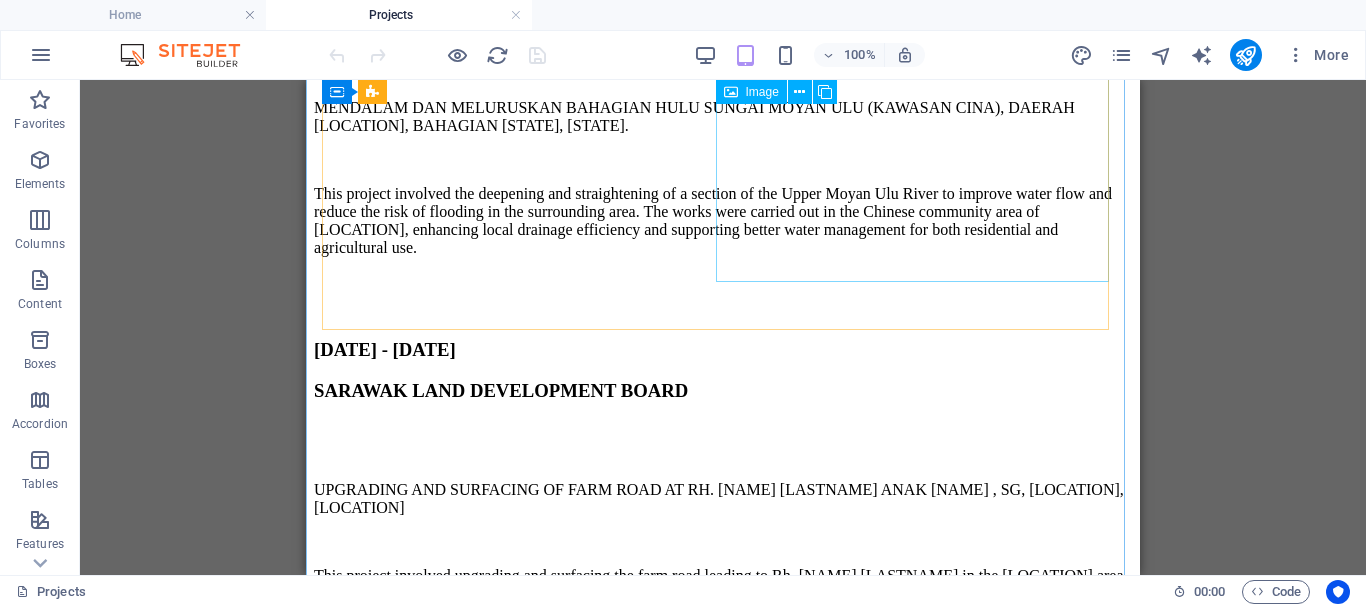 scroll, scrollTop: 1113, scrollLeft: 0, axis: vertical 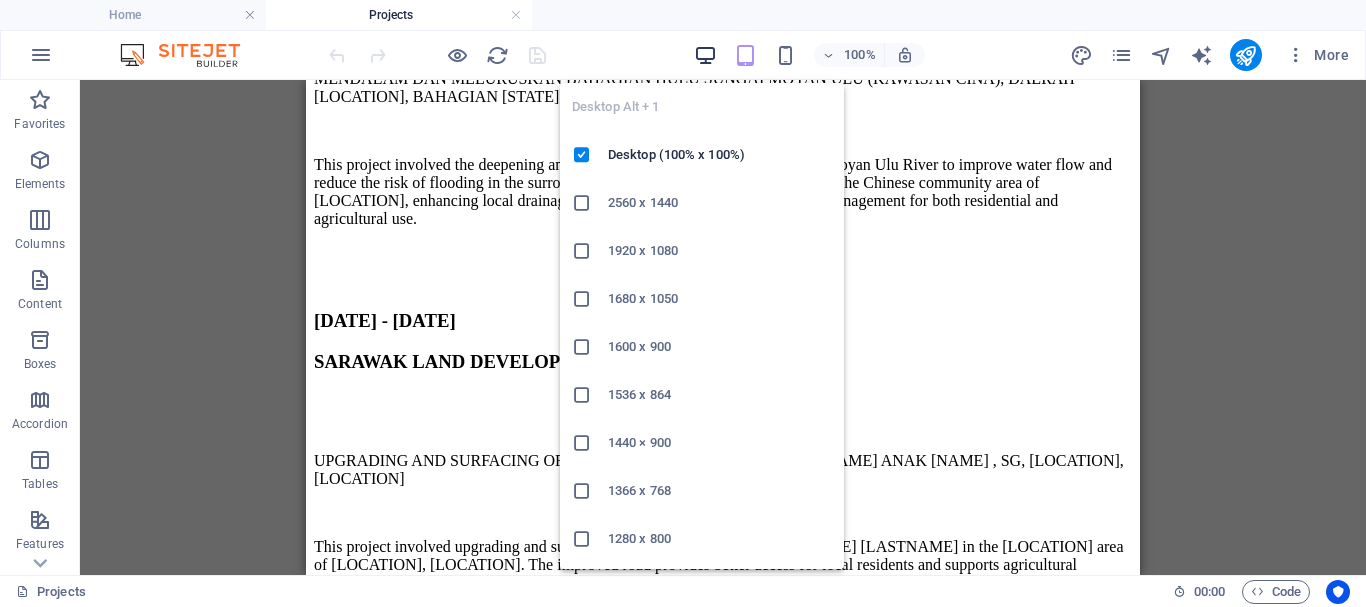 click at bounding box center (705, 55) 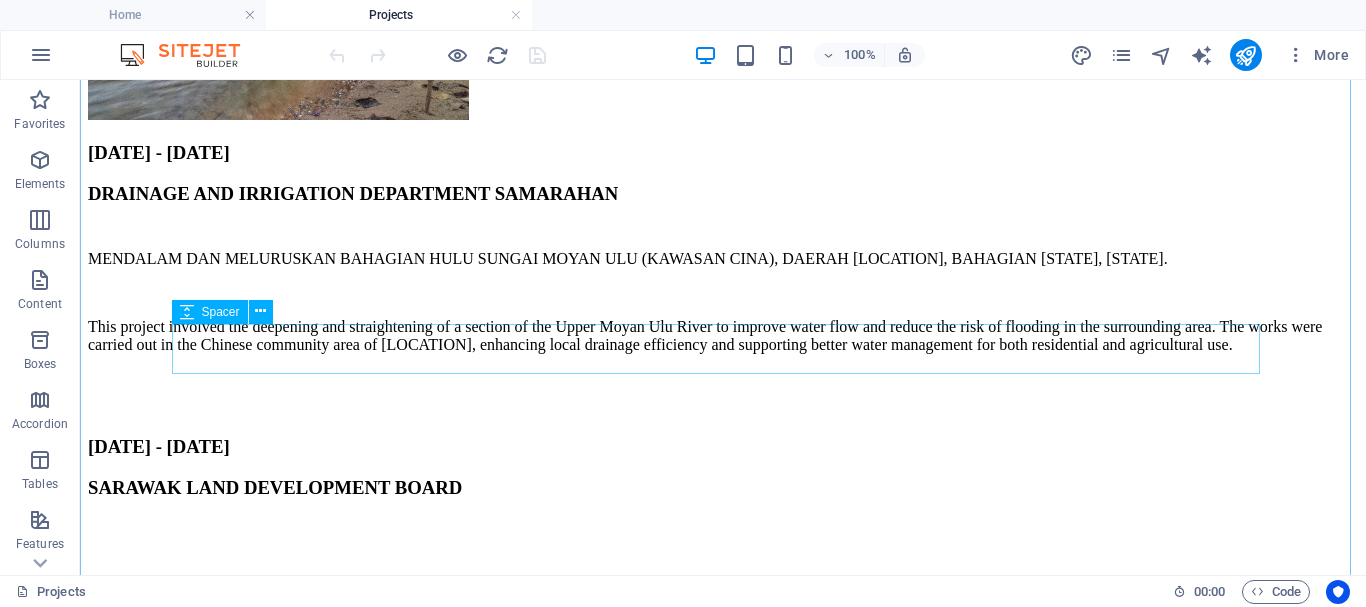 scroll, scrollTop: 1287, scrollLeft: 0, axis: vertical 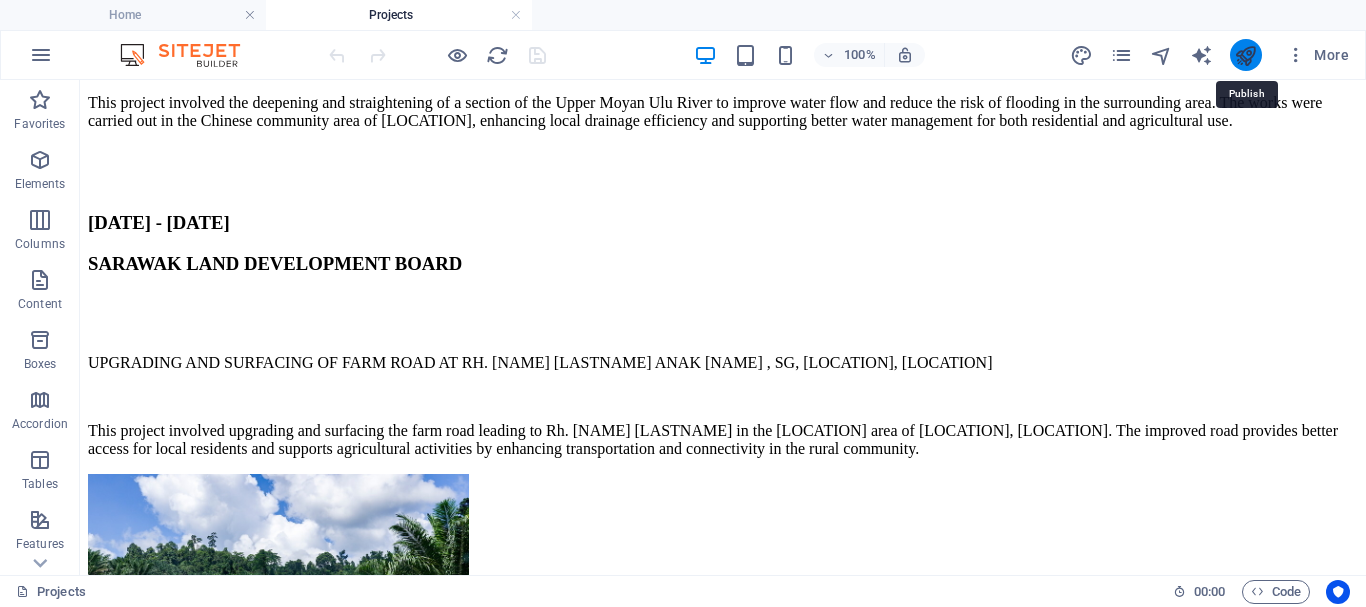 click at bounding box center (1245, 55) 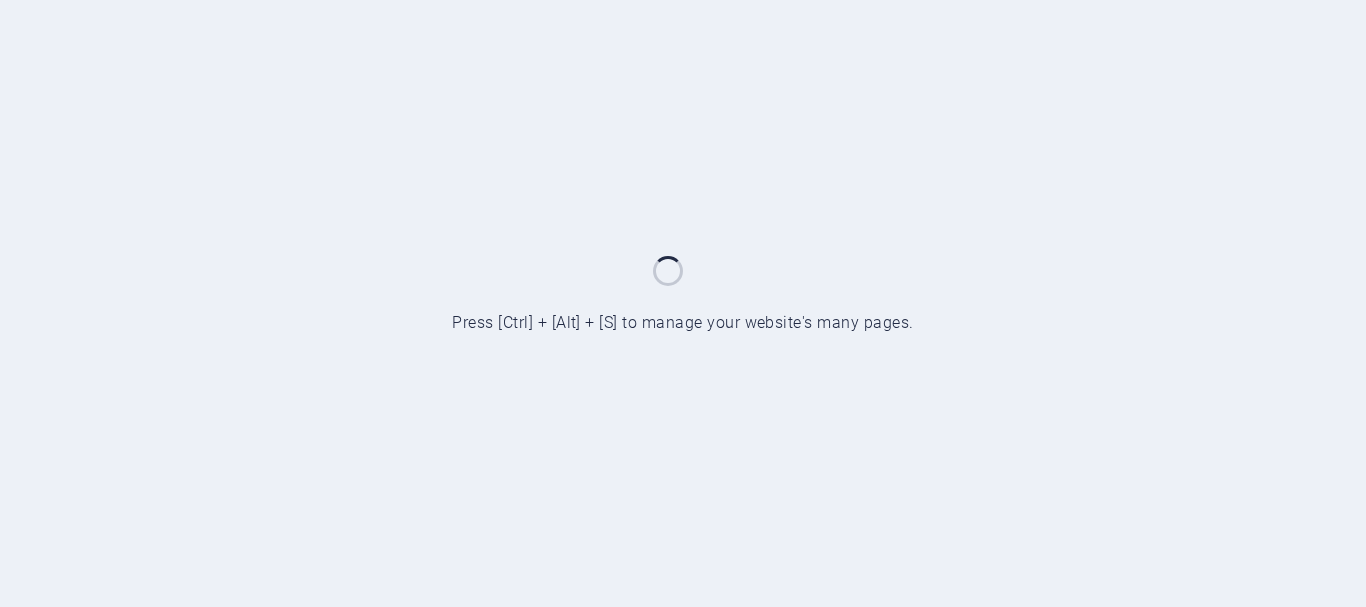 scroll, scrollTop: 0, scrollLeft: 0, axis: both 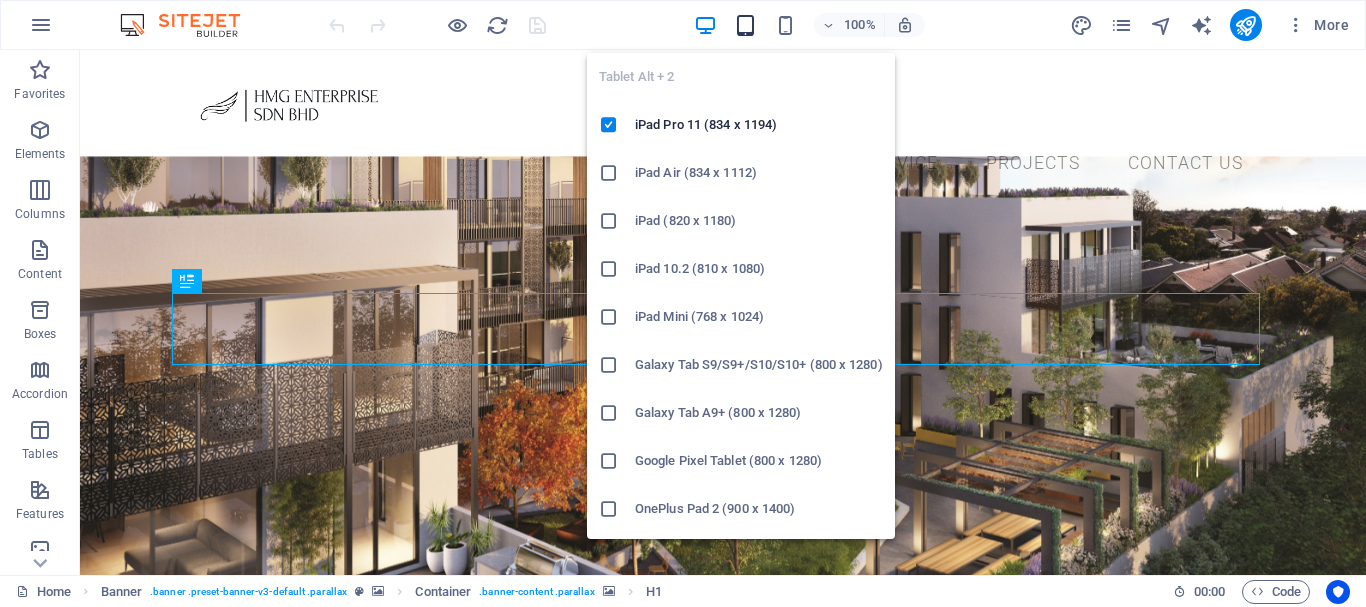 click at bounding box center [745, 25] 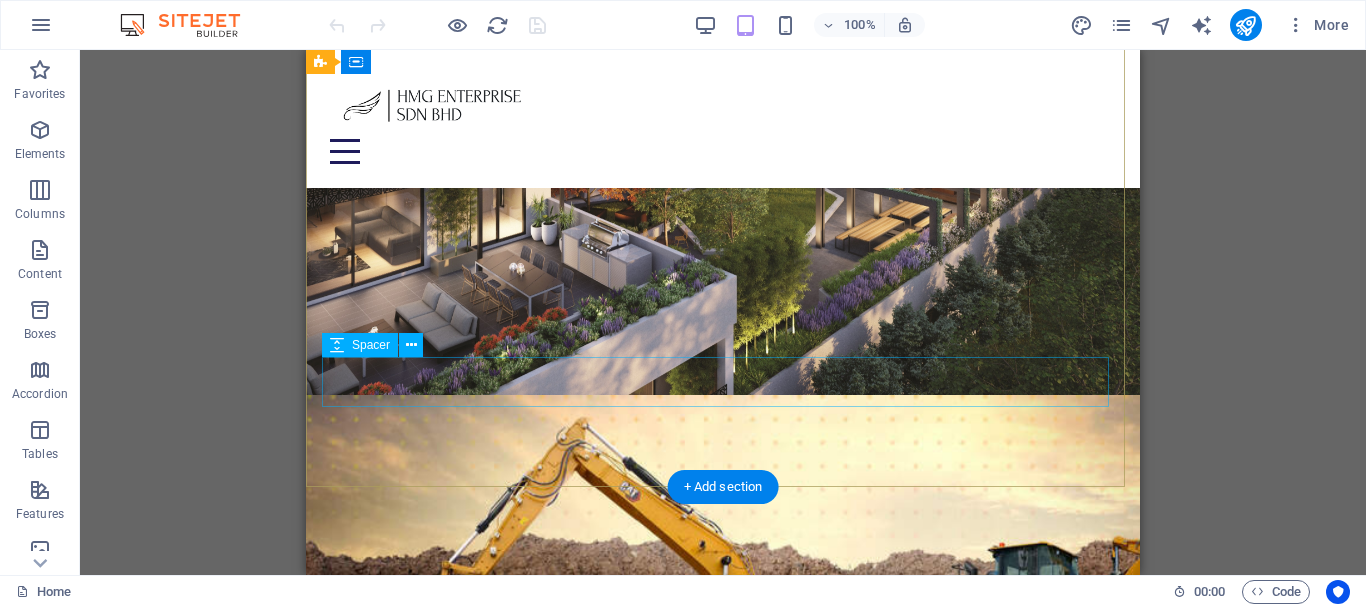 scroll, scrollTop: 195, scrollLeft: 0, axis: vertical 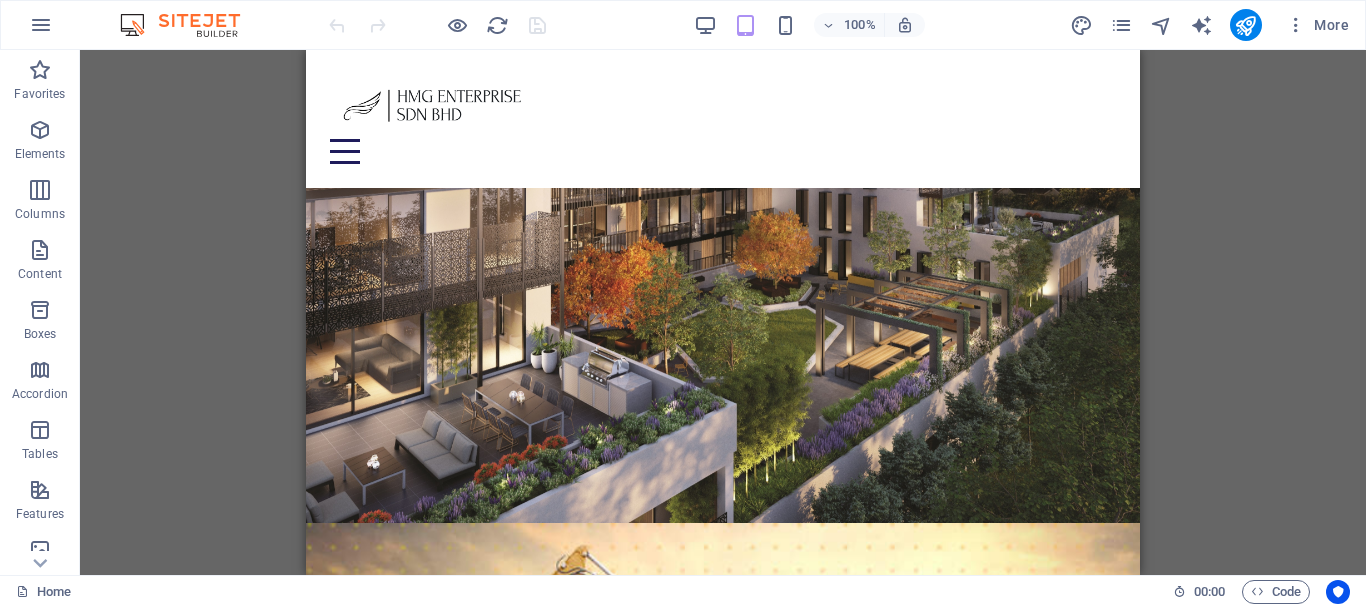 click on "100%" at bounding box center [809, 25] 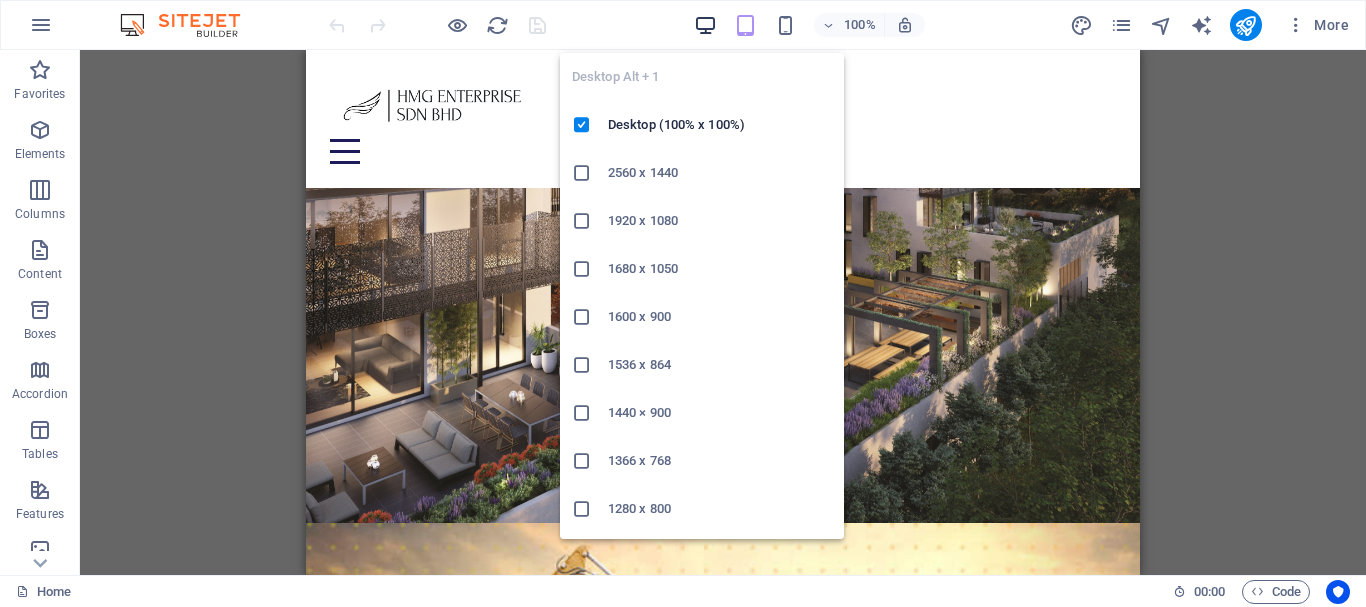 click at bounding box center [705, 25] 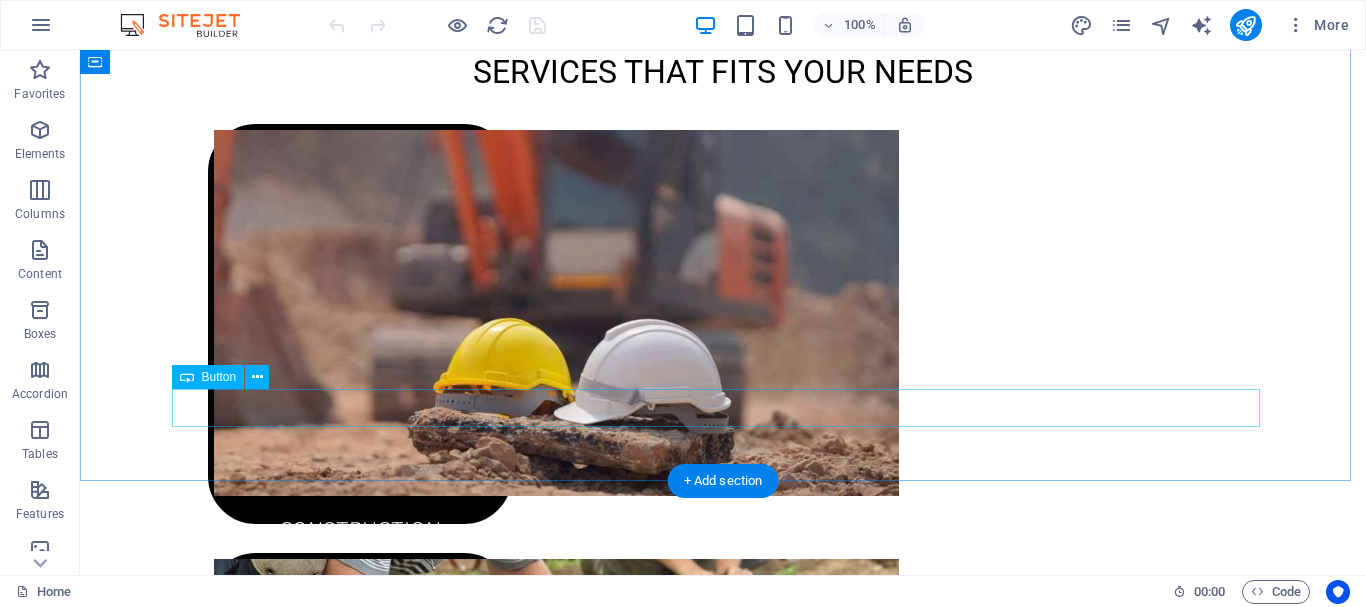 scroll, scrollTop: 3773, scrollLeft: 0, axis: vertical 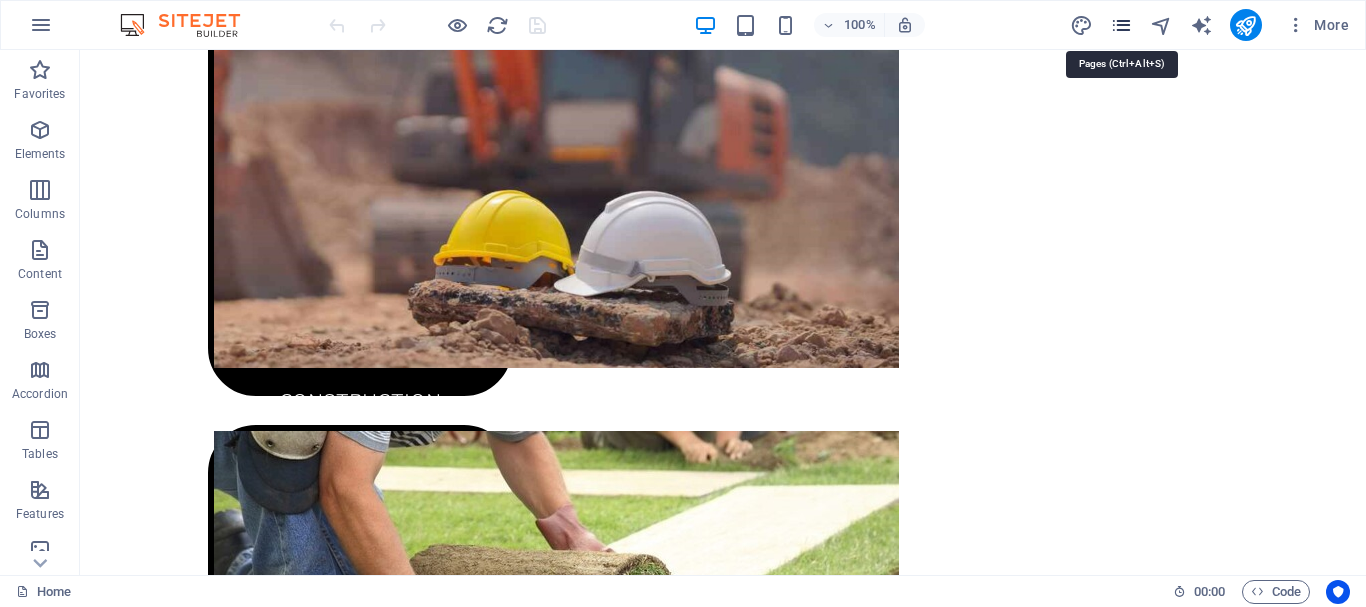 click at bounding box center [1121, 25] 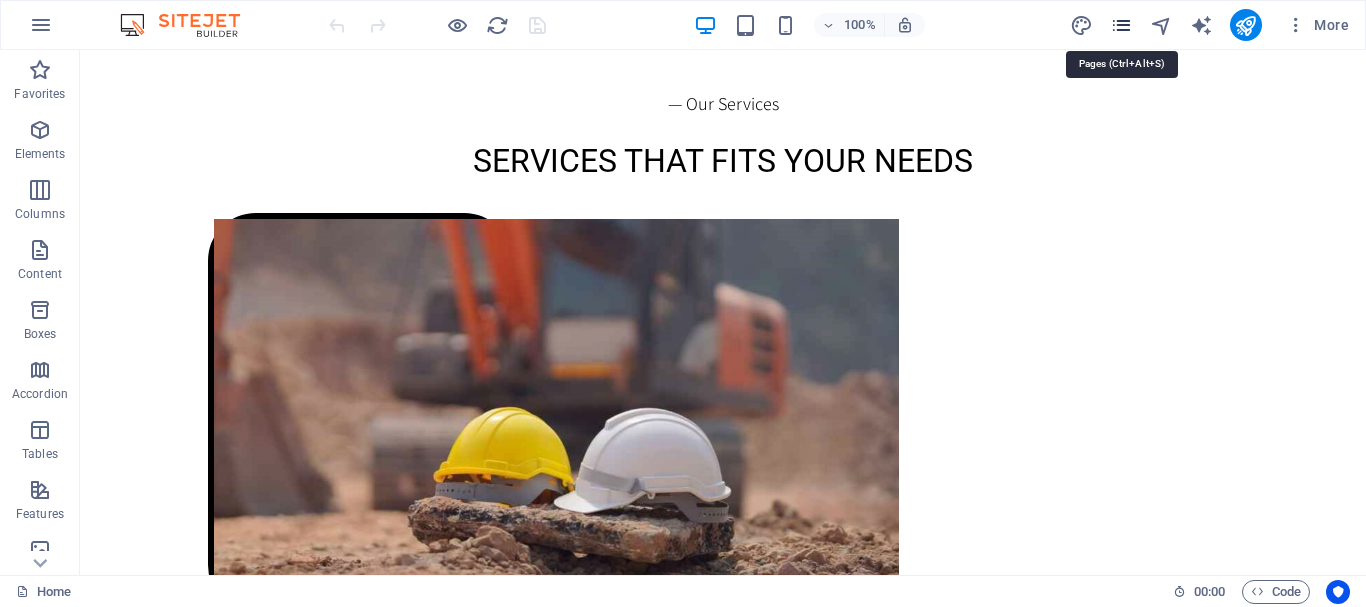 scroll, scrollTop: 4352, scrollLeft: 0, axis: vertical 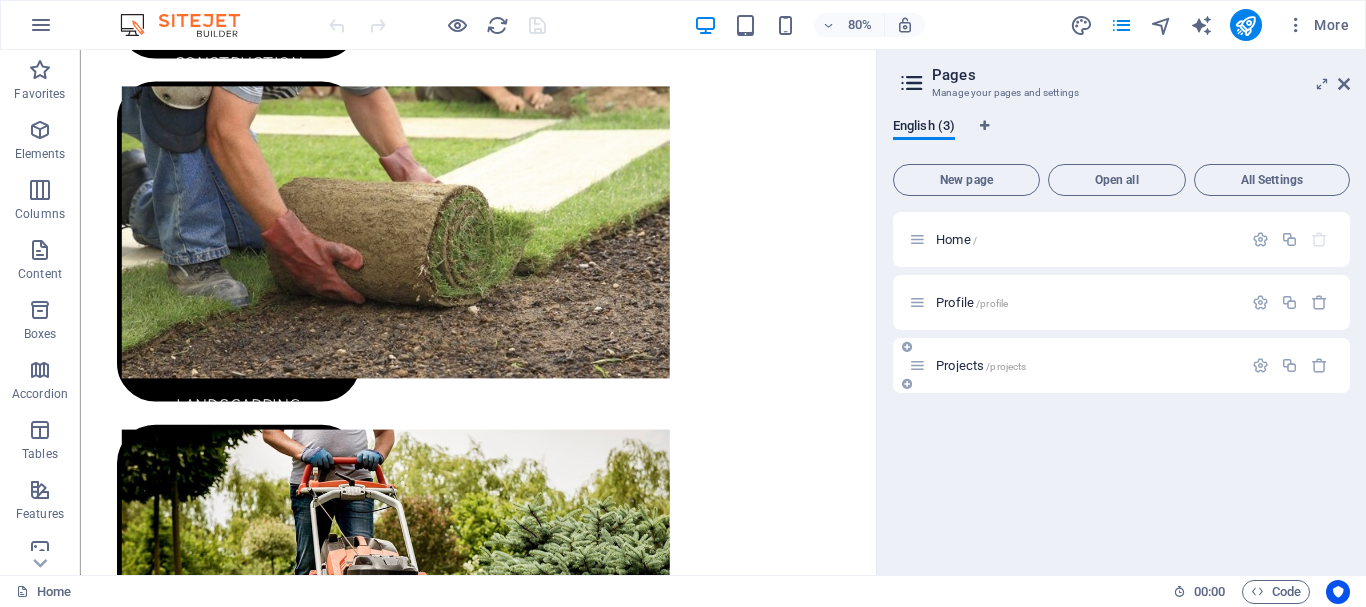 click on "Projects /projects" at bounding box center (1075, 365) 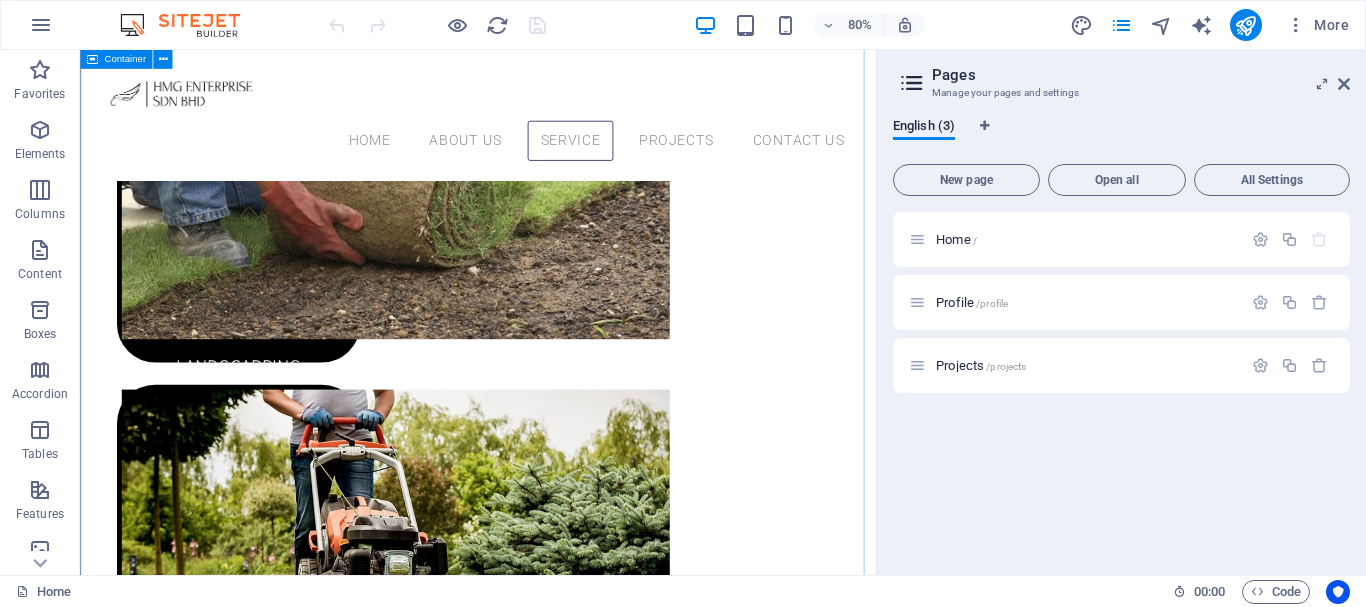scroll, scrollTop: 582, scrollLeft: 0, axis: vertical 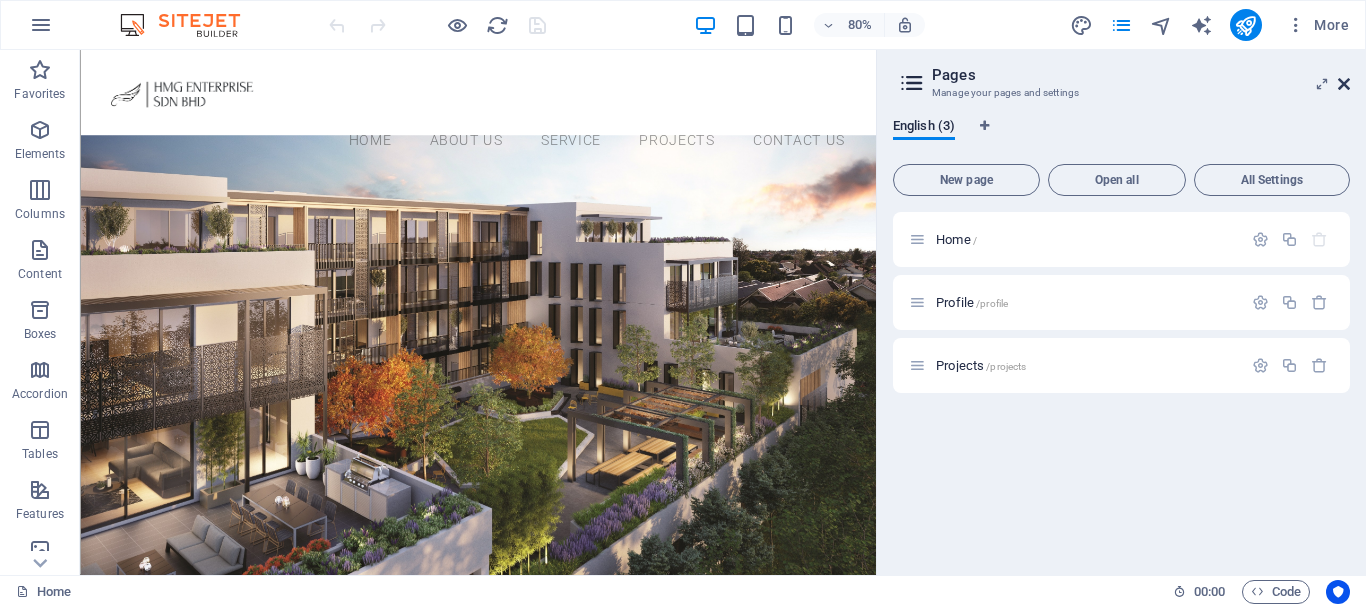 click at bounding box center (1344, 84) 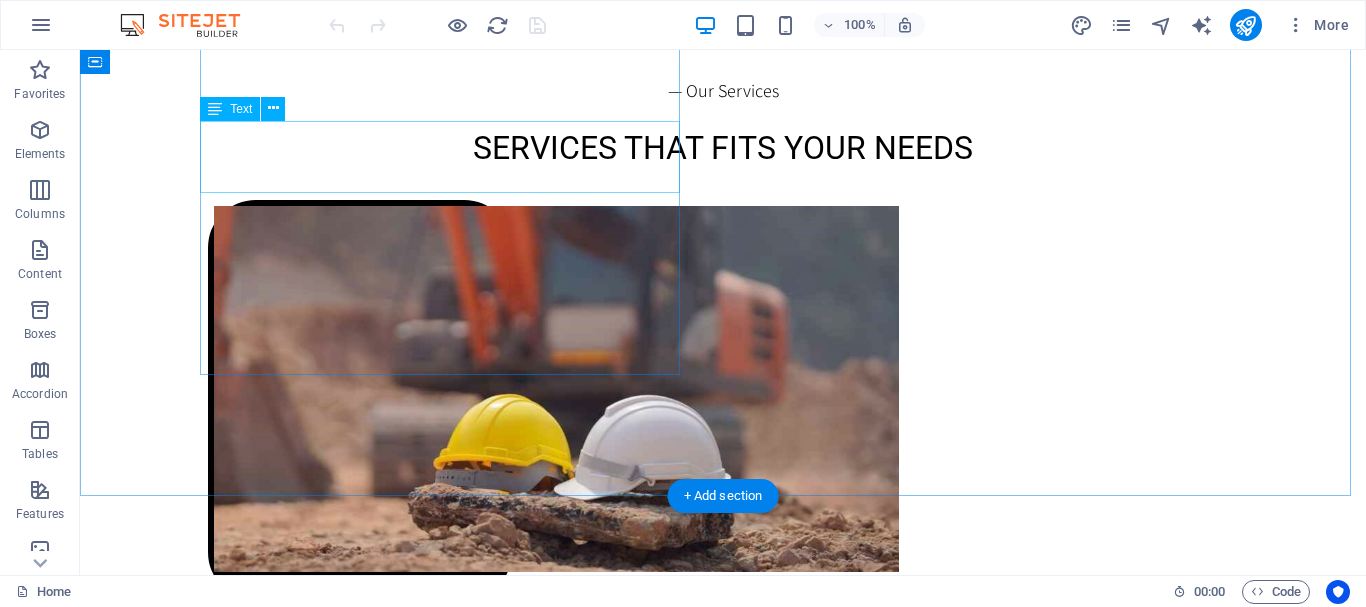 scroll, scrollTop: 3742, scrollLeft: 0, axis: vertical 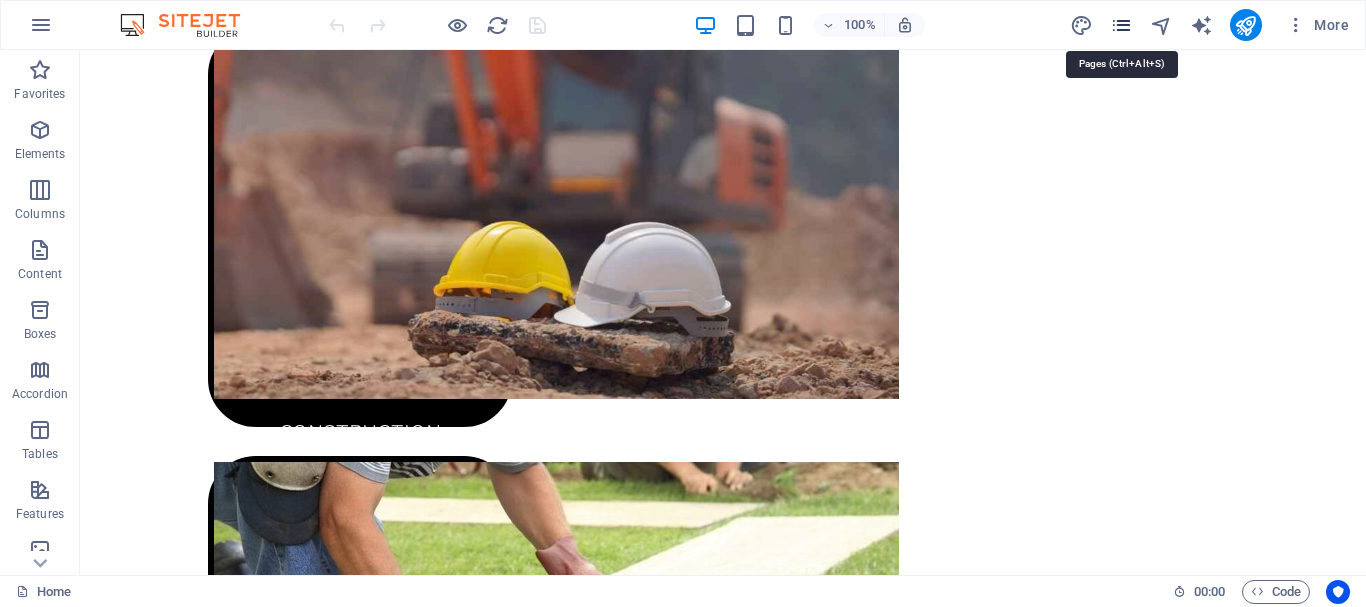 click at bounding box center [1121, 25] 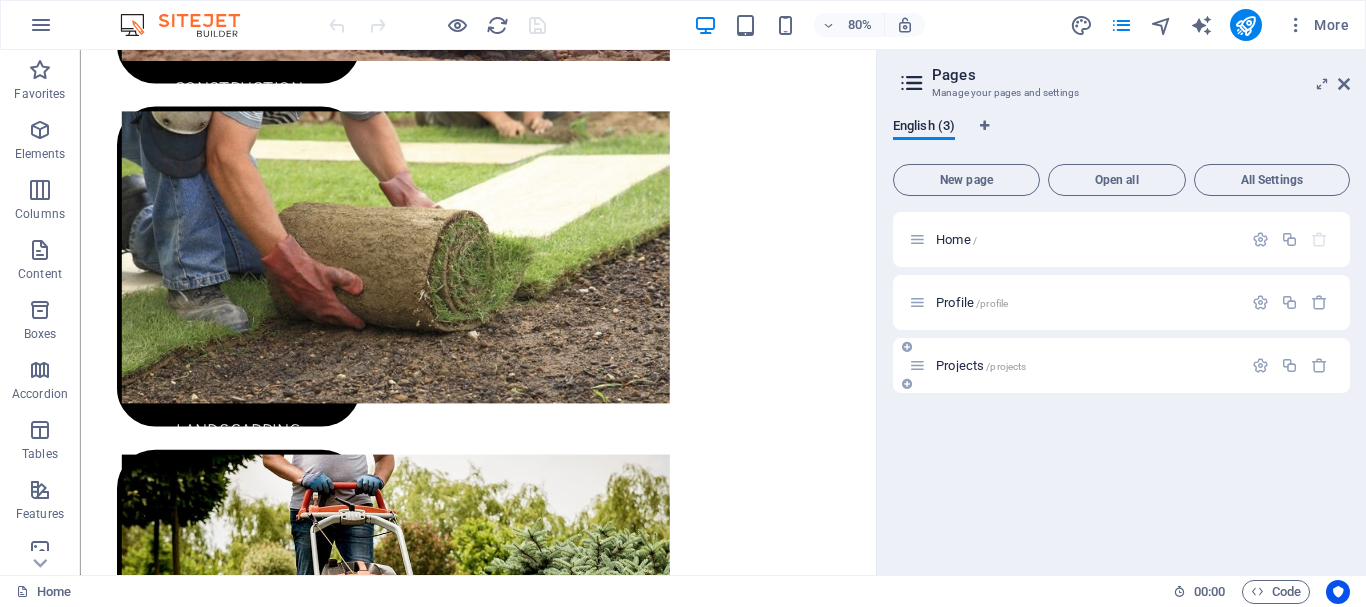 click on "Projects /projects" at bounding box center (1121, 365) 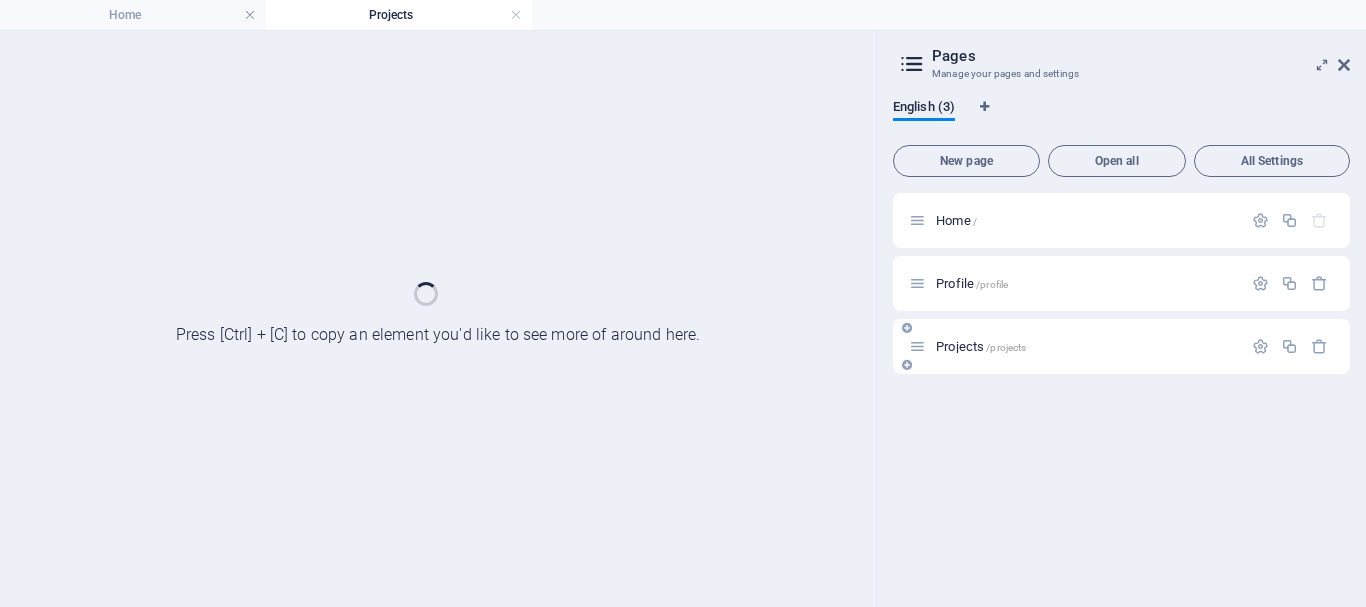 scroll, scrollTop: 0, scrollLeft: 0, axis: both 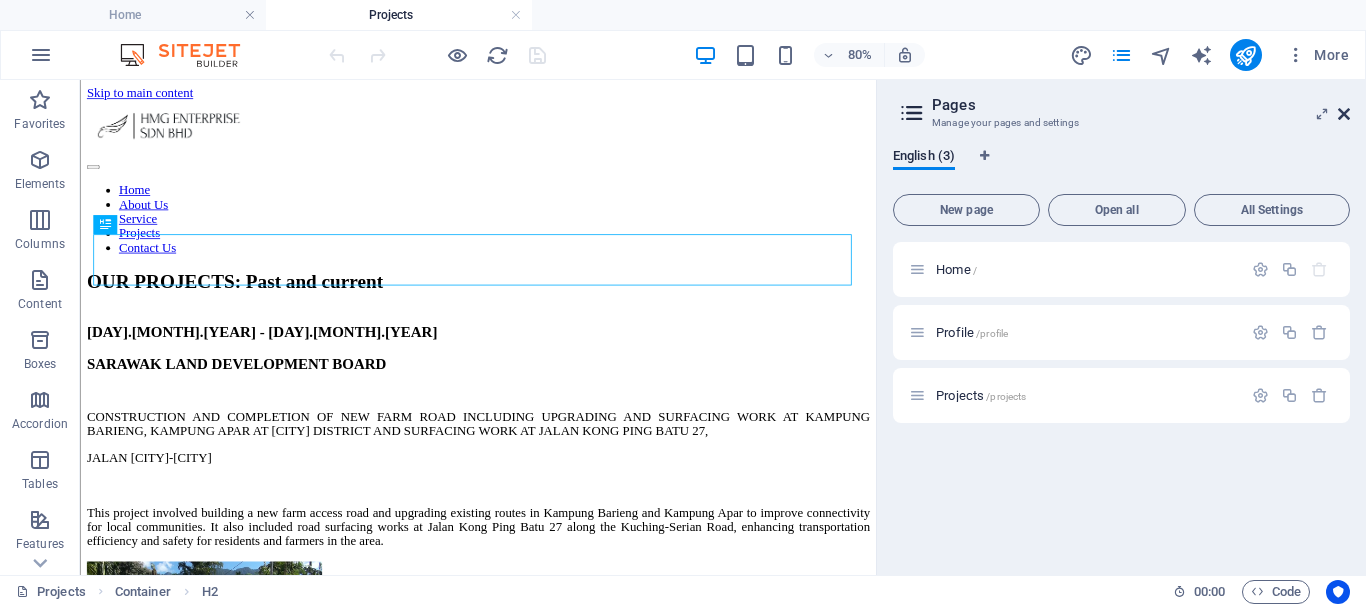 click at bounding box center (1344, 114) 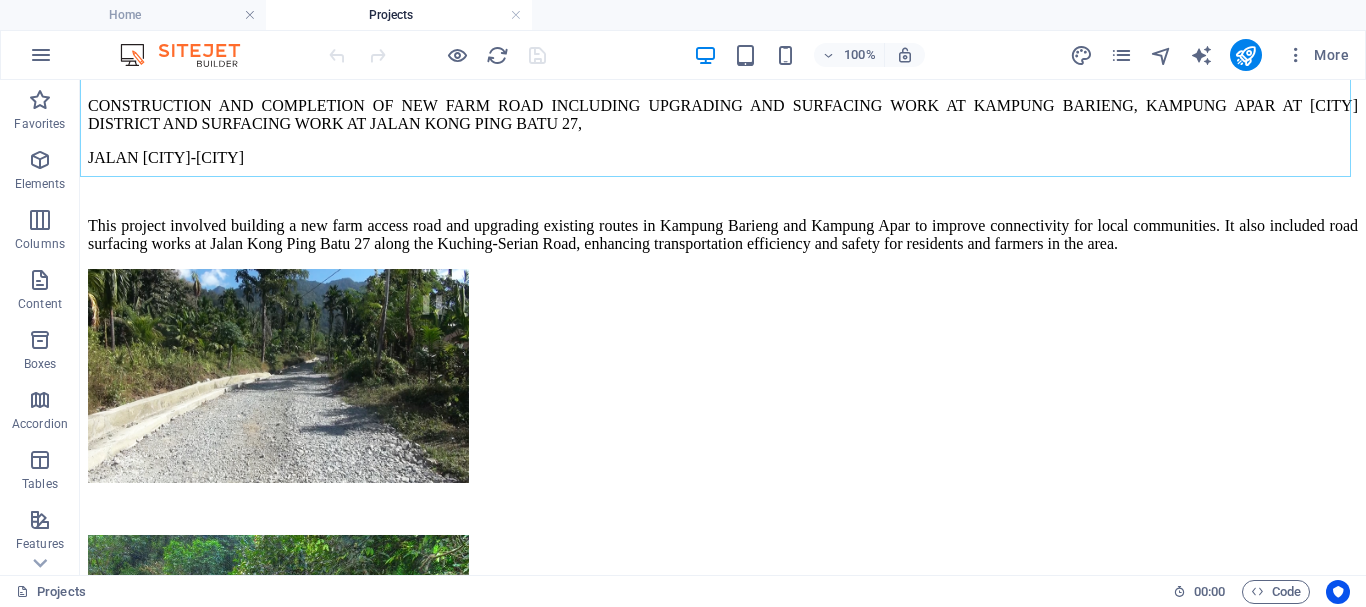 scroll, scrollTop: 179, scrollLeft: 0, axis: vertical 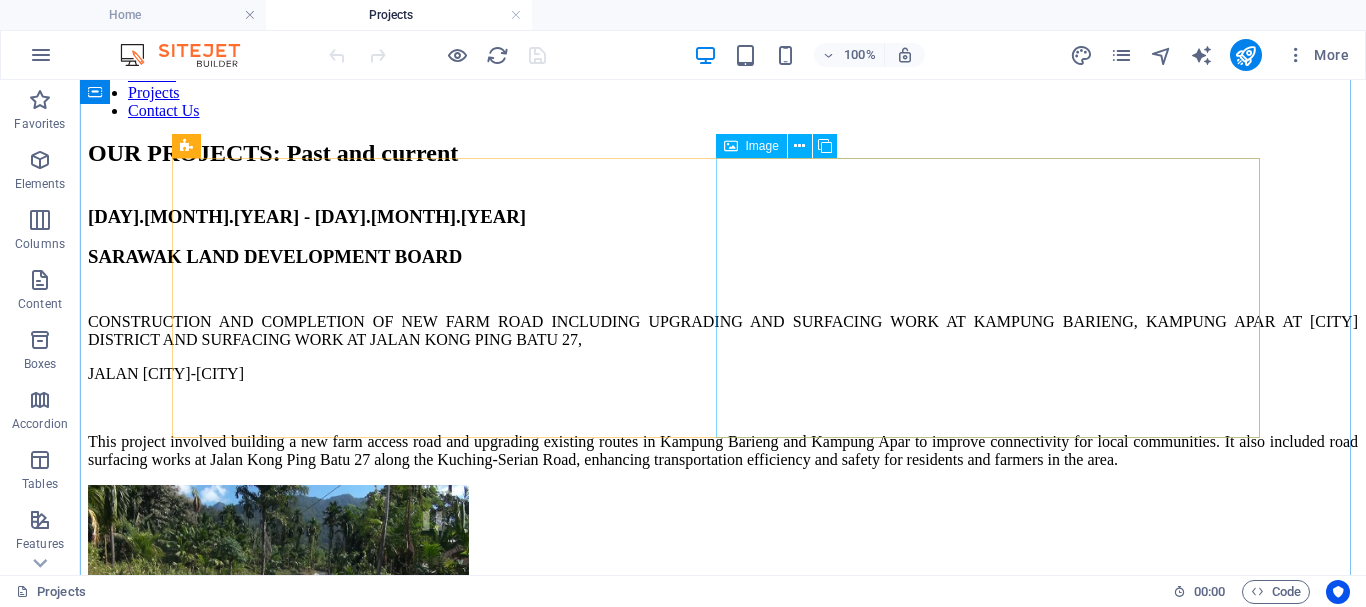 click at bounding box center (278, 594) 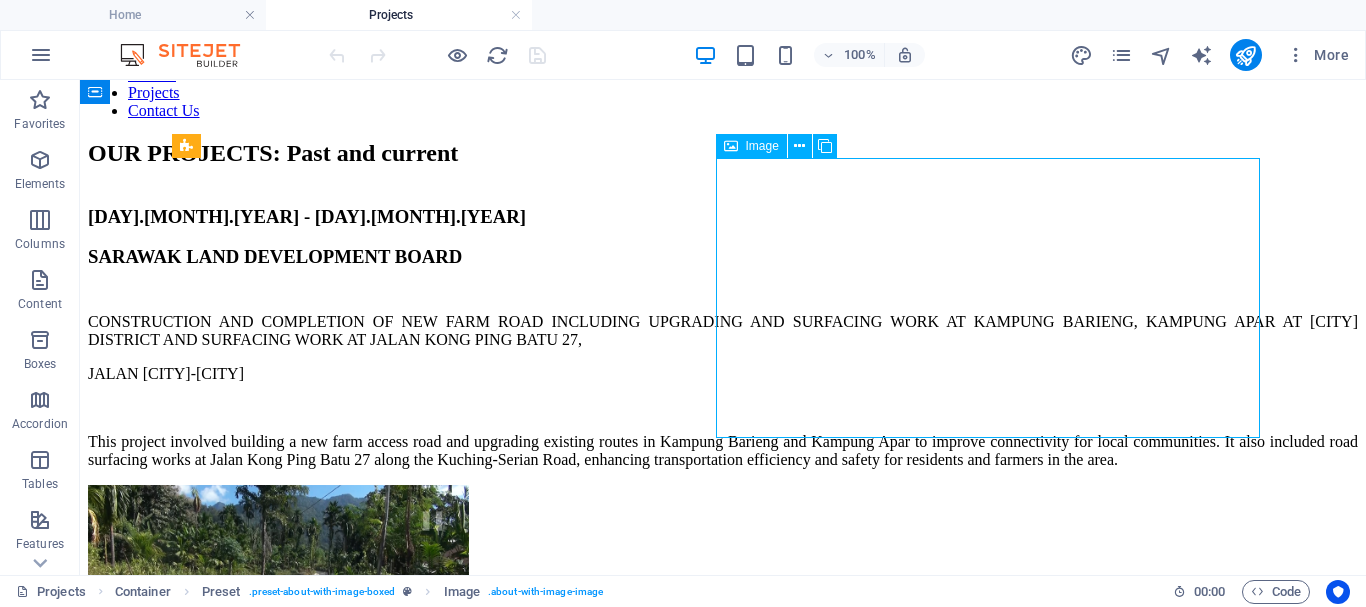 click at bounding box center (278, 594) 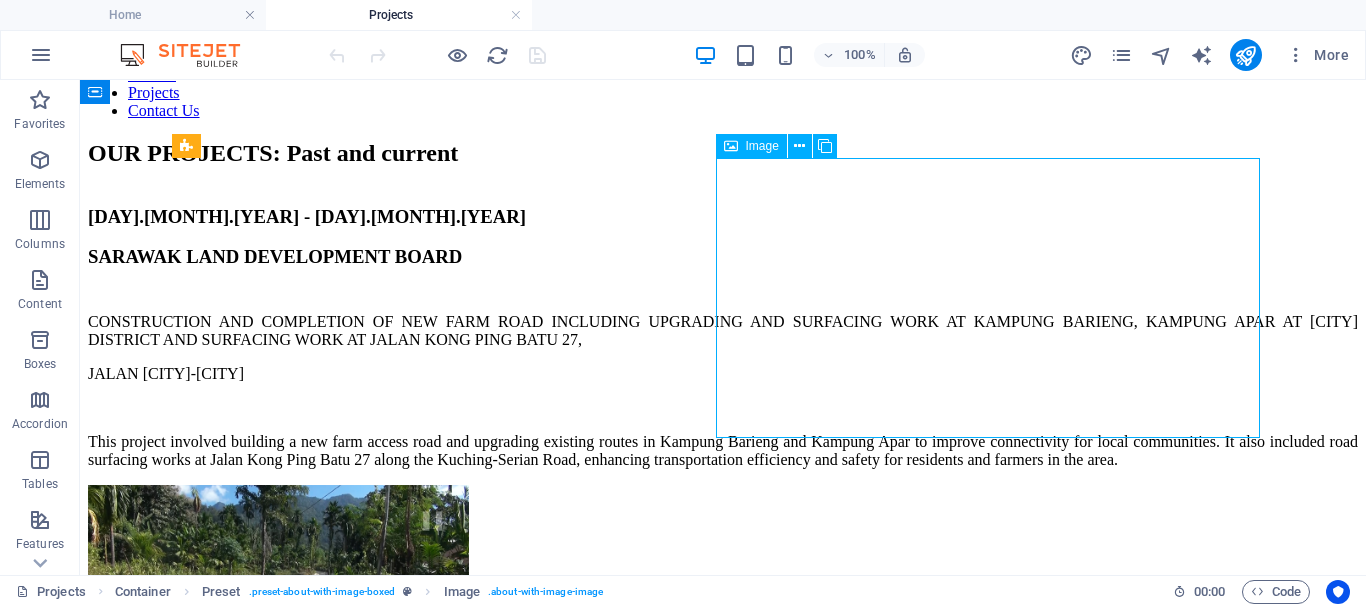 select on "%" 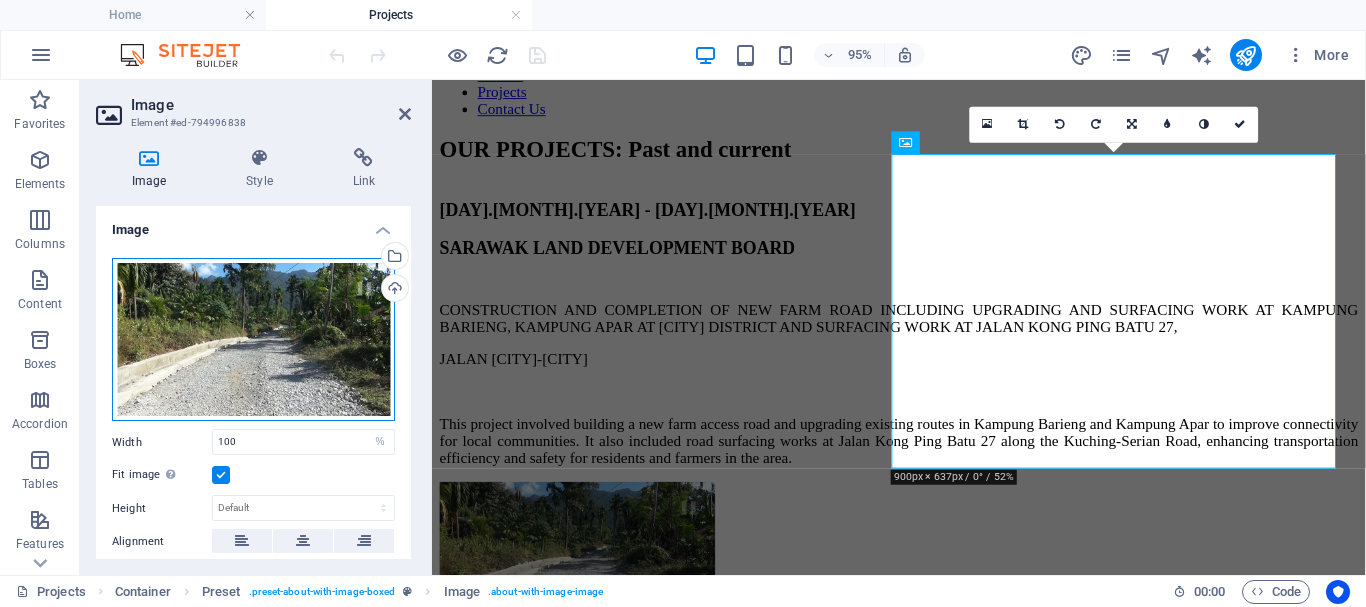 click on "Drag files here, click to choose files or select files from Files or our free stock photos & videos" at bounding box center (253, 340) 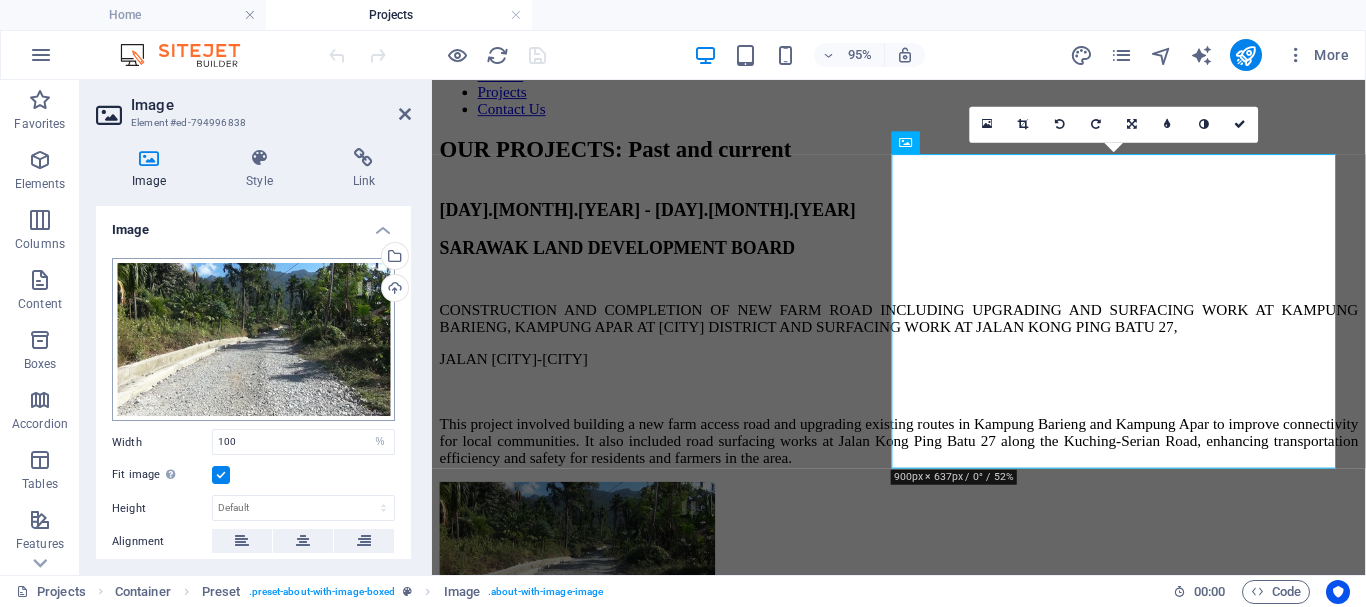 click on "[COMPANY] Home Projects Favorites Elements Columns Content Boxes Accordion Tables Features Images Slider Header Footer Forms Marketing Collections
Drag here to replace the existing content. Press “Ctrl” if you want to create a new element.
H1   Banner   Banner   Container   Menu   Menu Bar   Text   Container   Text   Container   Container   Container   Container   Container   Text   Container   Container   Footer Heimdall   Container   Footer Heimdall   H2   Container   Text   H2   Text   H2   Container   Text   H2   Spacer   Spacer   Text   Container   Logo   Text   Container   Button   Container   Image   Container   Text   Text   Container   Text   Container   Button   Text   Container   Text   Container   Image   Text 80% More Home Container Preset . Image . 00 : 00 Code px" at bounding box center (683, 303) 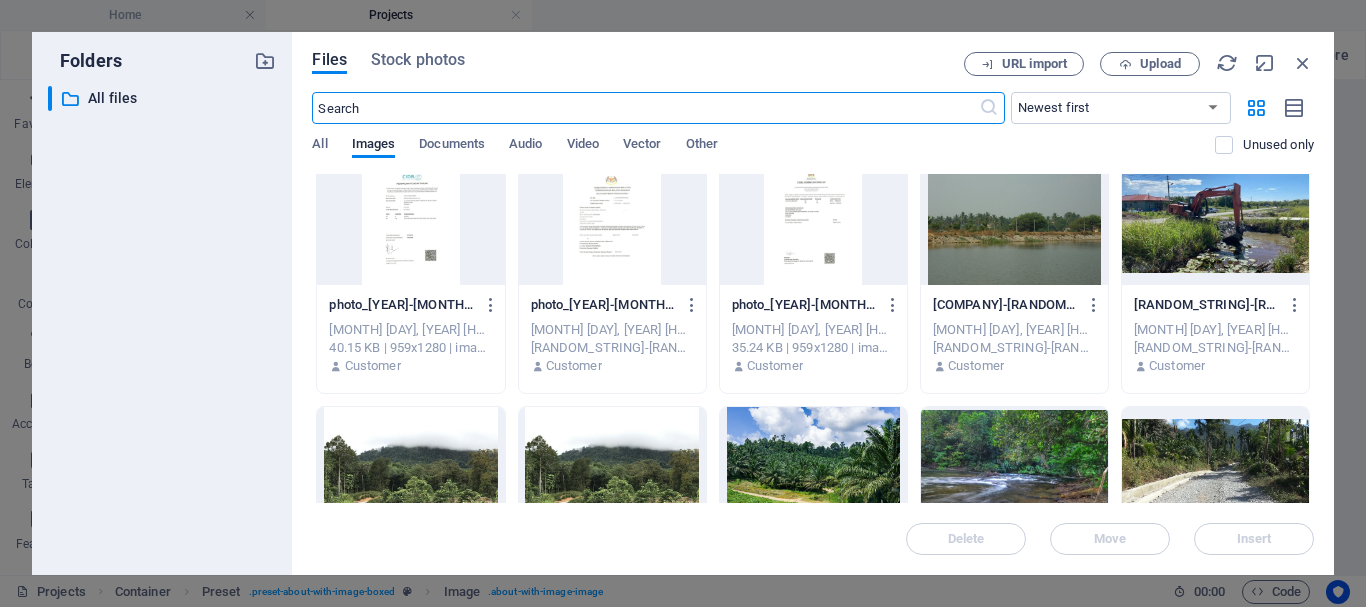 scroll, scrollTop: 519, scrollLeft: 0, axis: vertical 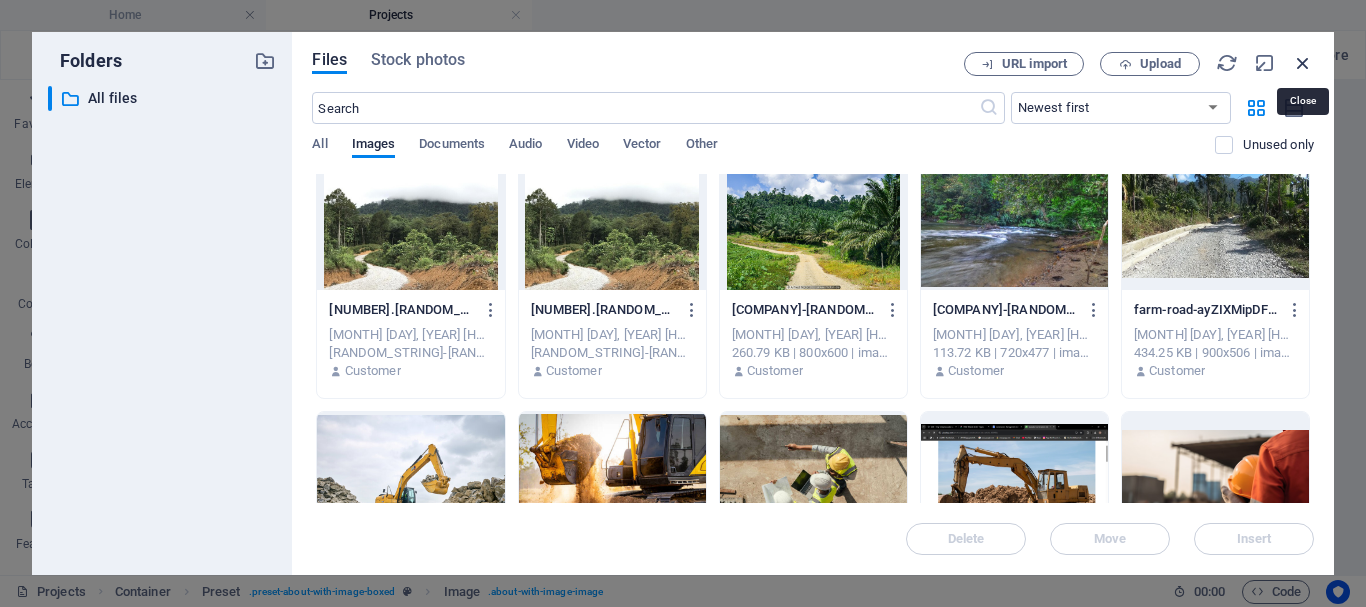 click at bounding box center [1303, 63] 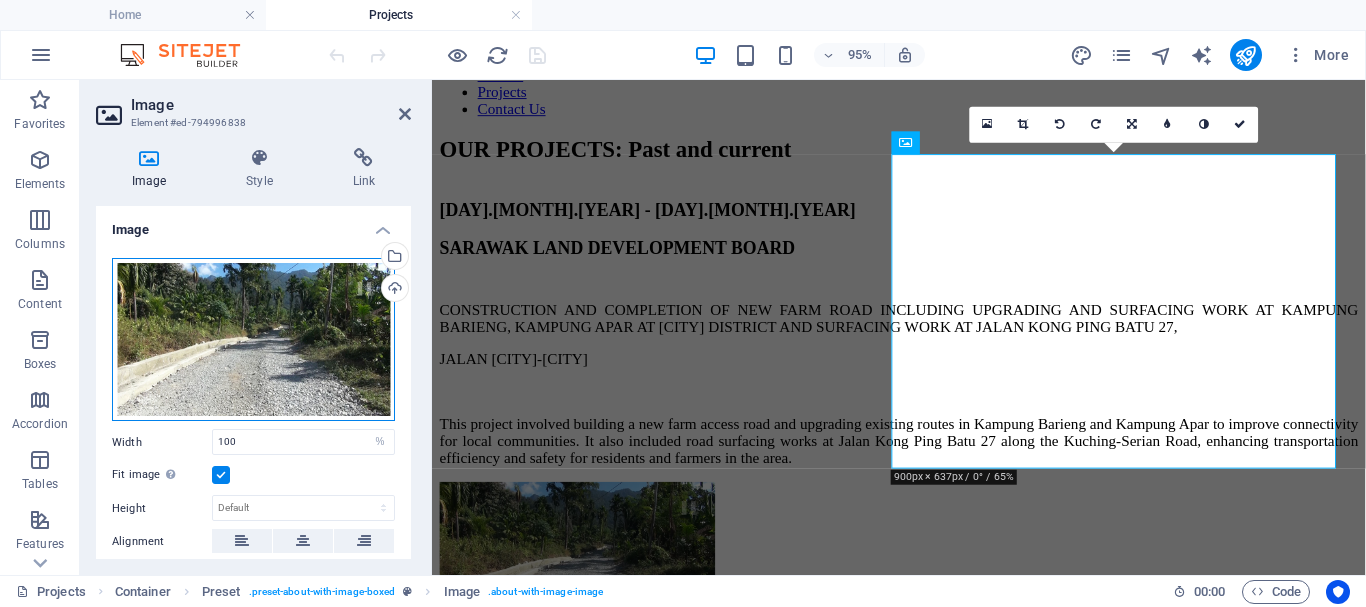 click on "Drag files here, click to choose files or select files from Files or our free stock photos & videos" at bounding box center [253, 340] 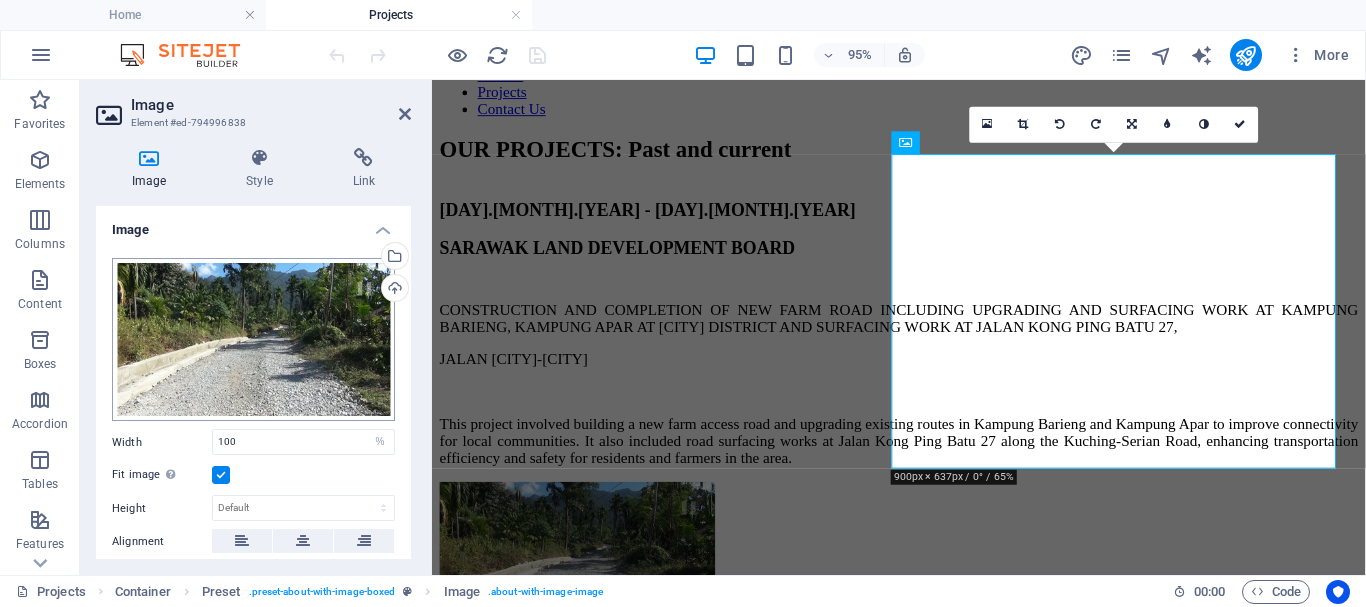 click on "[COMPANY] Home Projects Favorites Elements Columns Content Boxes Accordion Tables Features Images Slider Header Footer Forms Marketing Collections
Drag here to replace the existing content. Press “Ctrl” if you want to create a new element.
H1   Banner   Banner   Container   Menu   Menu Bar   Text   Container   Text   Container   Container   Container   Container   Container   Text   Container   Container   Footer Heimdall   Container   Footer Heimdall   H2   Container   Text   H2   Text   H2   Container   Text   H2   Spacer   Spacer   Text   Container   Logo   Text   Container   Button   Container   Image   Container   Text   Text   Container   Text   Container   Button   Text   Container   Text   Container   Image   Text 80% More Home Container Preset . Image . 00 : 00 Code px" at bounding box center (683, 303) 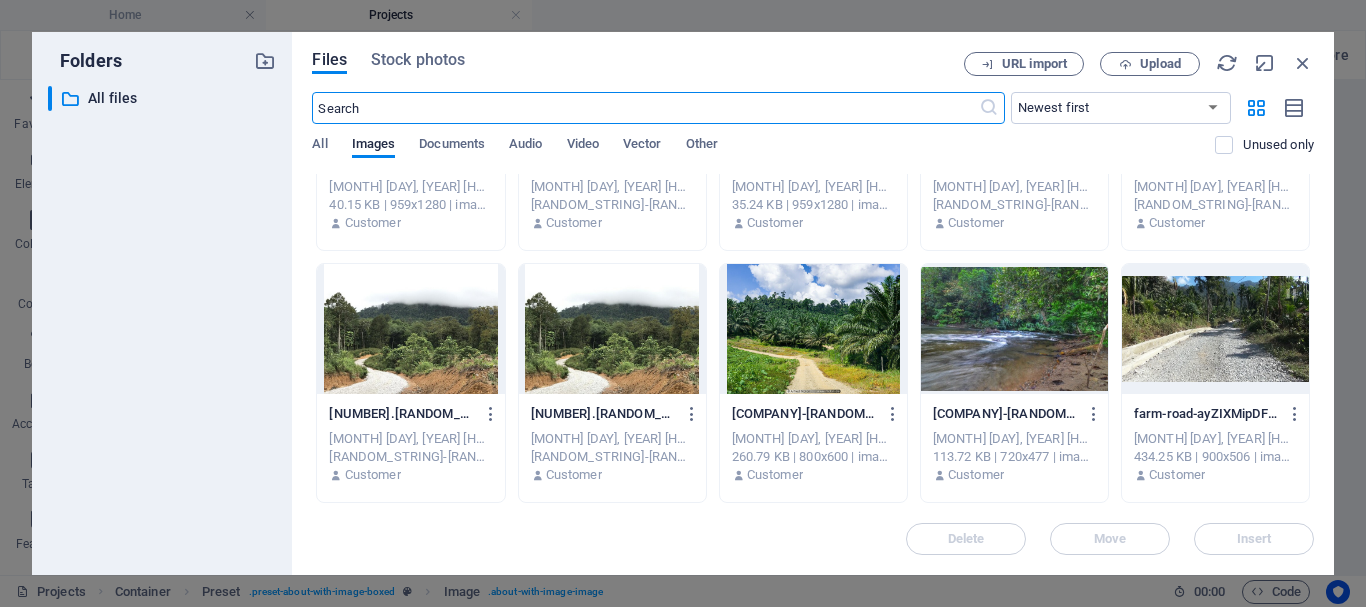 scroll, scrollTop: 418, scrollLeft: 0, axis: vertical 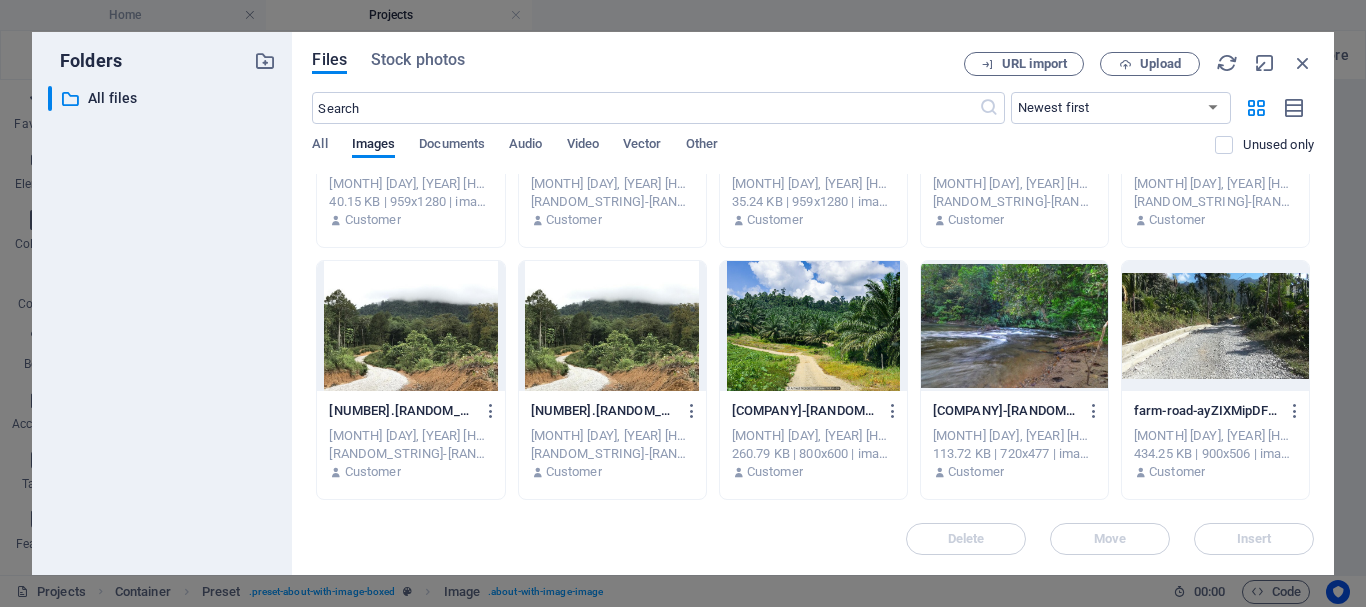 click at bounding box center (1215, 326) 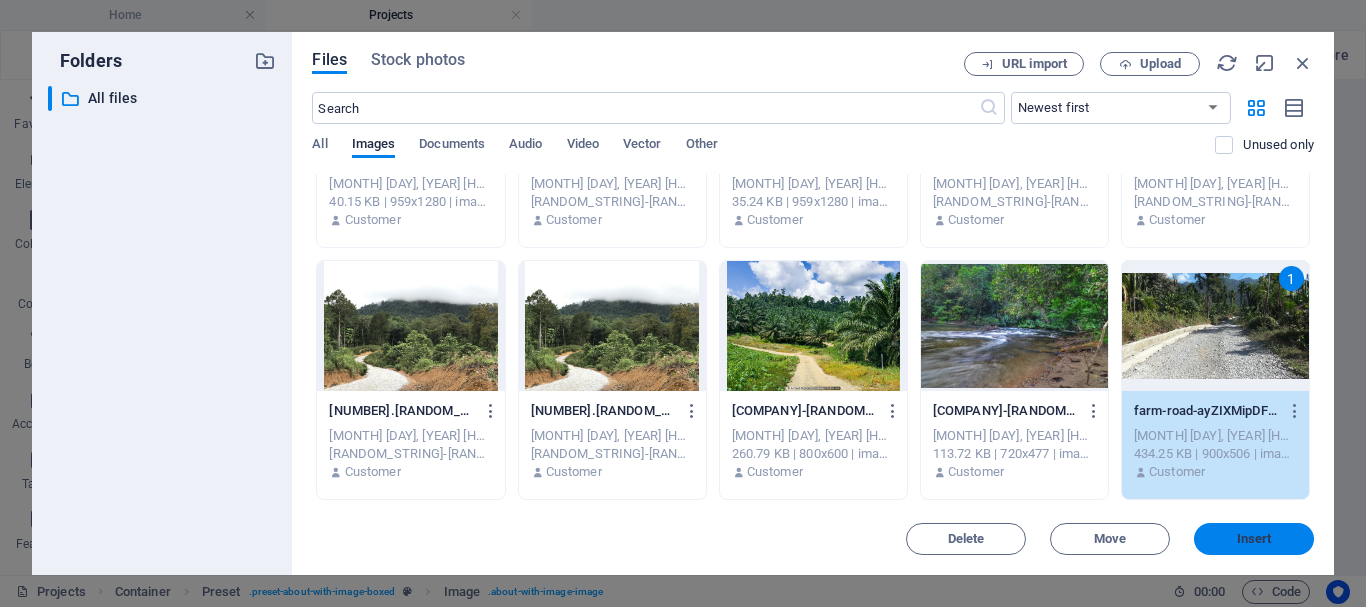 click on "Insert" at bounding box center [1254, 539] 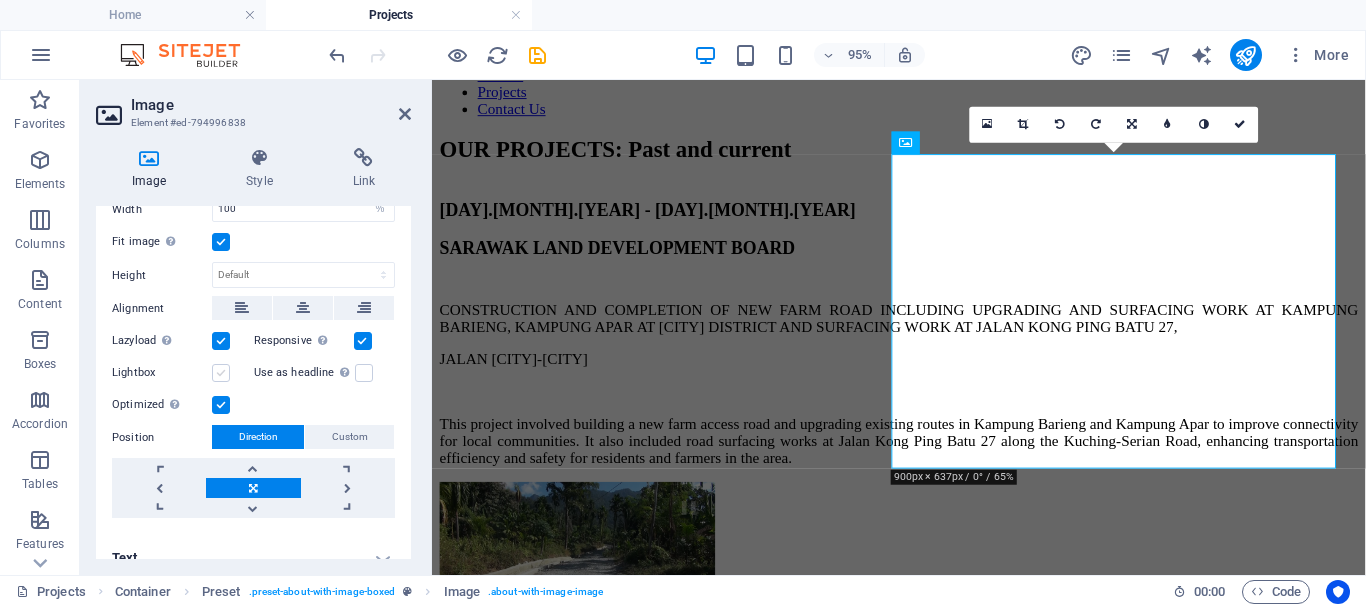 scroll, scrollTop: 254, scrollLeft: 0, axis: vertical 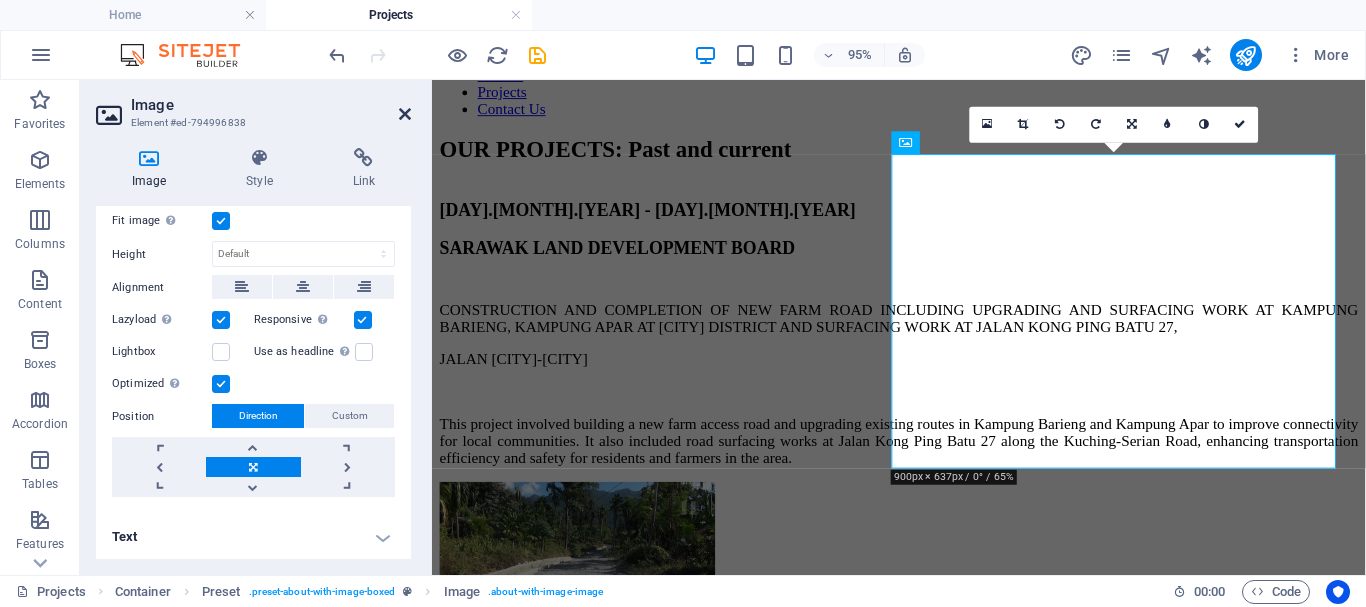 click at bounding box center [405, 114] 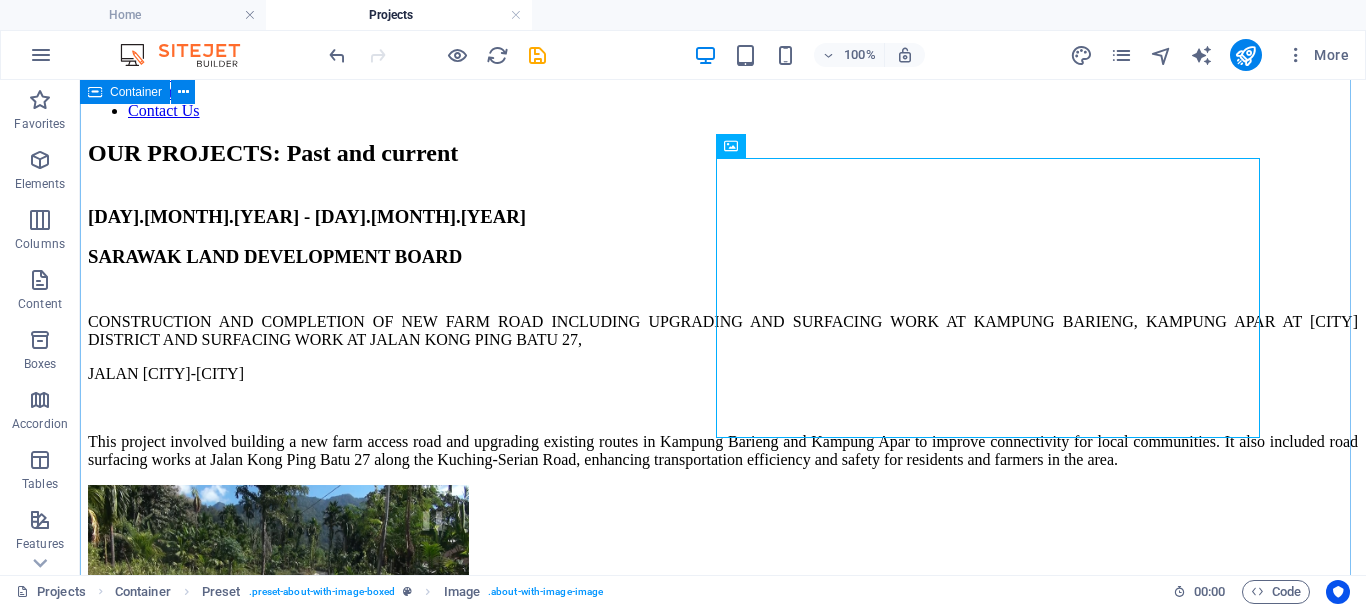 scroll, scrollTop: 296, scrollLeft: 0, axis: vertical 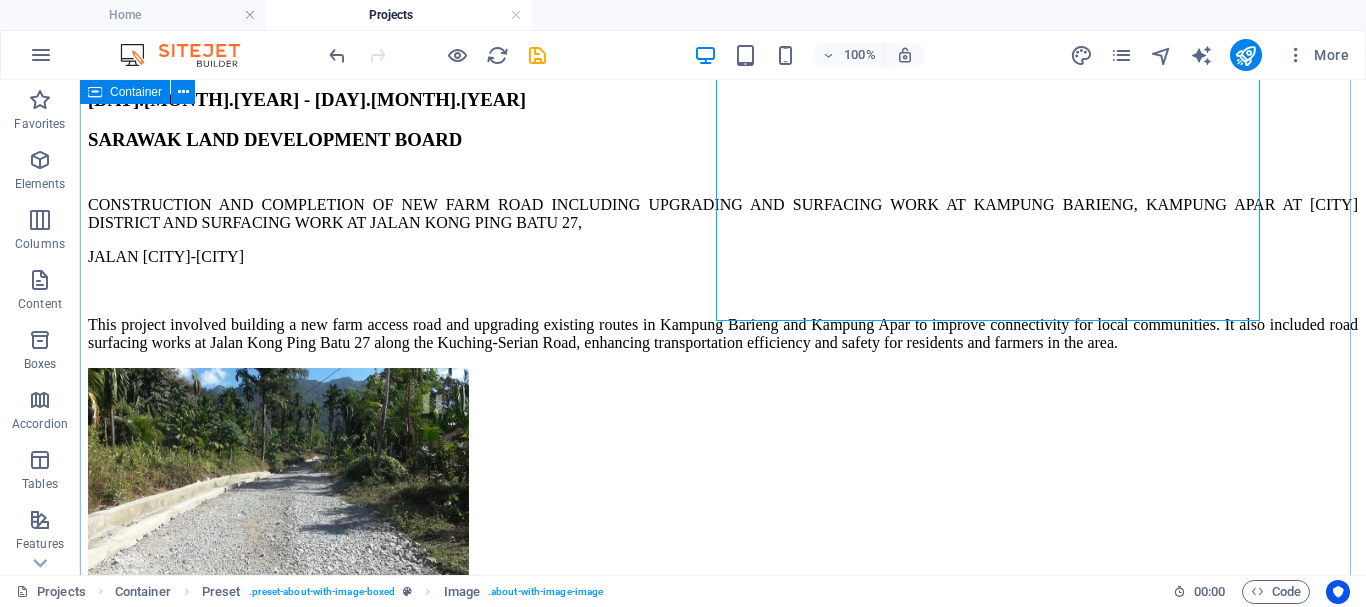 click on "OUR PROJECTS: Past and current [DAY].[MONTH].[YEAR] - [DAY].[MONTH].[YEAR] [COMPANY] CONSTRUCTION AND COMPLETION OF NEW FARM ROAD INCLUDING UPGRADING AND SURFACING WORK AT [CITY] [CITY], [CITY] AT [CITY] DISTRICT AND SURFACING WORK AT [CITY] [CITY] [CITY], [CITY]-[CITY] This project involved building a new farm access road and upgrading existing routes in [CITY] [CITY] and [CITY] [CITY] to improve connectivity for local communities. It also included road surfacing works at [CITY] [CITY] [CITY] along the [CITY]-[CITY] Road, enhancing transportation efficiency and safety for residents and farmers in the area. [DAY].[MONTH].[YEAR] - [DAY].[MONTH].[YEAR] [COMPANY] MENDALAM DAN MELURUSKAN BAHAGIAN HULU SUNGAI MOYAN ULU (KAWASAN CINA), DAERAH ASAJAYA, BAHAGIAN SAMARAHAN, SARAWAK. [DAY].[MONTH].[YEAR] - [DAY].[MONTH].[YEAR] [COMPANY] UPGRADING AND SURFACING OF FARM ROAD AT [NAME] [NAME] [NAME], [CITY], [CITY] [CITY] [DAY].[MONTH].[YEAR] - [DAY].[MONTH].[YEAR]" at bounding box center [723, 1777] 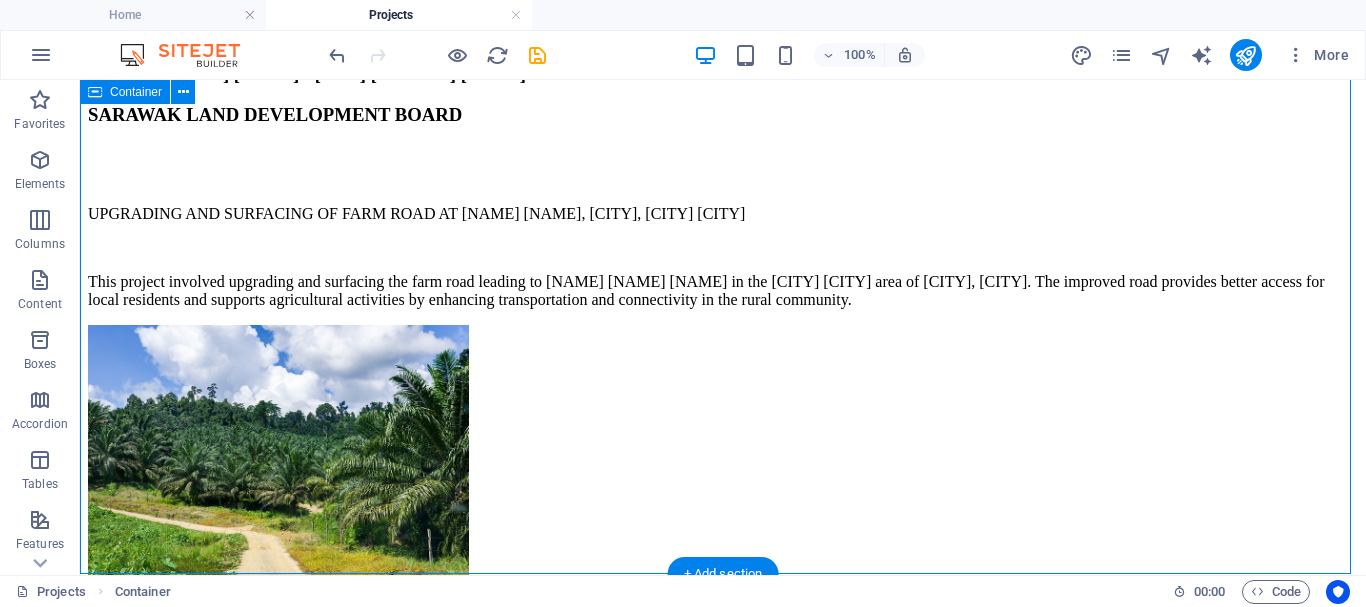 scroll, scrollTop: 1824, scrollLeft: 0, axis: vertical 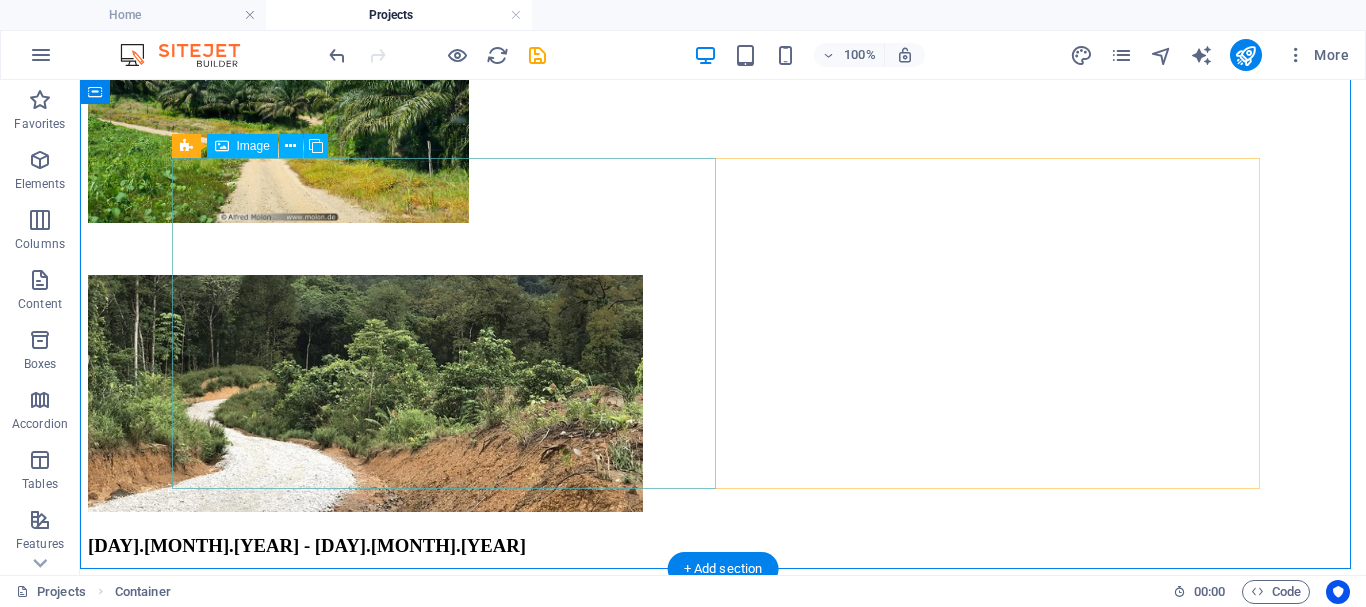 click at bounding box center [278, 1565] 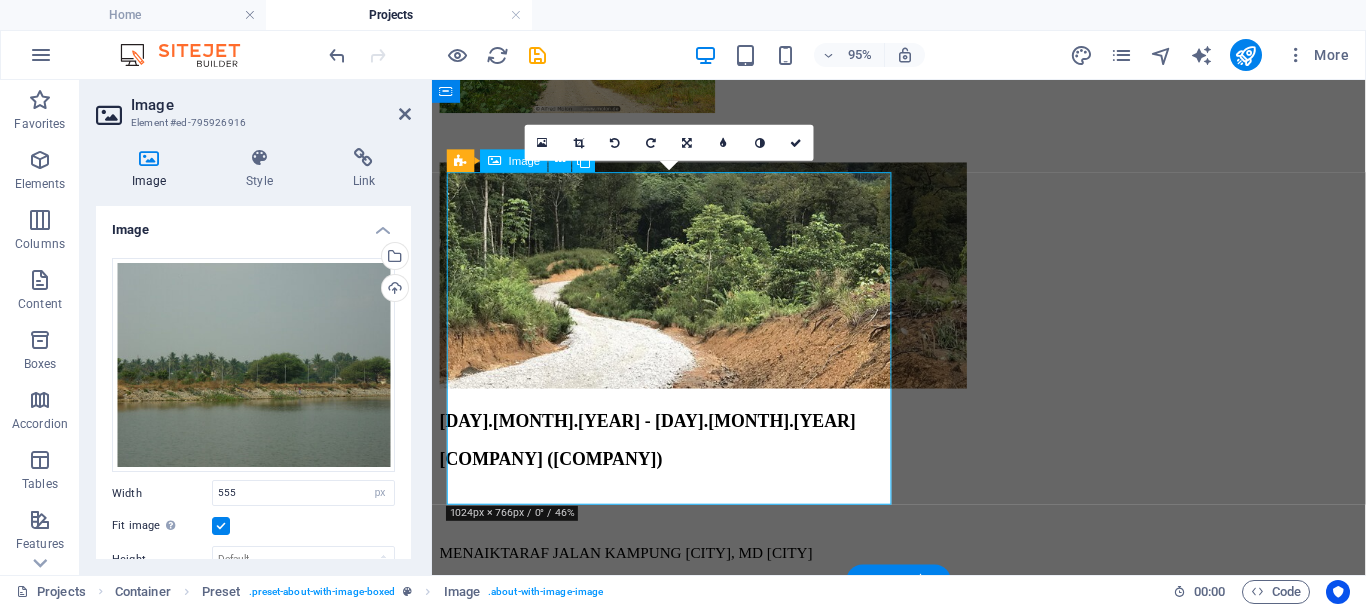 scroll, scrollTop: 1957, scrollLeft: 0, axis: vertical 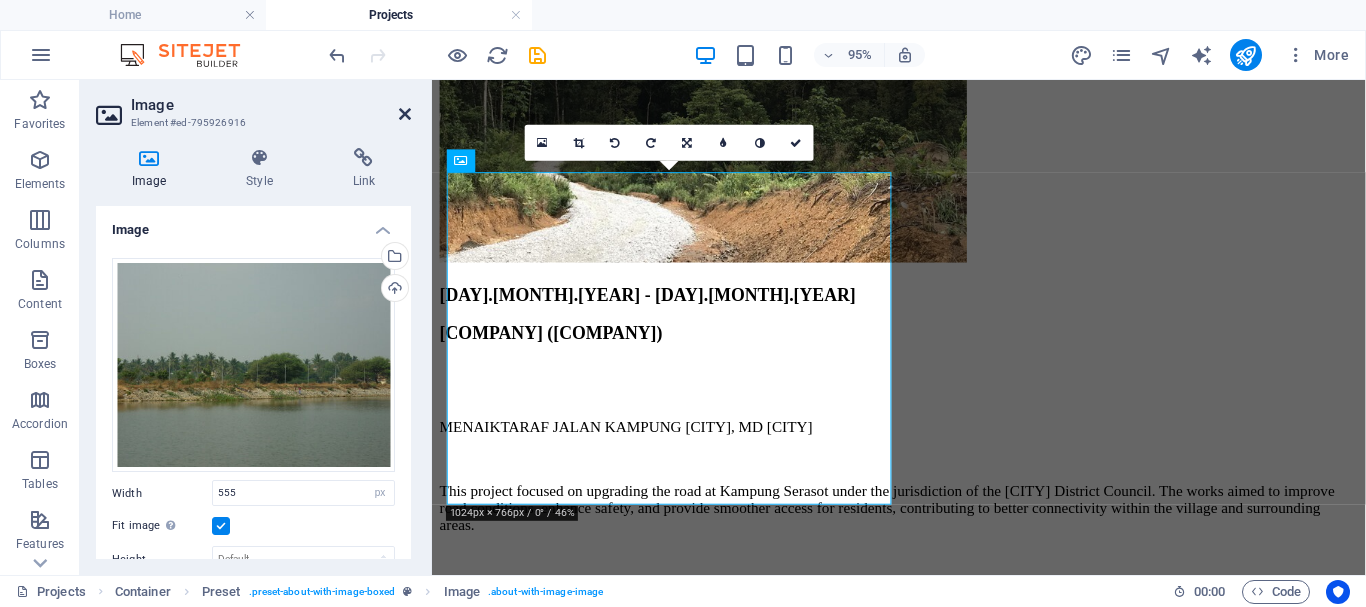 click at bounding box center (405, 114) 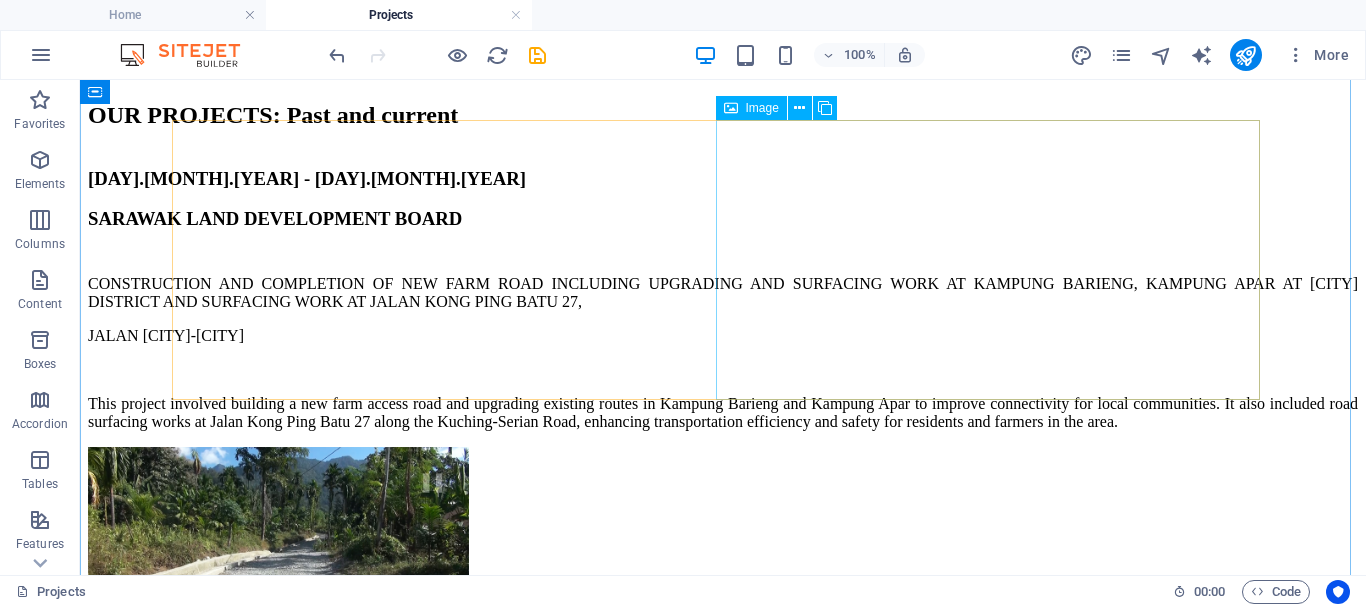 scroll, scrollTop: 65, scrollLeft: 0, axis: vertical 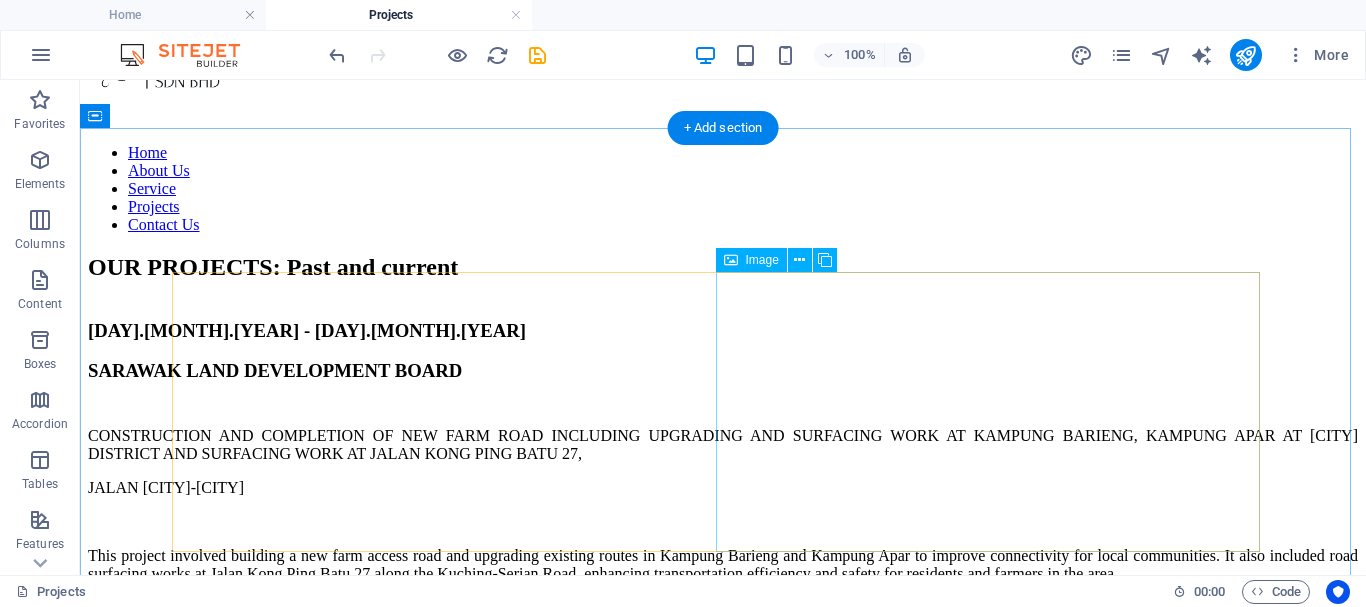 click at bounding box center [278, 708] 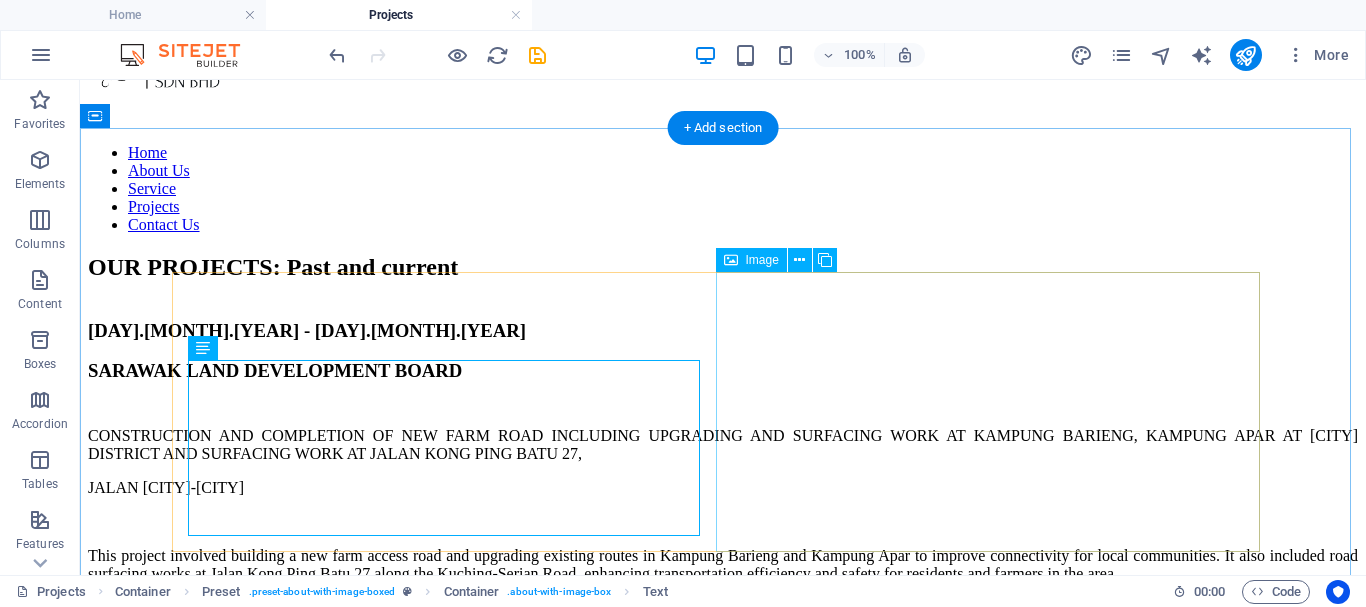 click at bounding box center [278, 708] 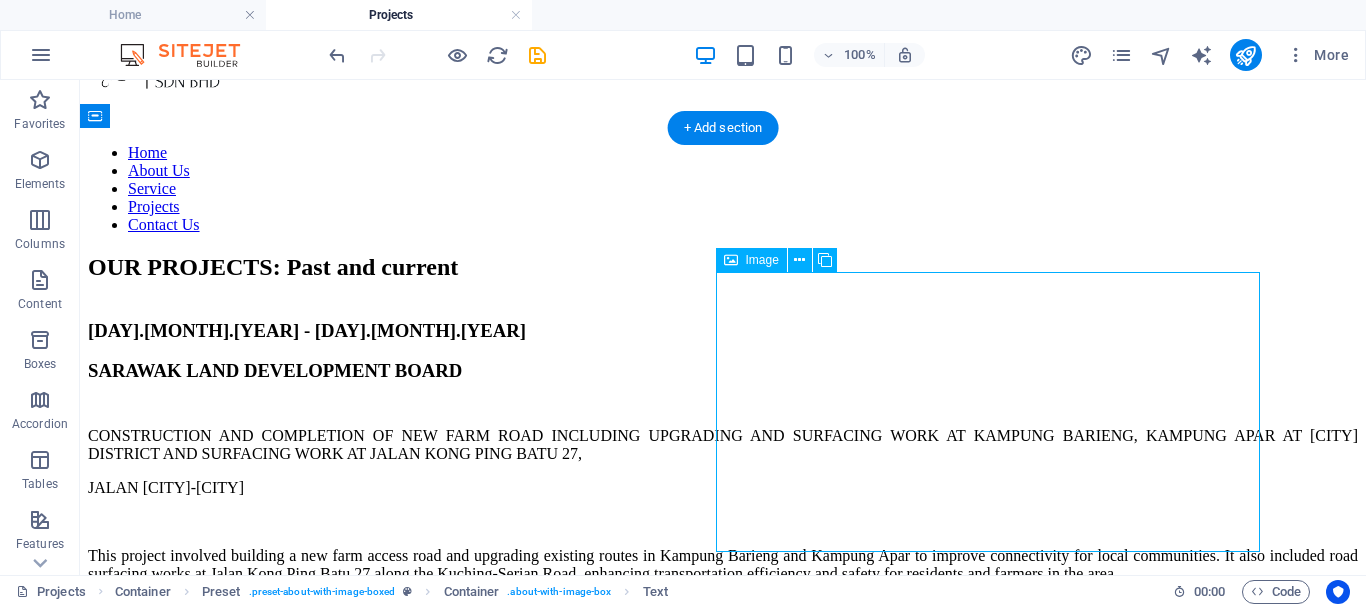 click at bounding box center [278, 708] 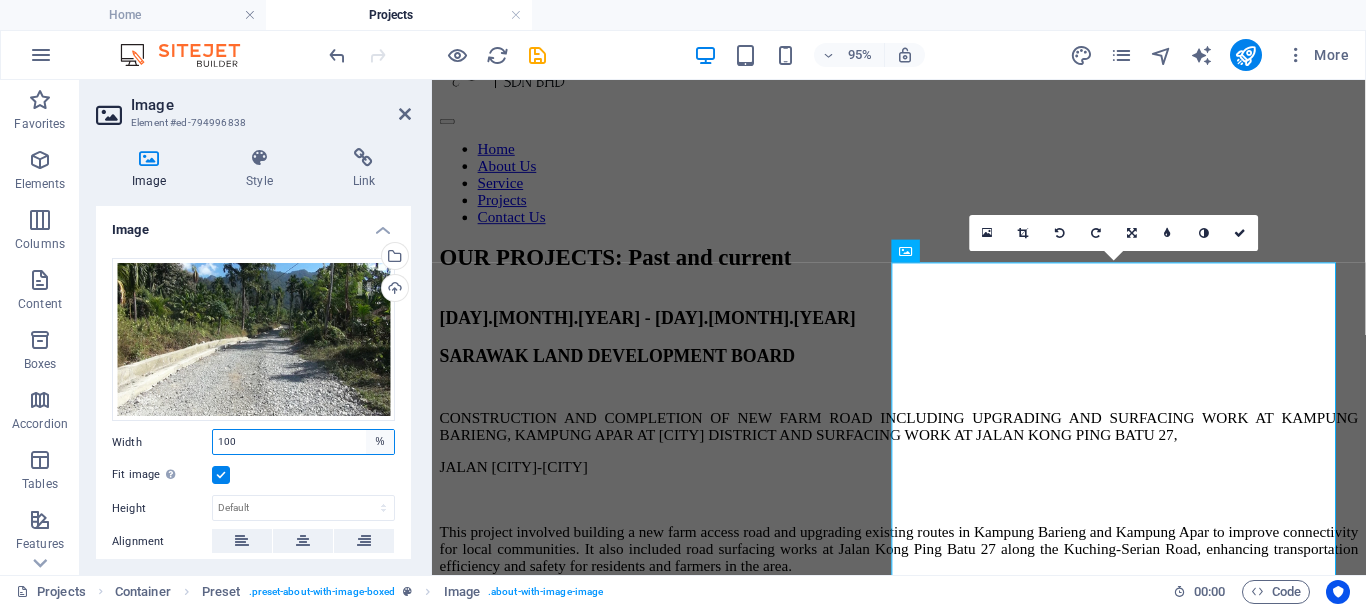 click on "Default auto px rem % em vh vw" at bounding box center (380, 442) 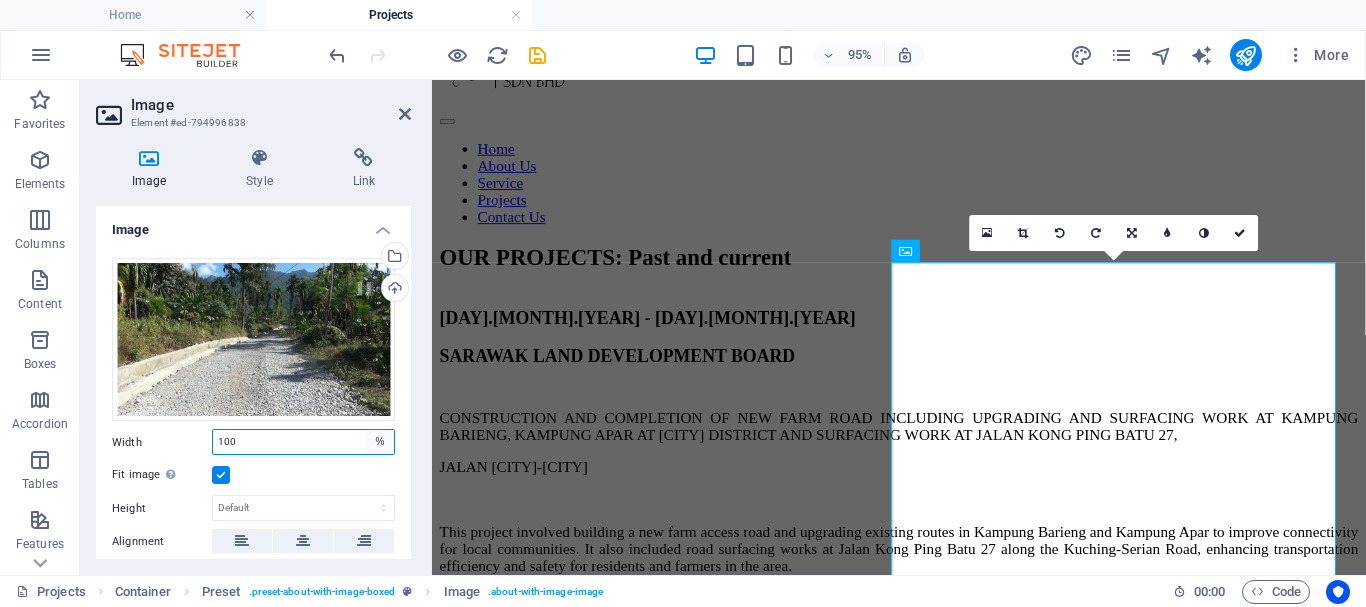 select on "px" 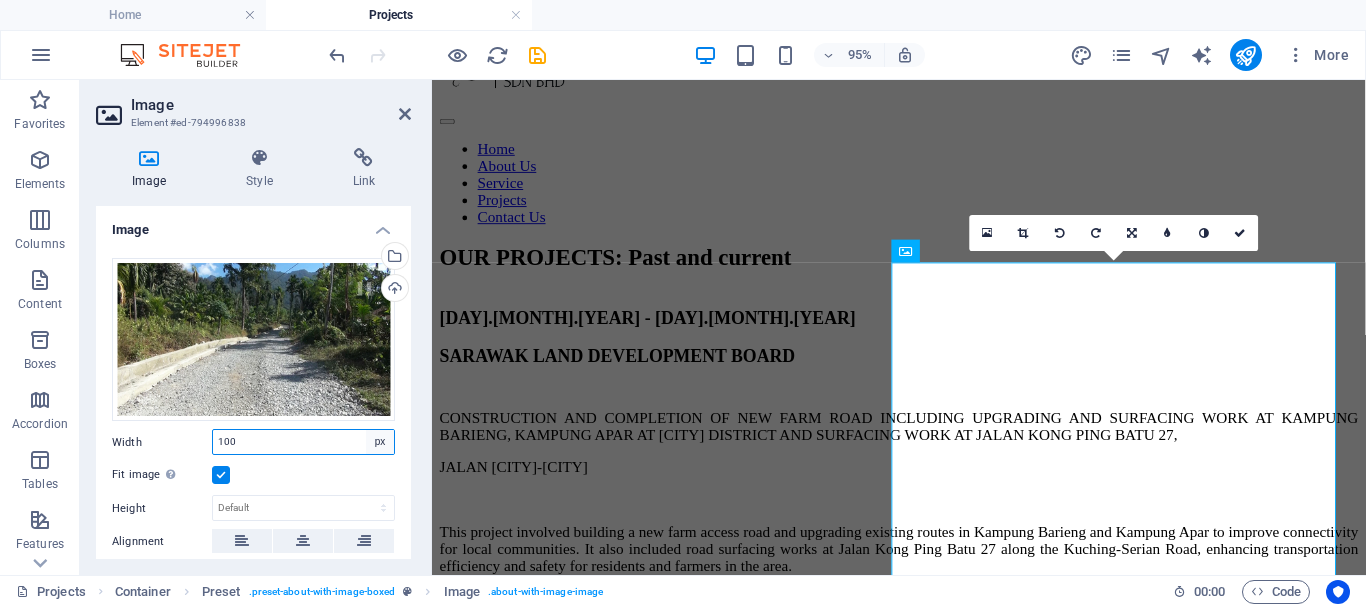 click on "Default auto px rem % em vh vw" at bounding box center [380, 442] 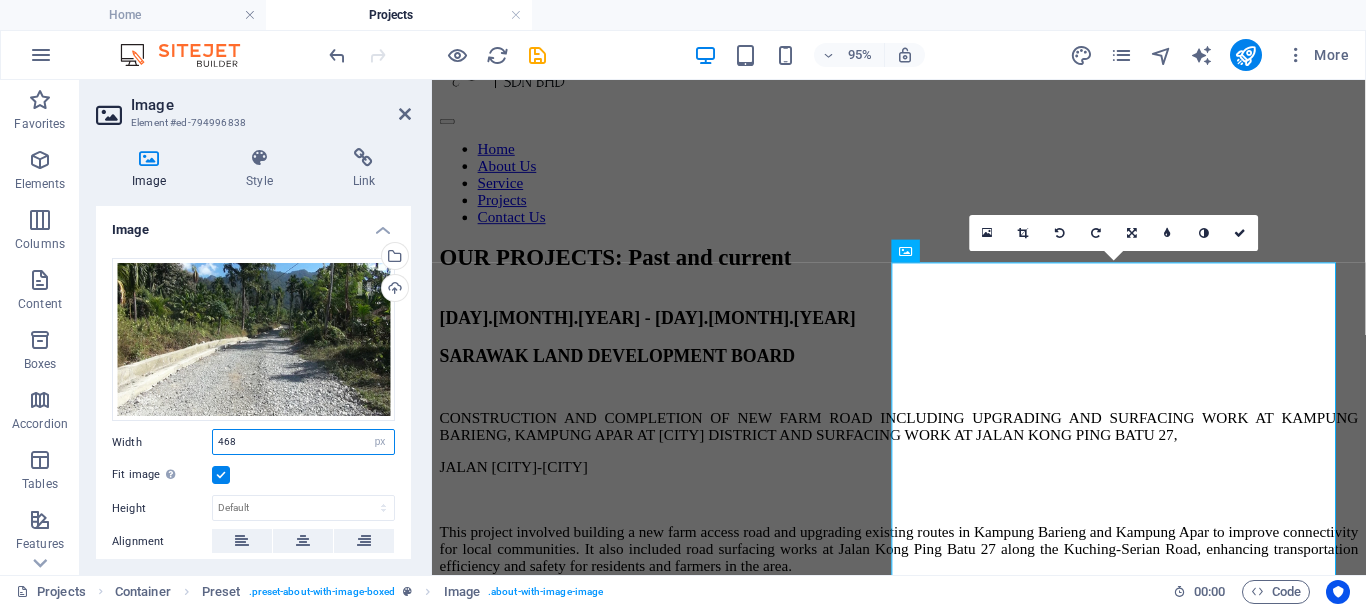 click on "468" at bounding box center [303, 442] 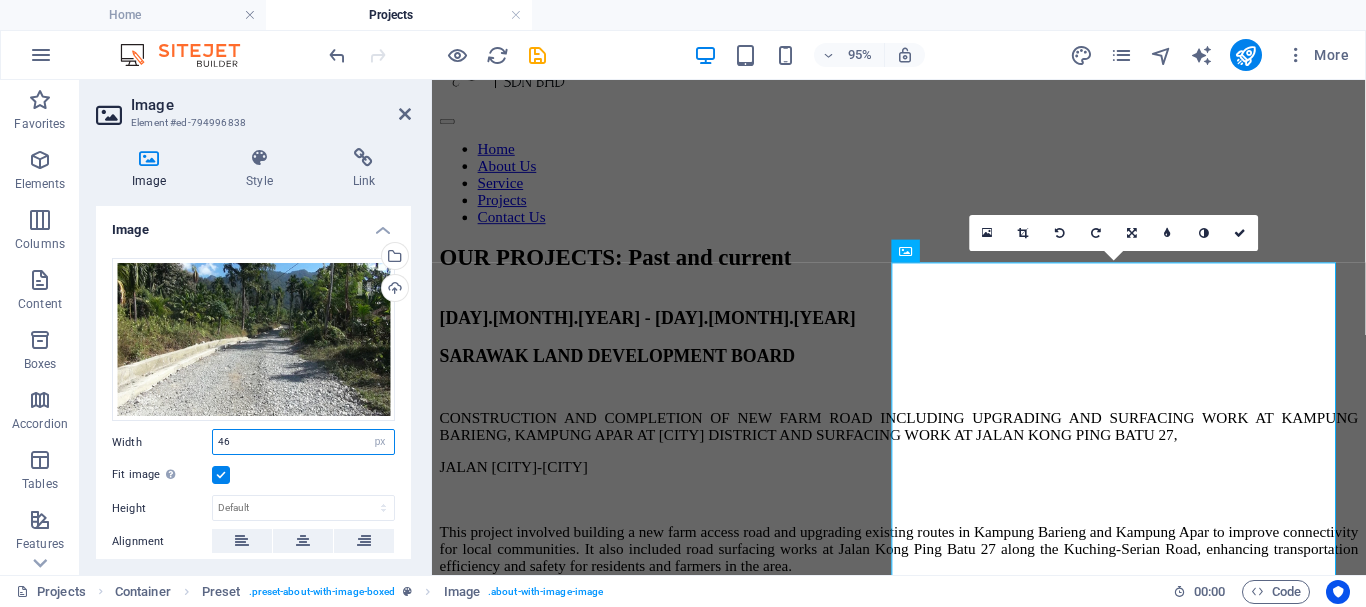 type on "4" 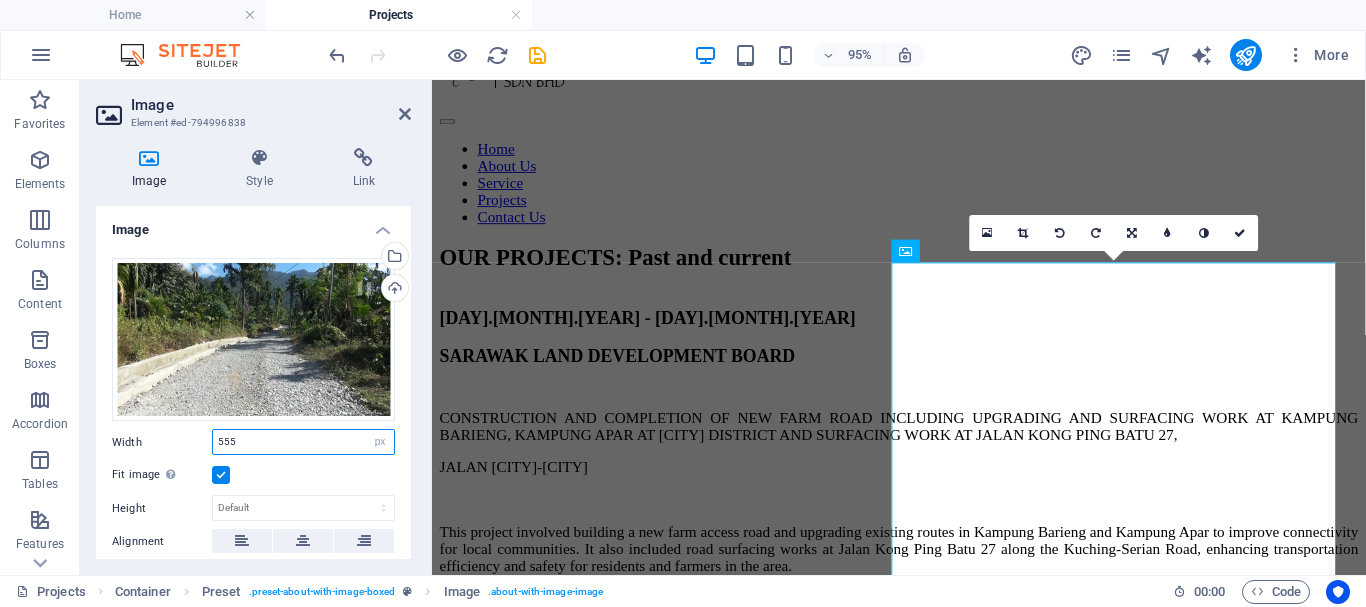 type on "555" 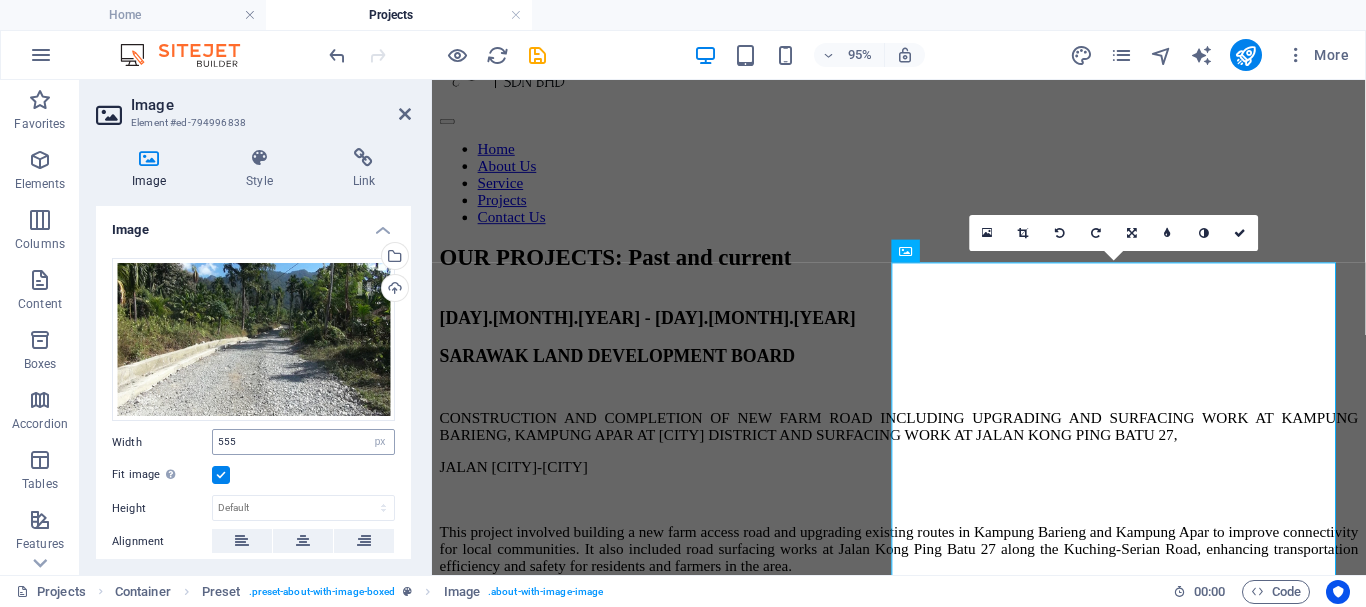 scroll, scrollTop: 254, scrollLeft: 0, axis: vertical 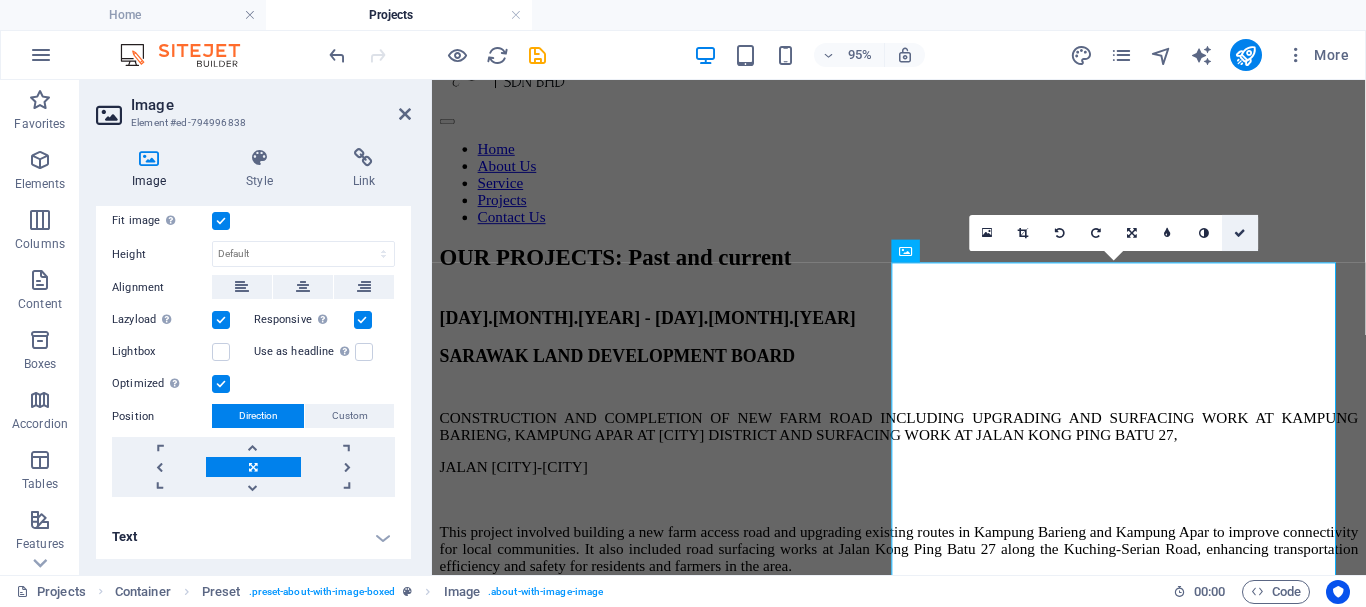 click at bounding box center (1241, 232) 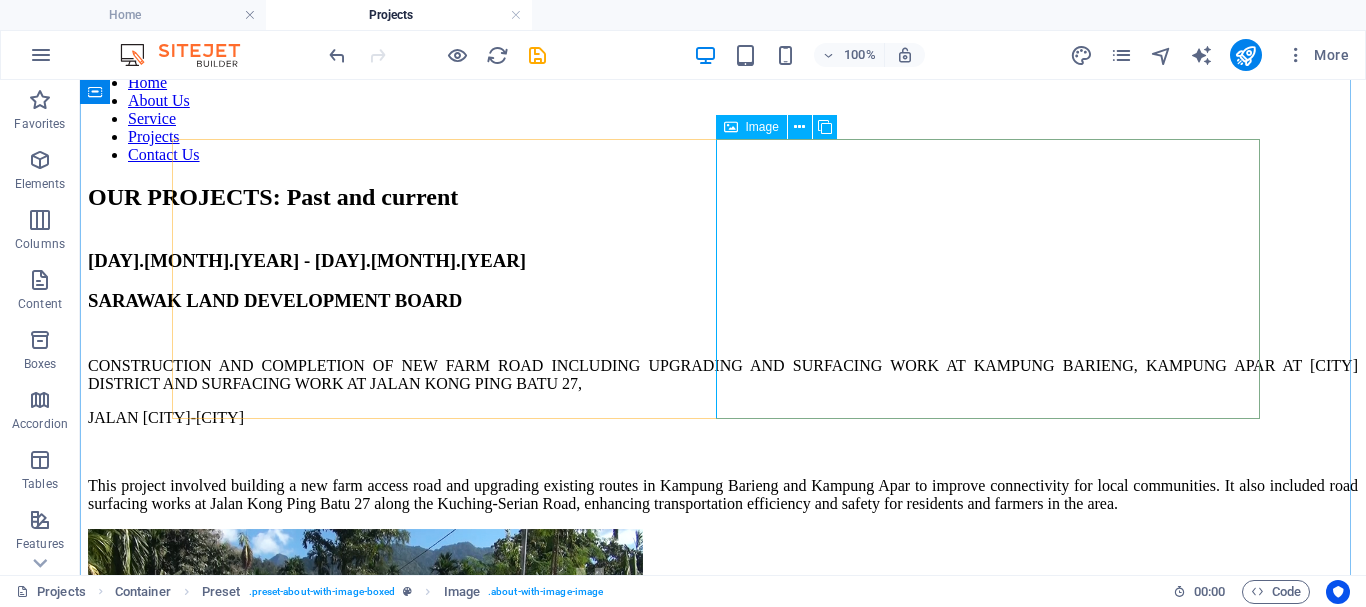 scroll, scrollTop: 264, scrollLeft: 0, axis: vertical 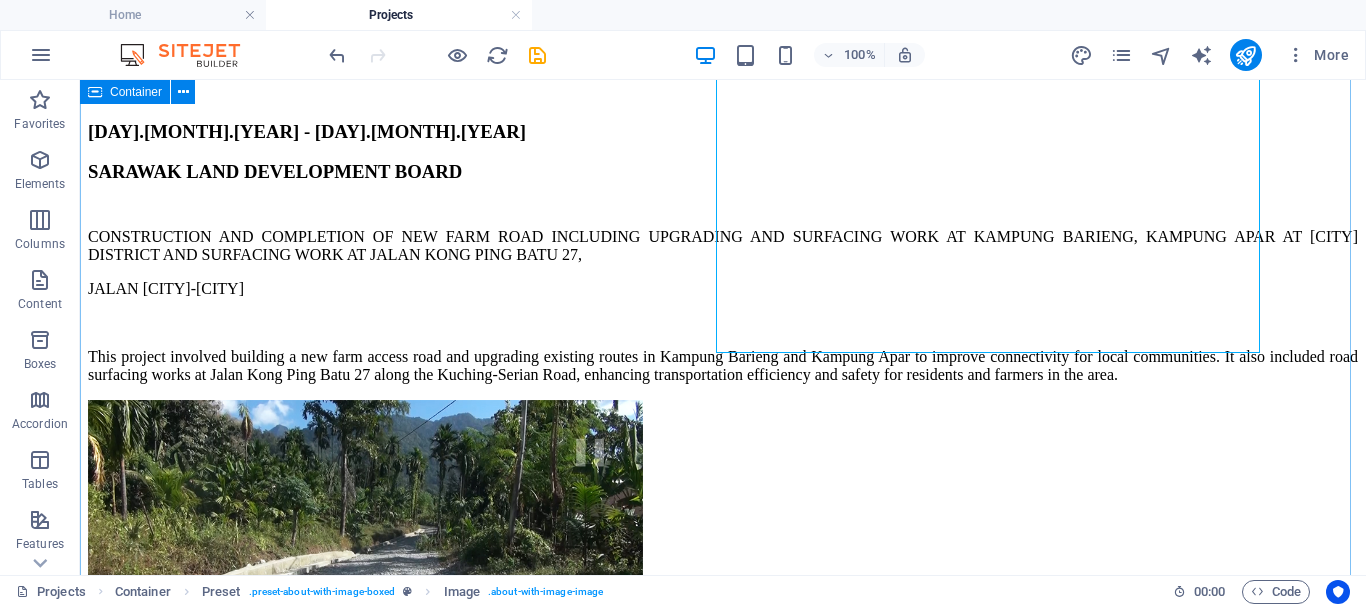 click on "OUR PROJECTS: Past and current [DAY].[MONTH].[YEAR] - [DAY].[MONTH].[YEAR] [COMPANY] CONSTRUCTION AND COMPLETION OF NEW FARM ROAD INCLUDING UPGRADING AND SURFACING WORK AT [CITY] [CITY], [CITY] AT [CITY] DISTRICT AND SURFACING WORK AT [CITY] [CITY] [CITY], [CITY]-[CITY] This project involved building a new farm access road and upgrading existing routes in [CITY] [CITY] and [CITY] [CITY] to improve connectivity for local communities. It also included road surfacing works at [CITY] [CITY] [CITY] along the [CITY]-[CITY] Road, enhancing transportation efficiency and safety for residents and farmers in the area. [DAY].[MONTH].[YEAR] - [DAY].[MONTH].[YEAR] [COMPANY] MENDALAM DAN MELURUSKAN BAHAGIAN HULU SUNGAI MOYAN ULU (KAWASAN CINA), DAERAH ASAJAYA, BAHAGIAN SAMARAHAN, SARAWAK. [DAY].[MONTH].[YEAR] - [DAY].[MONTH].[YEAR] [COMPANY] UPGRADING AND SURFACING OF FARM ROAD AT [NAME] [NAME] [NAME], [CITY], [CITY] [CITY] [DAY].[MONTH].[YEAR] - [DAY].[MONTH].[YEAR]" at bounding box center [723, 1858] 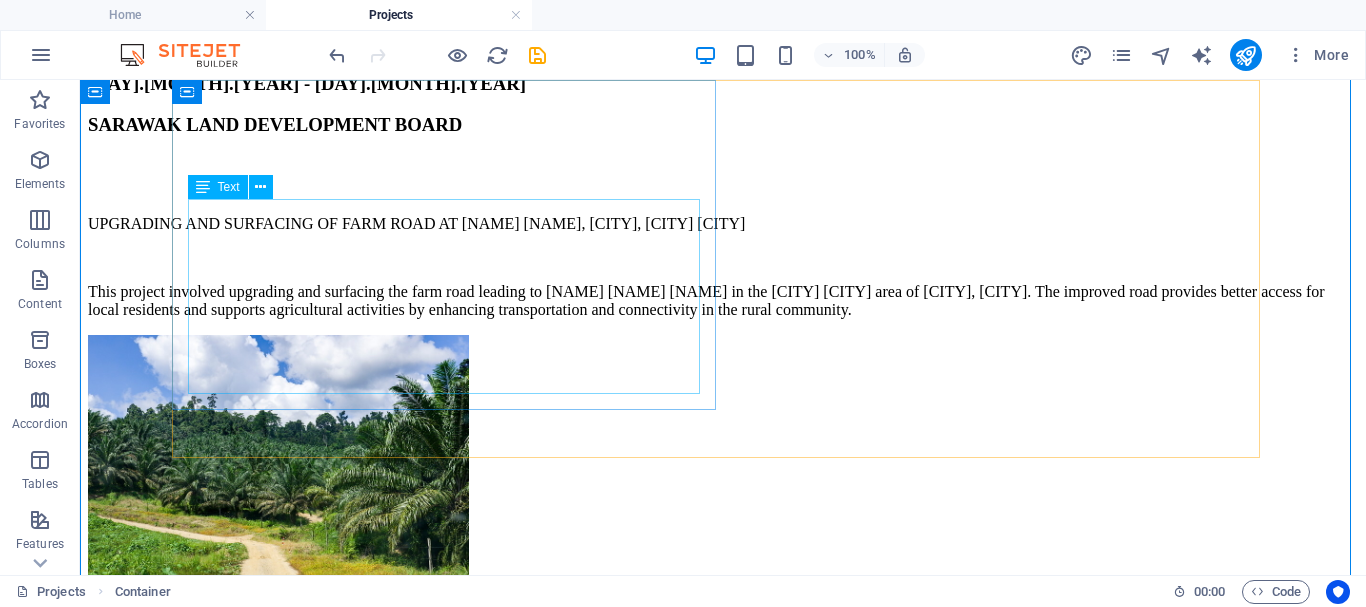 scroll, scrollTop: 1753, scrollLeft: 0, axis: vertical 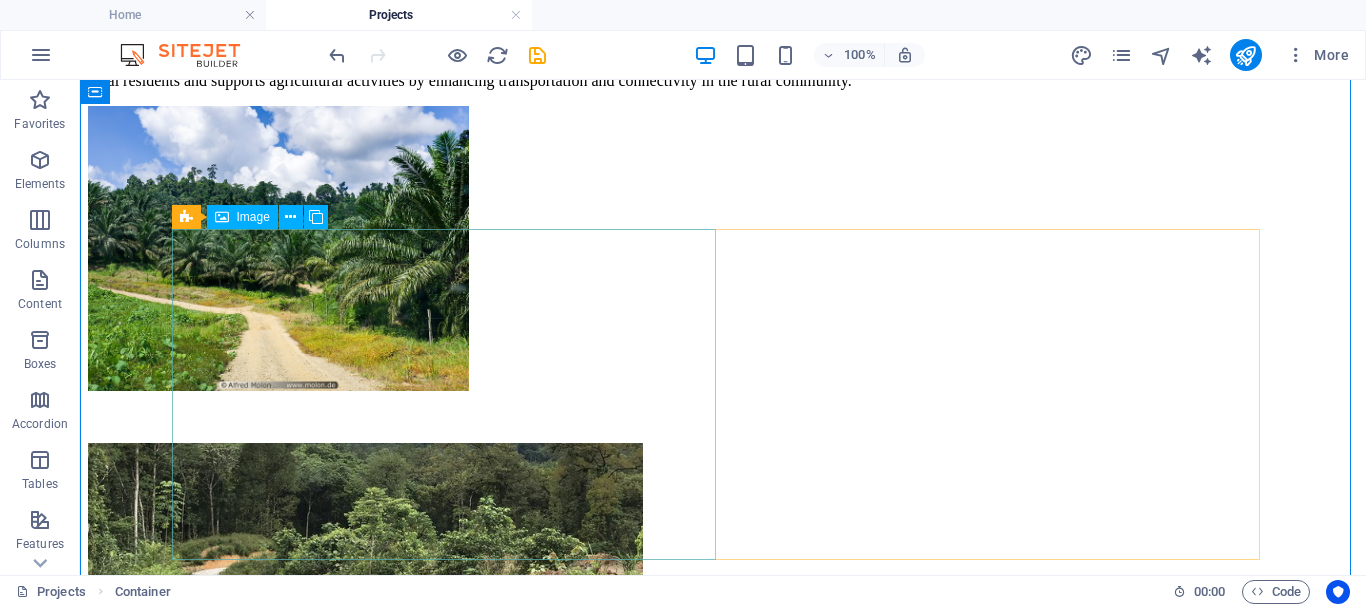 click at bounding box center (278, 1734) 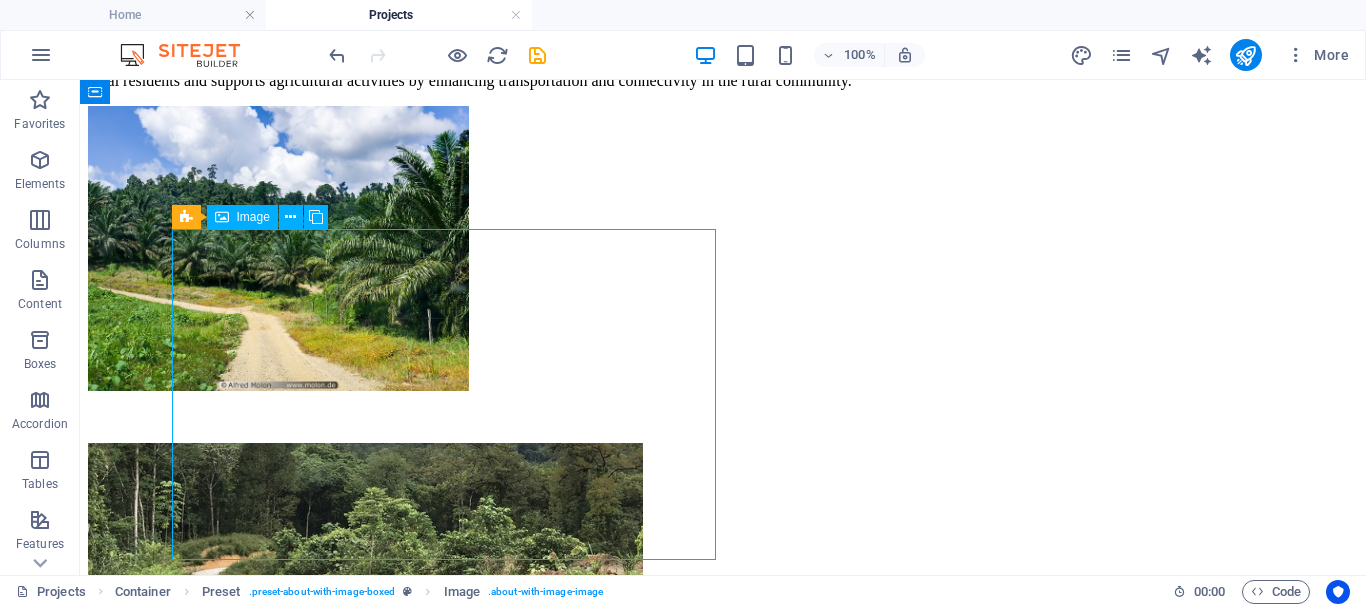 click at bounding box center [278, 1734] 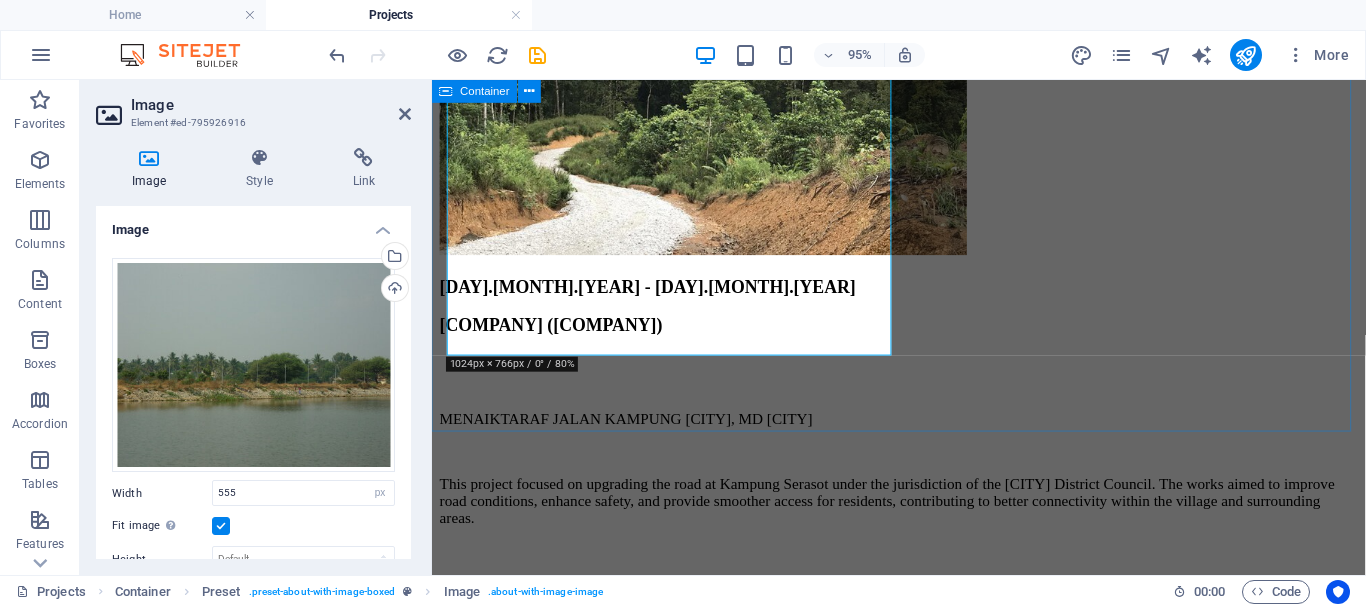 scroll, scrollTop: 2234, scrollLeft: 0, axis: vertical 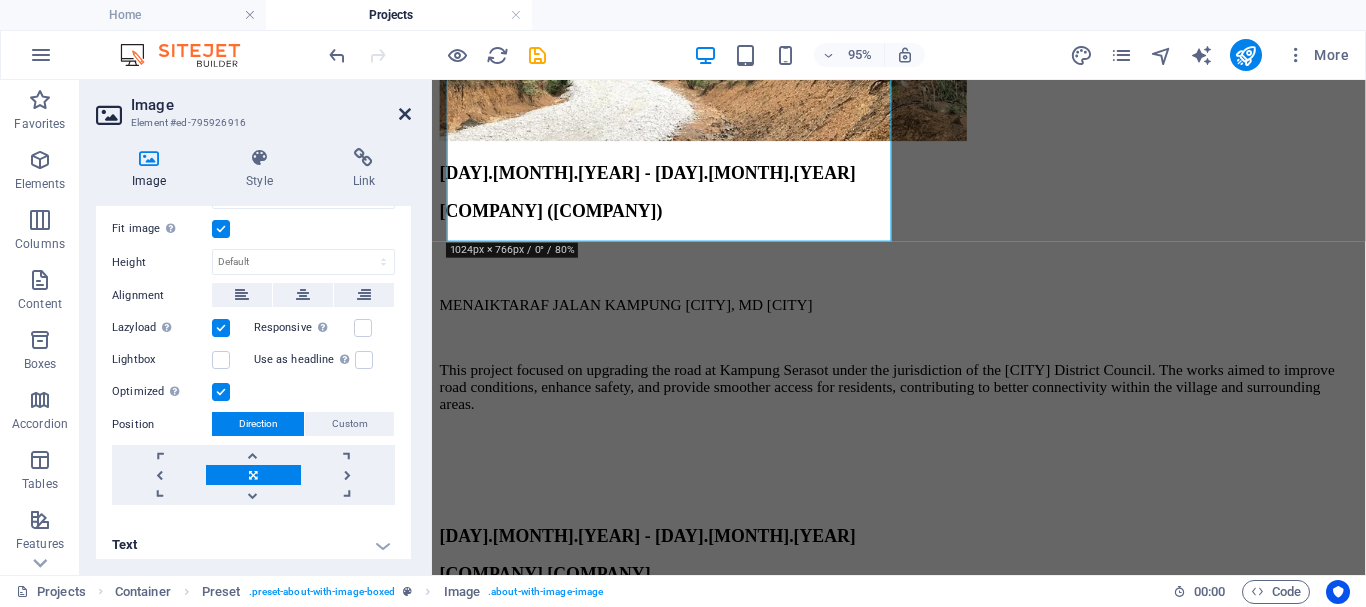 click at bounding box center [405, 114] 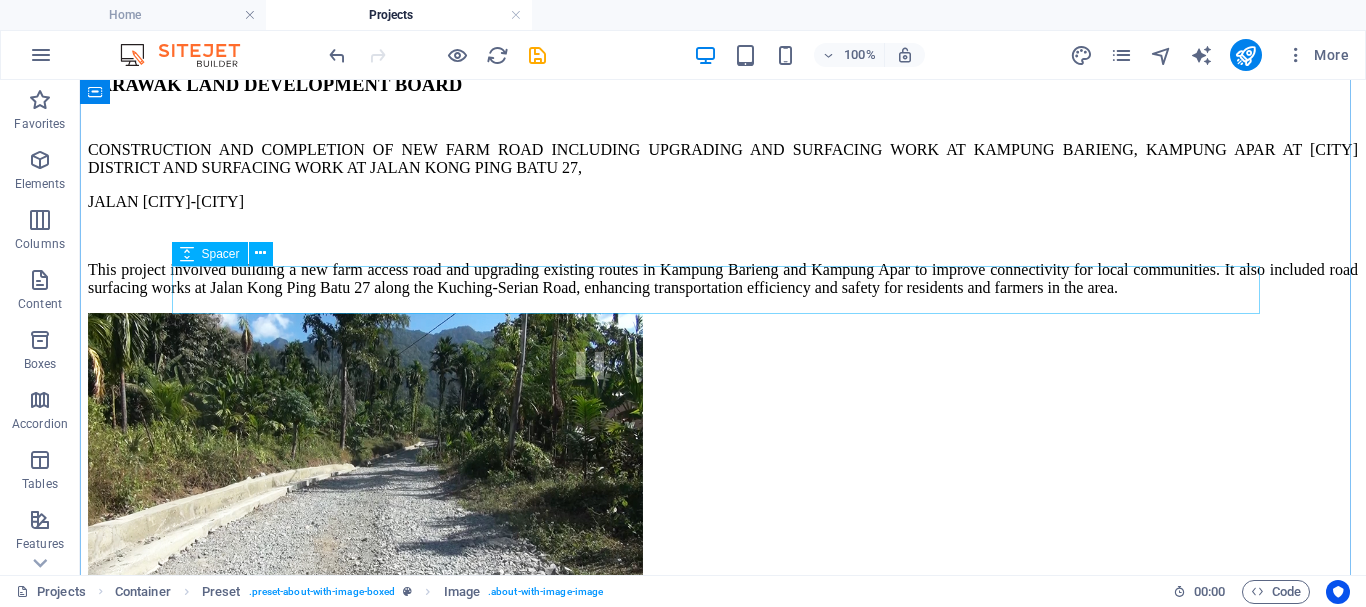 scroll, scrollTop: 57, scrollLeft: 0, axis: vertical 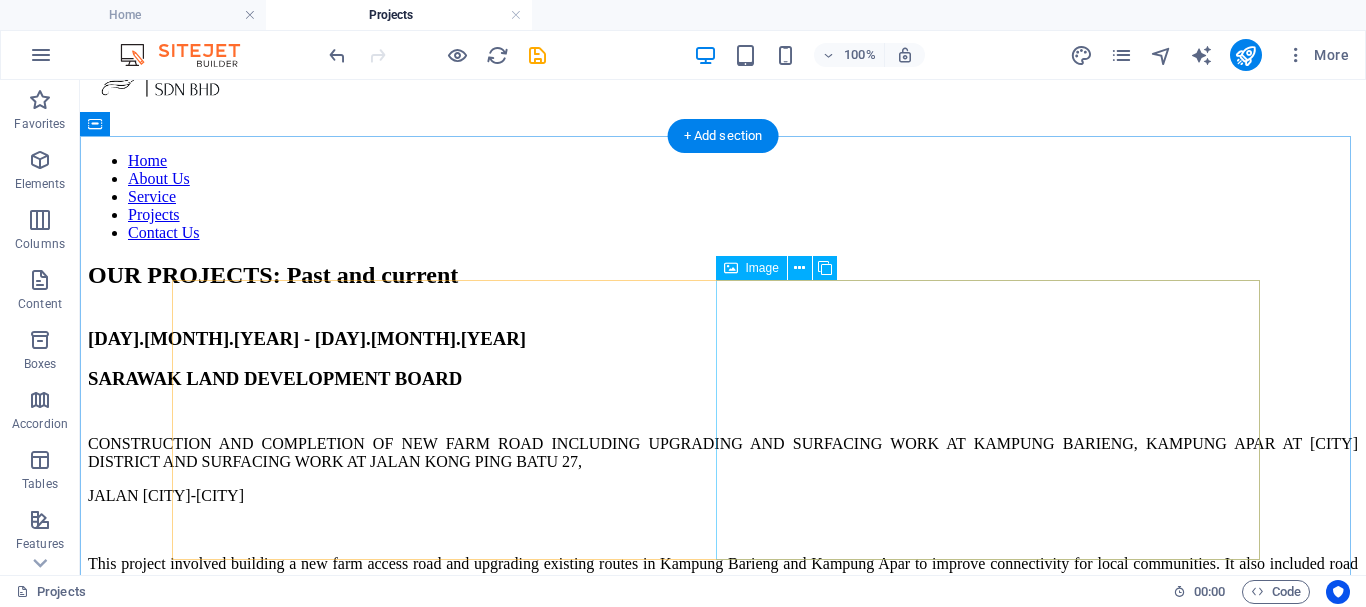 click at bounding box center (278, 765) 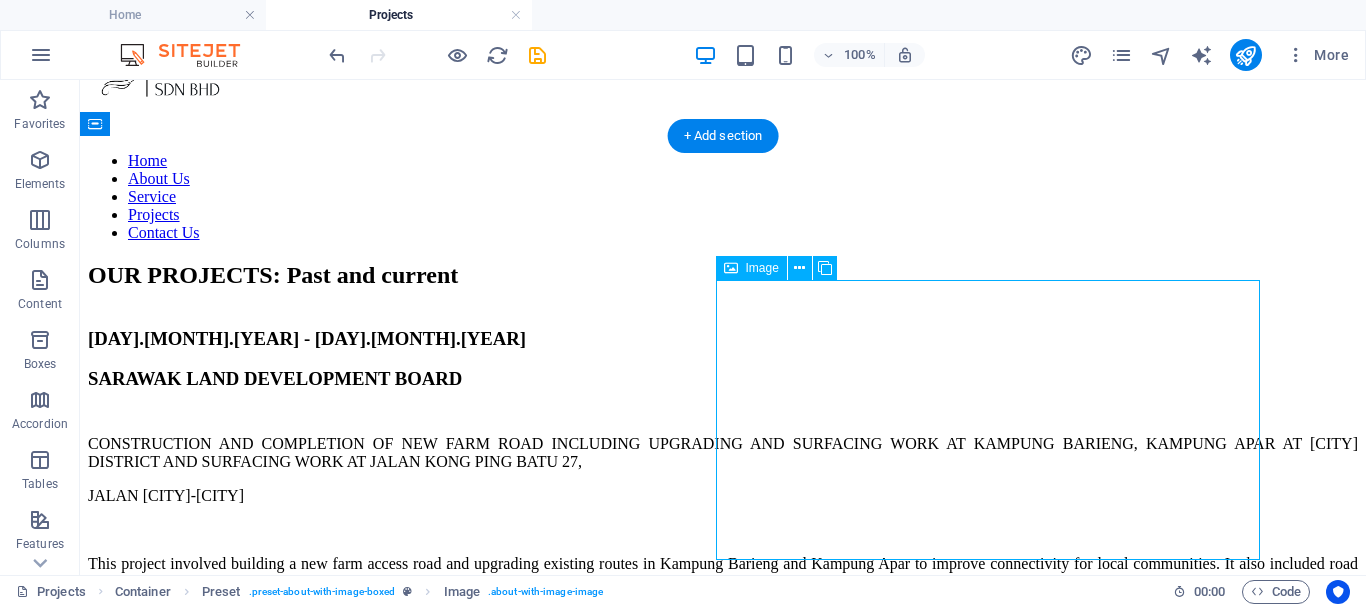click at bounding box center [278, 765] 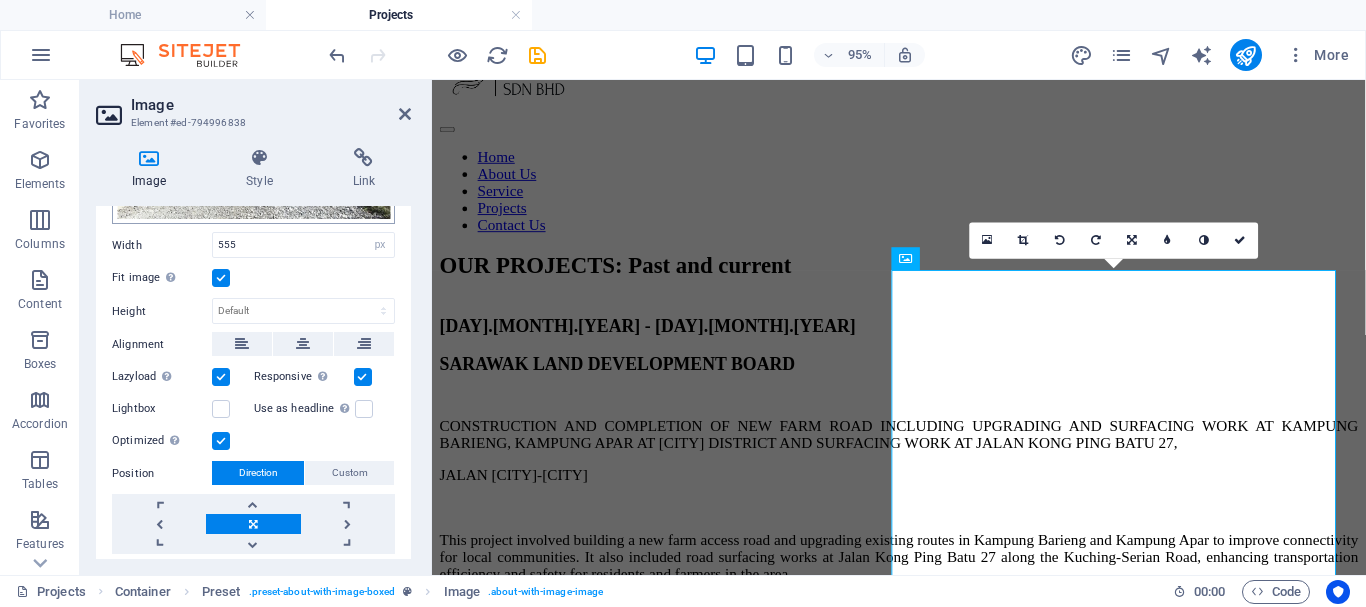 scroll, scrollTop: 198, scrollLeft: 0, axis: vertical 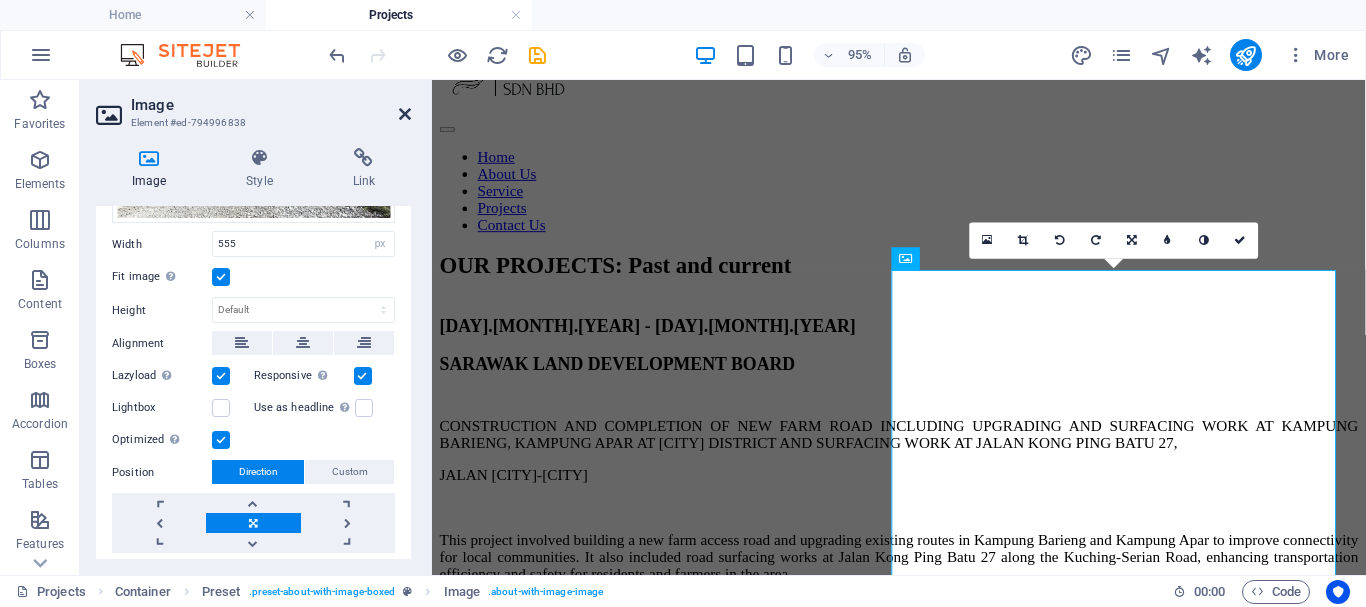 click at bounding box center [405, 114] 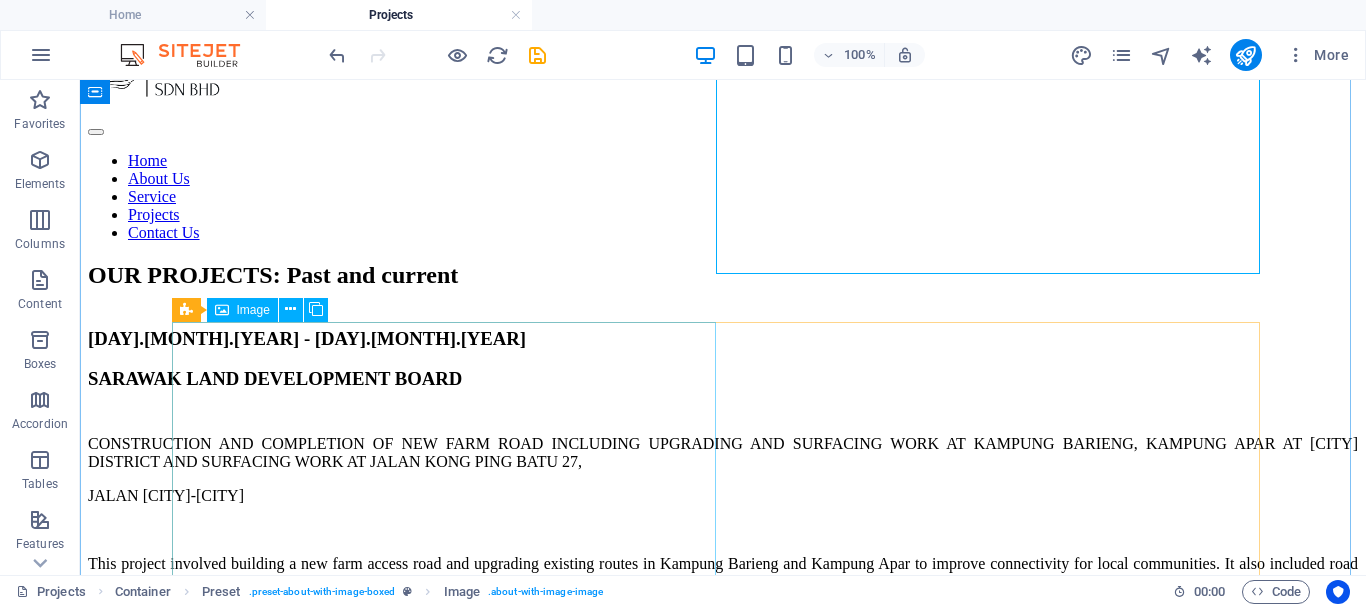 scroll, scrollTop: 344, scrollLeft: 0, axis: vertical 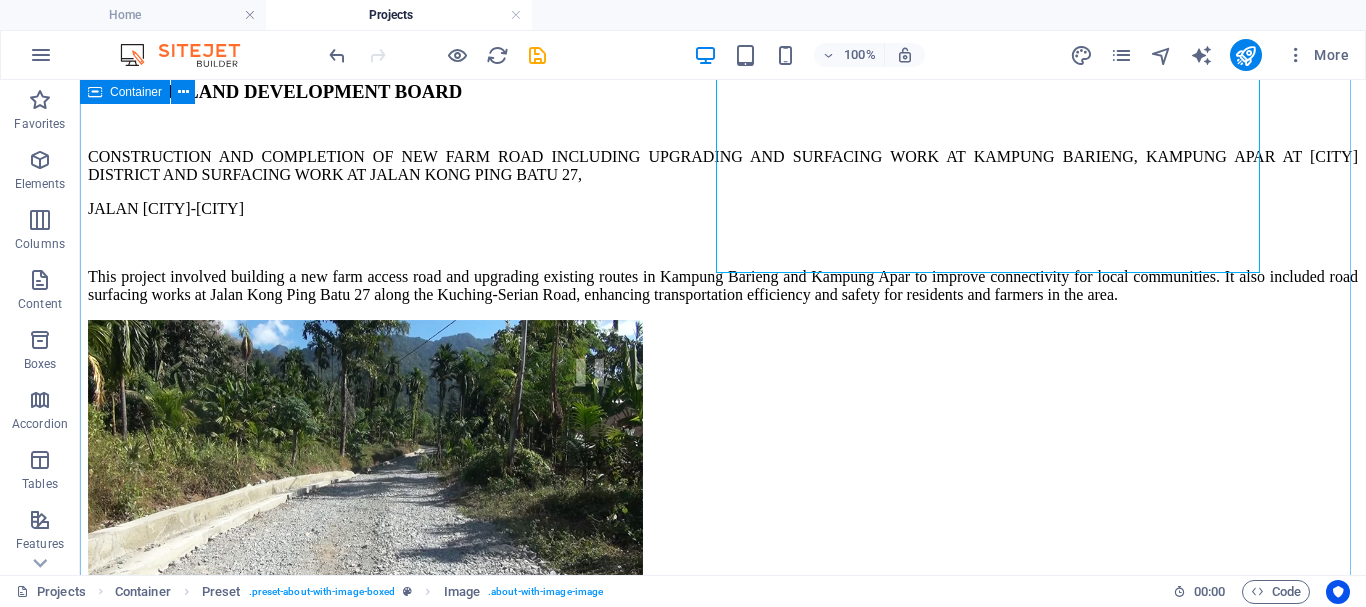 click on "OUR PROJECTS: Past and current [DAY].[MONTH].[YEAR] - [DAY].[MONTH].[YEAR] [COMPANY] CONSTRUCTION AND COMPLETION OF NEW FARM ROAD INCLUDING UPGRADING AND SURFACING WORK AT [CITY] [CITY], [CITY] AT [CITY] DISTRICT AND SURFACING WORK AT [CITY] [CITY] [CITY], [CITY]-[CITY] This project involved building a new farm access road and upgrading existing routes in [CITY] [CITY] and [CITY] [CITY] to improve connectivity for local communities. It also included road surfacing works at [CITY] [CITY] [CITY] along the [CITY]-[CITY] Road, enhancing transportation efficiency and safety for residents and farmers in the area. [DAY].[MONTH].[YEAR] - [DAY].[MONTH].[YEAR] [COMPANY] MENDALAM DAN MELURUSKAN BAHAGIAN HULU SUNGAI MOYAN ULU (KAWASAN CINA), DAERAH ASAJAYA, BAHAGIAN SAMARAHAN, SARAWAK. [DAY].[MONTH].[YEAR] - [DAY].[MONTH].[YEAR] [COMPANY] UPGRADING AND SURFACING OF FARM ROAD AT [NAME] [NAME] [NAME], [CITY], [CITY] [CITY] [DAY].[MONTH].[YEAR] - [DAY].[MONTH].[YEAR]" at bounding box center [723, 1778] 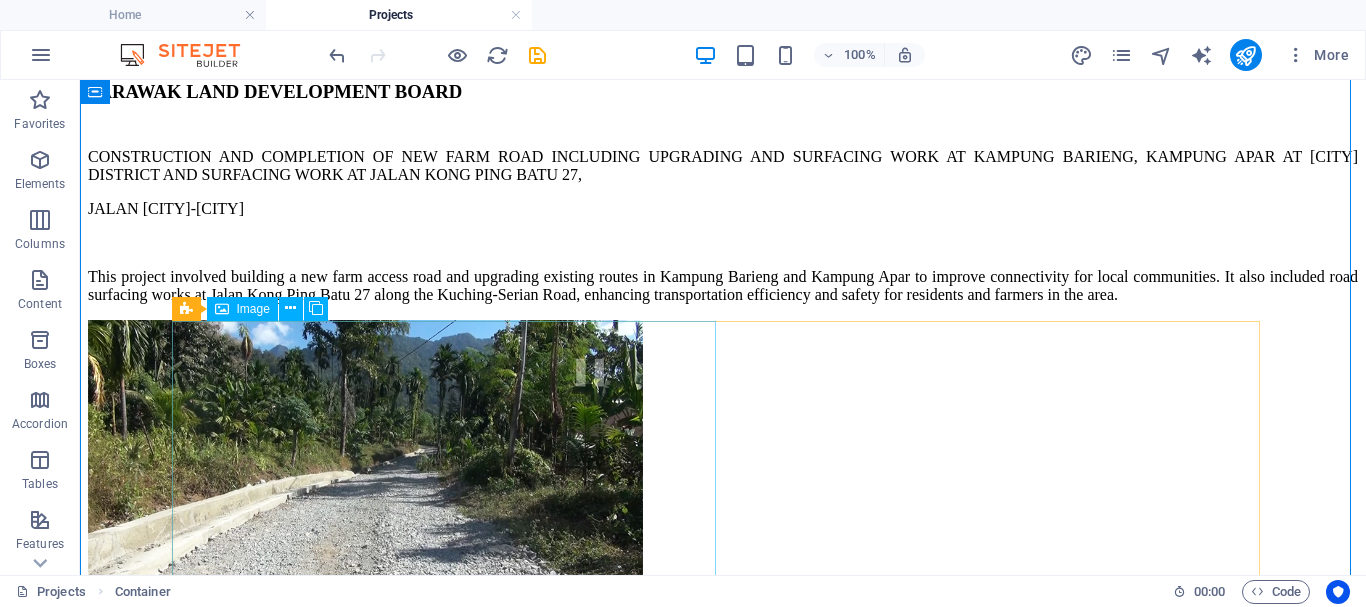 click at bounding box center [278, 812] 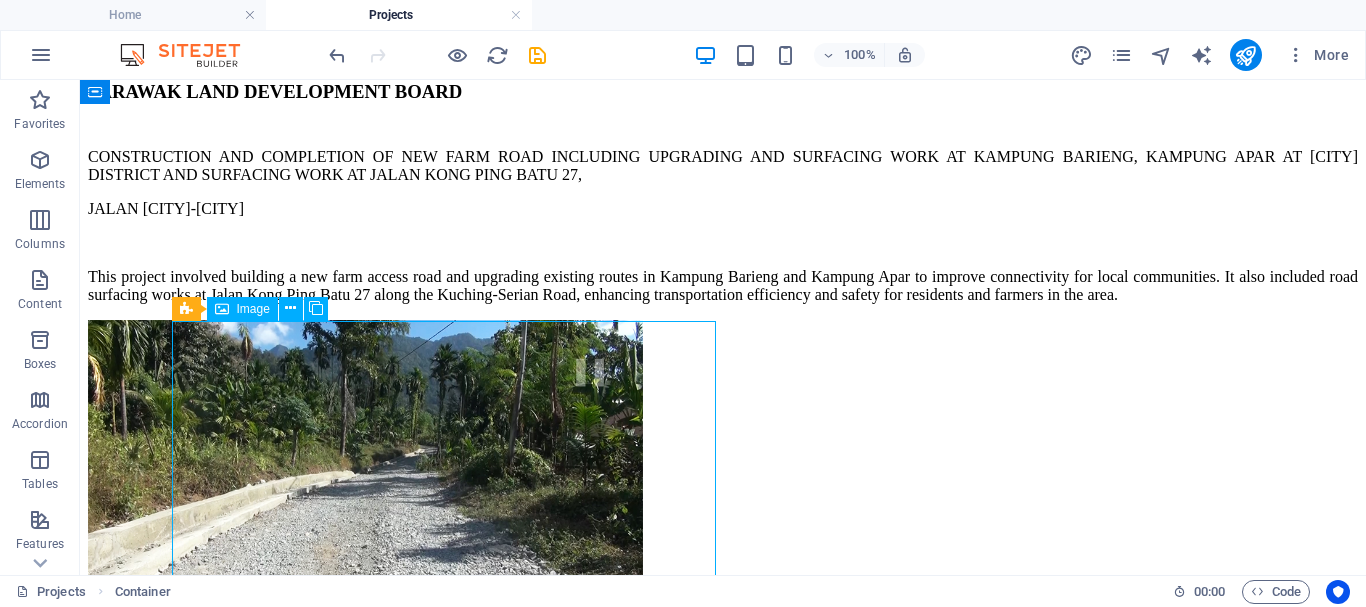 click at bounding box center [278, 812] 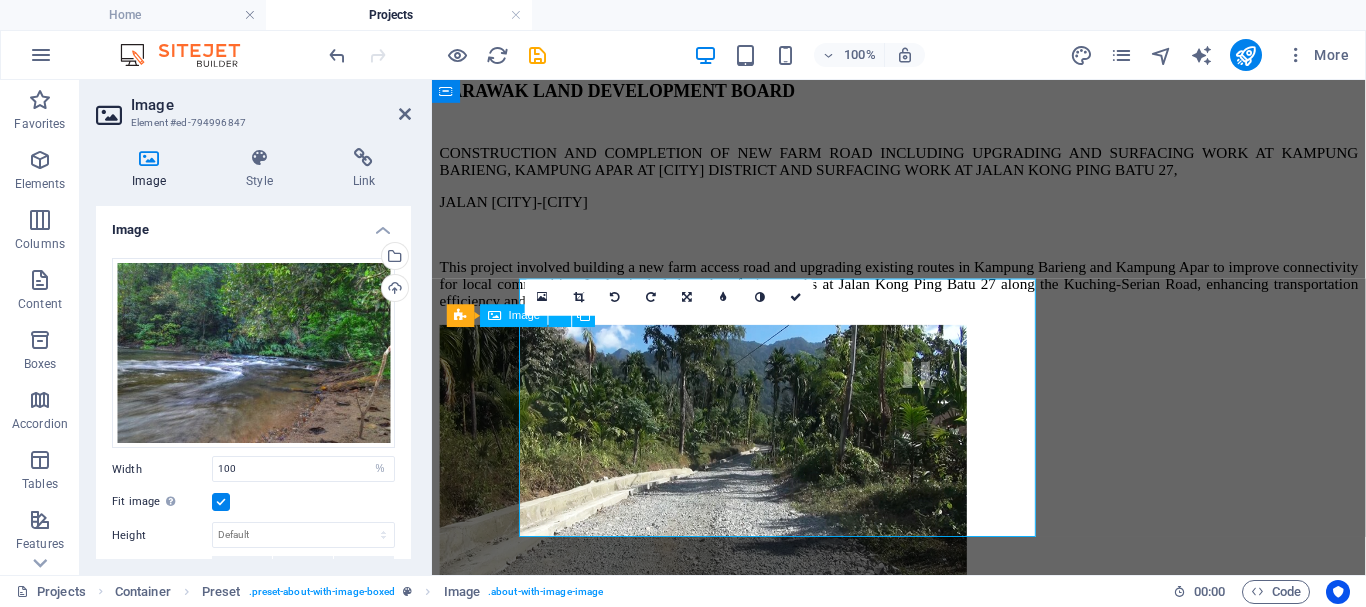 scroll, scrollTop: 376, scrollLeft: 0, axis: vertical 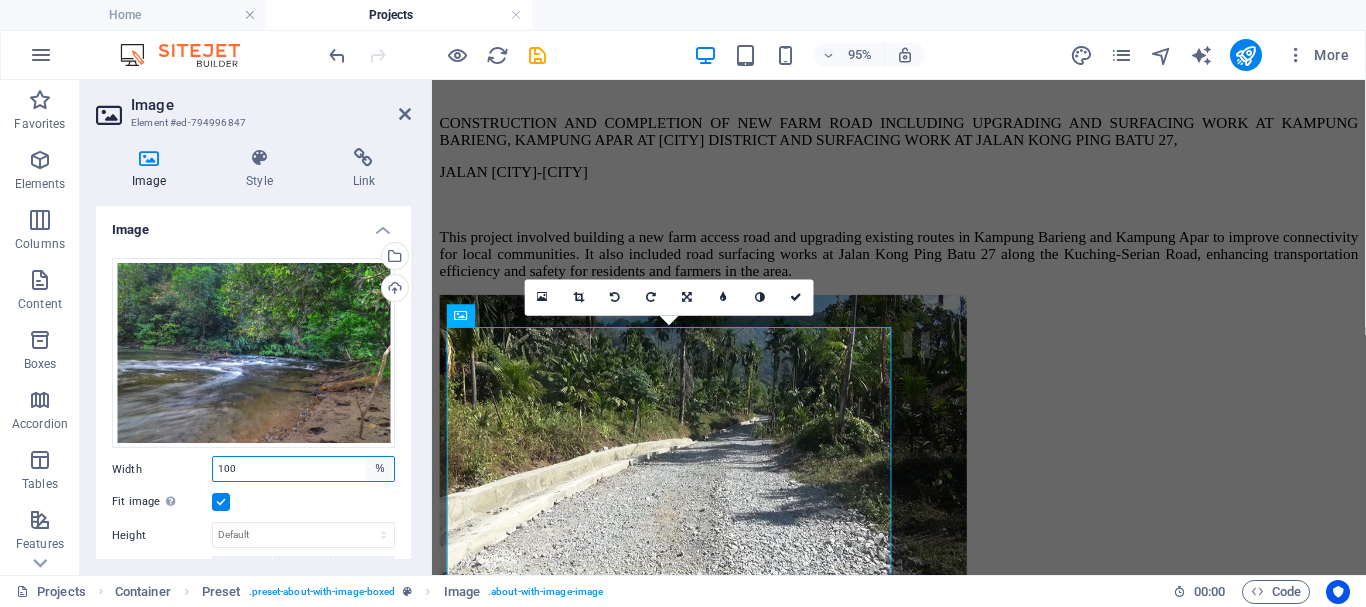 click on "Default auto px rem % em vh vw" at bounding box center [380, 469] 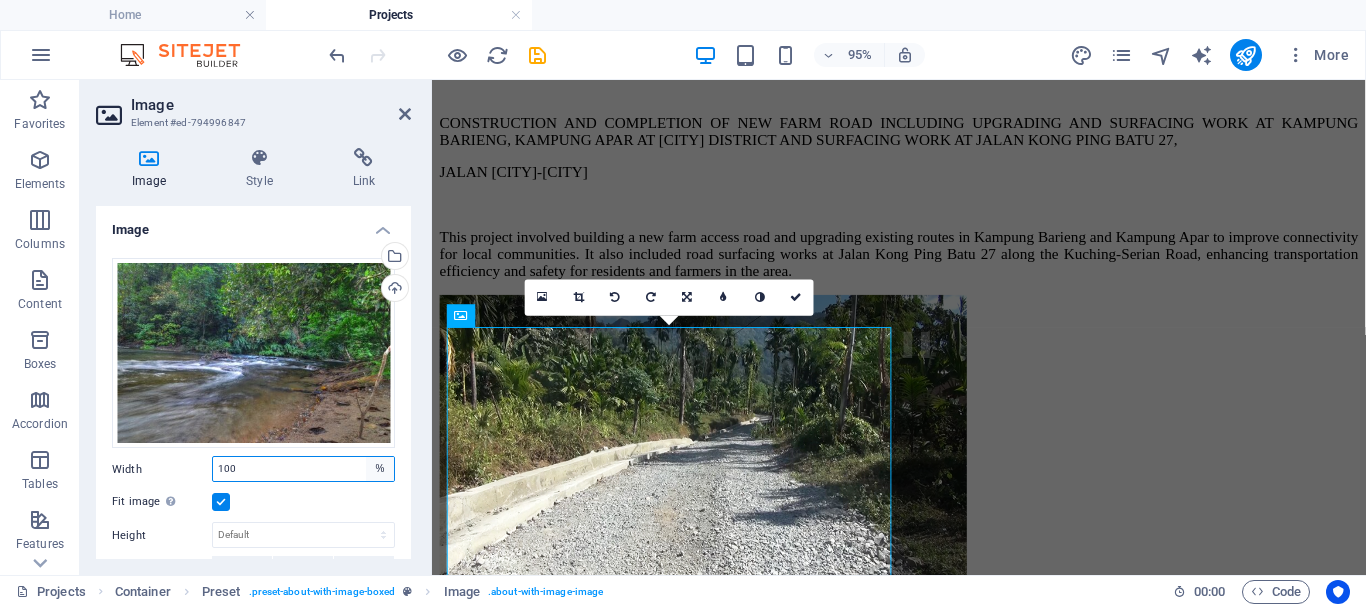 select on "px" 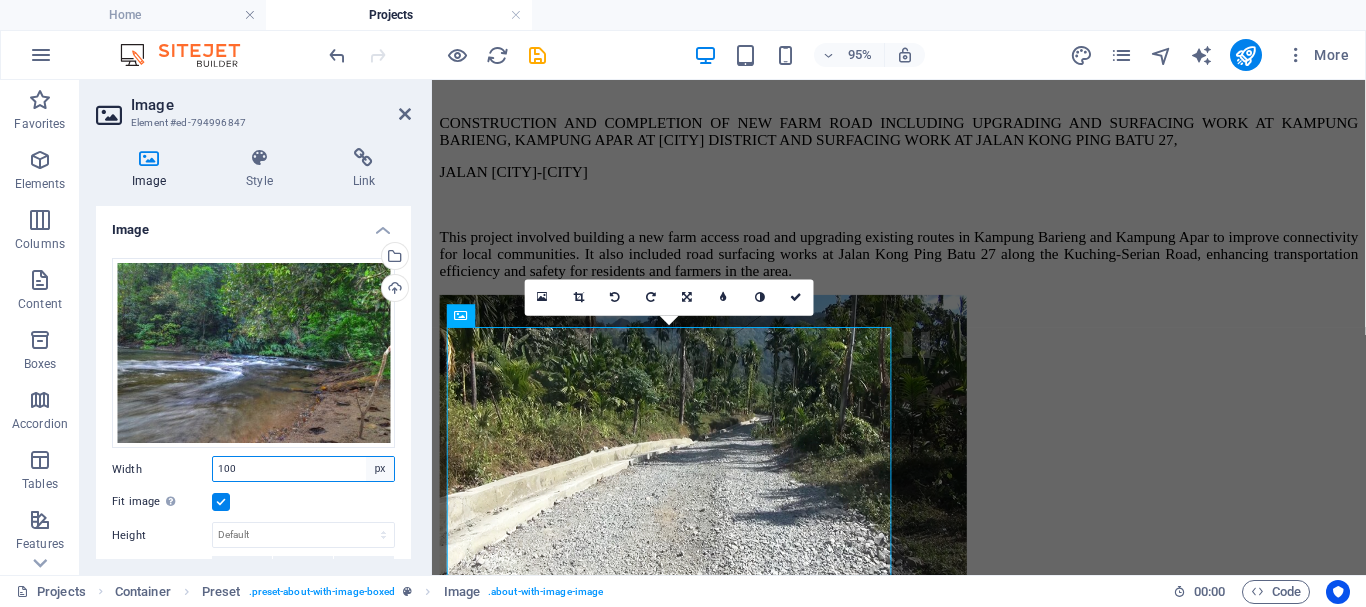 click on "Default auto px rem % em vh vw" at bounding box center (380, 469) 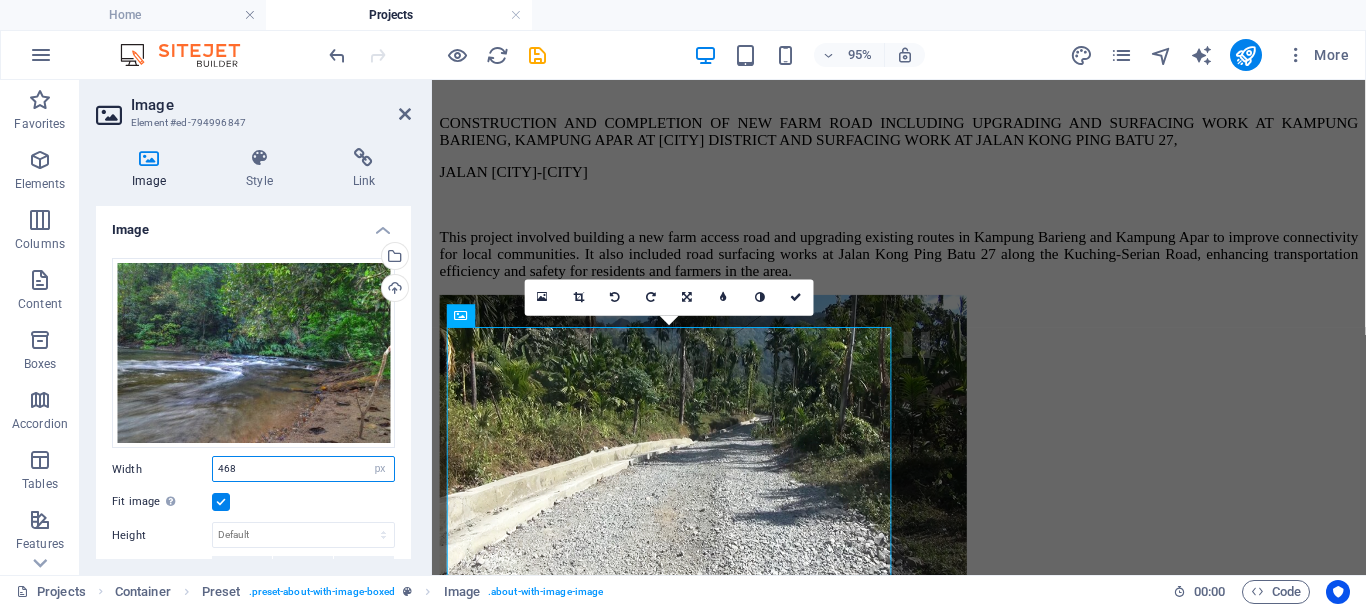 click on "468" at bounding box center (303, 469) 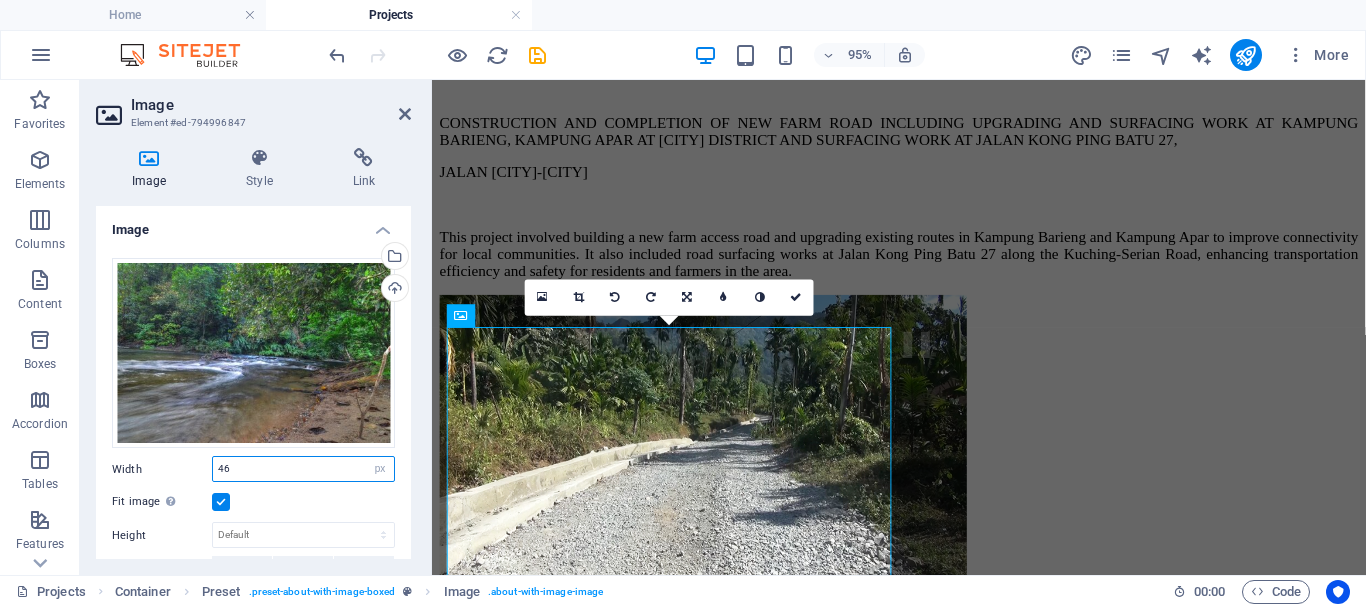 type on "4" 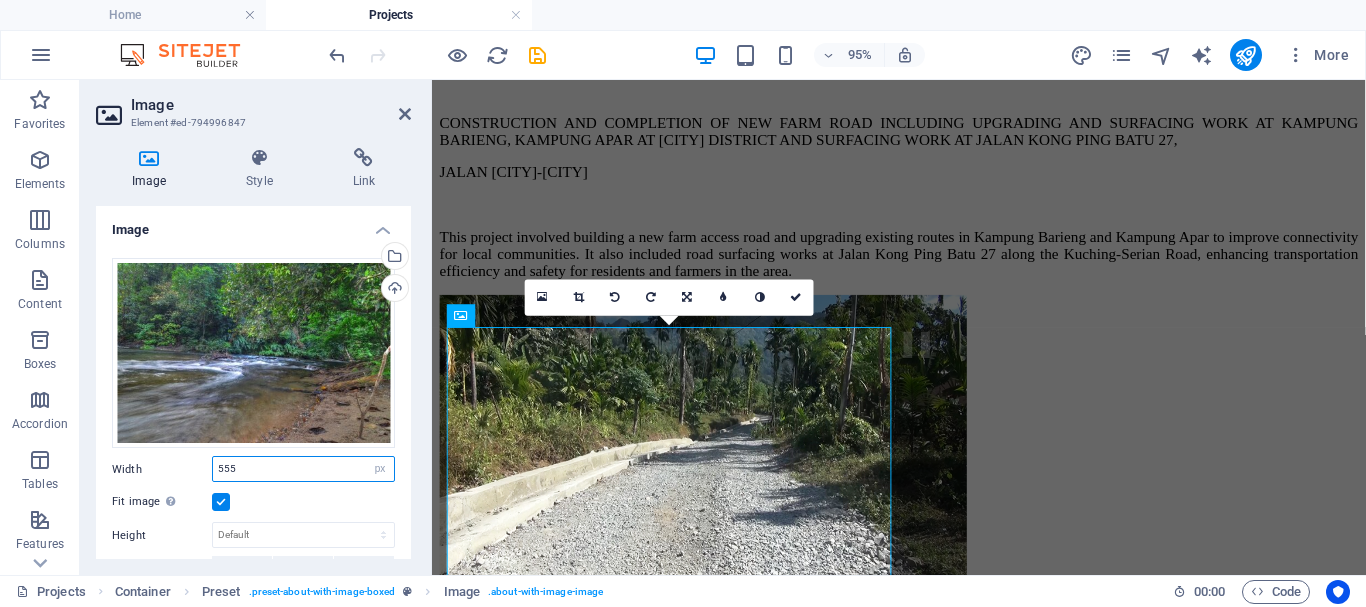 type on "555" 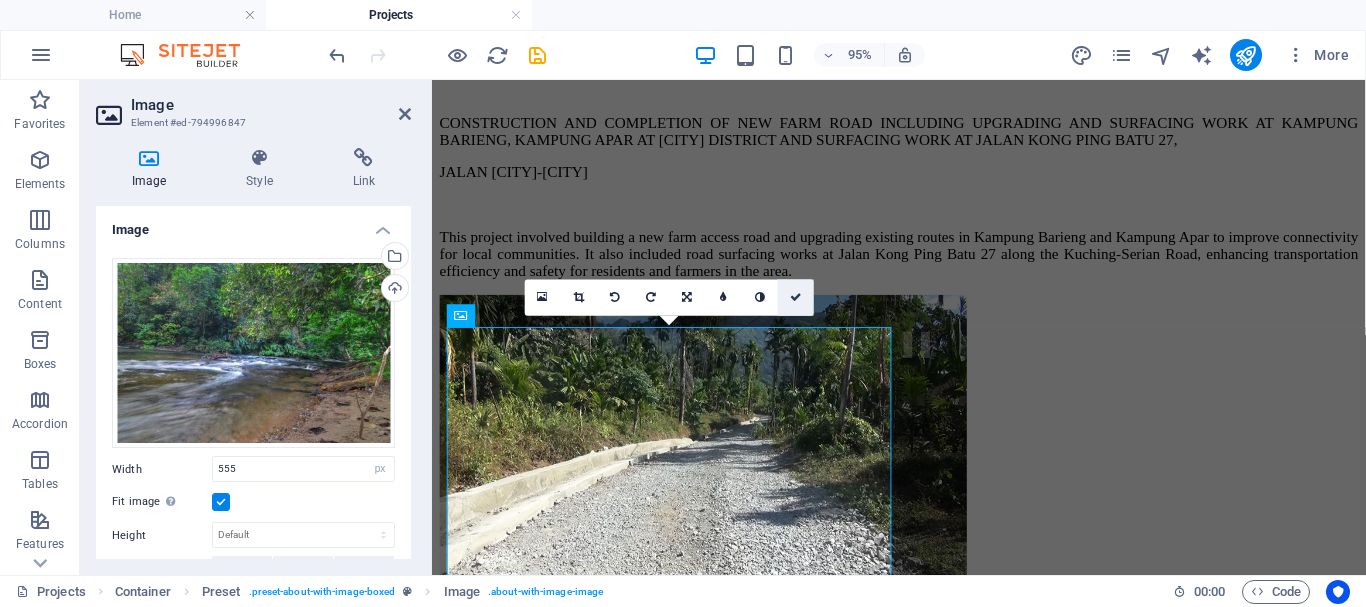 click at bounding box center [796, 297] 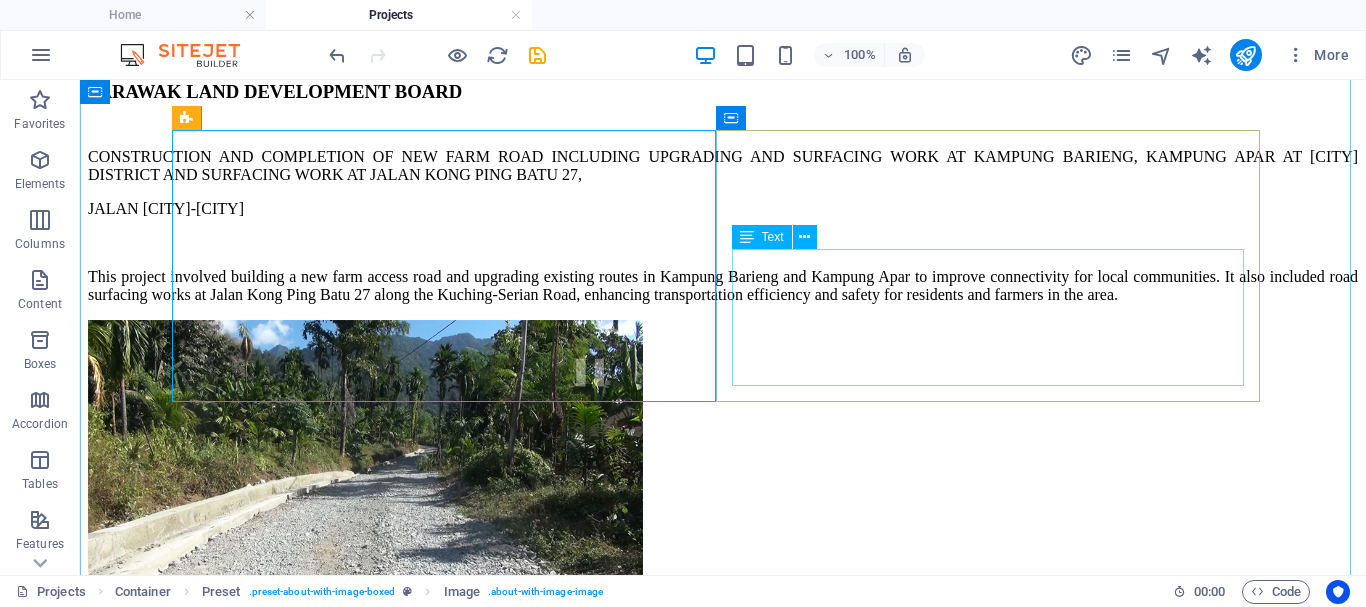 scroll, scrollTop: 535, scrollLeft: 0, axis: vertical 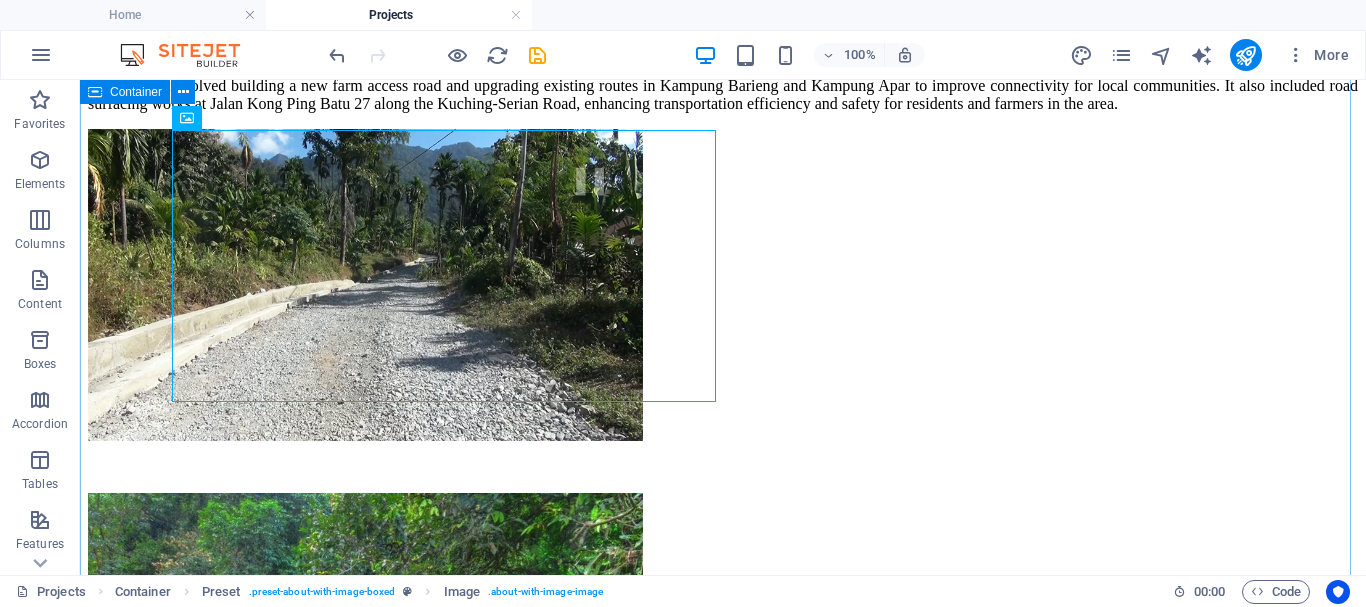 click on "OUR PROJECTS: Past and current [DAY].[MONTH].[YEAR] - [DAY].[MONTH].[YEAR] [COMPANY] CONSTRUCTION AND COMPLETION OF NEW FARM ROAD INCLUDING UPGRADING AND SURFACING WORK AT [CITY] [CITY], [CITY] AT [CITY] DISTRICT AND SURFACING WORK AT [CITY] [CITY] [CITY], [CITY]-[CITY] This project involved building a new farm access road and upgrading existing routes in [CITY] [CITY] and [CITY] [CITY] to improve connectivity for local communities. It also included road surfacing works at [CITY] [CITY] [CITY] along the [CITY]-[CITY] Road, enhancing transportation efficiency and safety for residents and farmers in the area. [DAY].[MONTH].[YEAR] - [DAY].[MONTH].[YEAR] [COMPANY] MENDALAM DAN MELURUSKAN BAHAGIAN HULU SUNGAI MOYAN ULU (KAWASAN CINA), DAERAH ASAJAYA, BAHAGIAN SAMARAHAN, SARAWAK. [DAY].[MONTH].[YEAR] - [DAY].[MONTH].[YEAR] [COMPANY] UPGRADING AND SURFACING OF FARM ROAD AT [NAME] [NAME] [NAME], [CITY], [CITY] [CITY] [DAY].[MONTH].[YEAR] - [DAY].[MONTH].[YEAR]" at bounding box center [723, 1644] 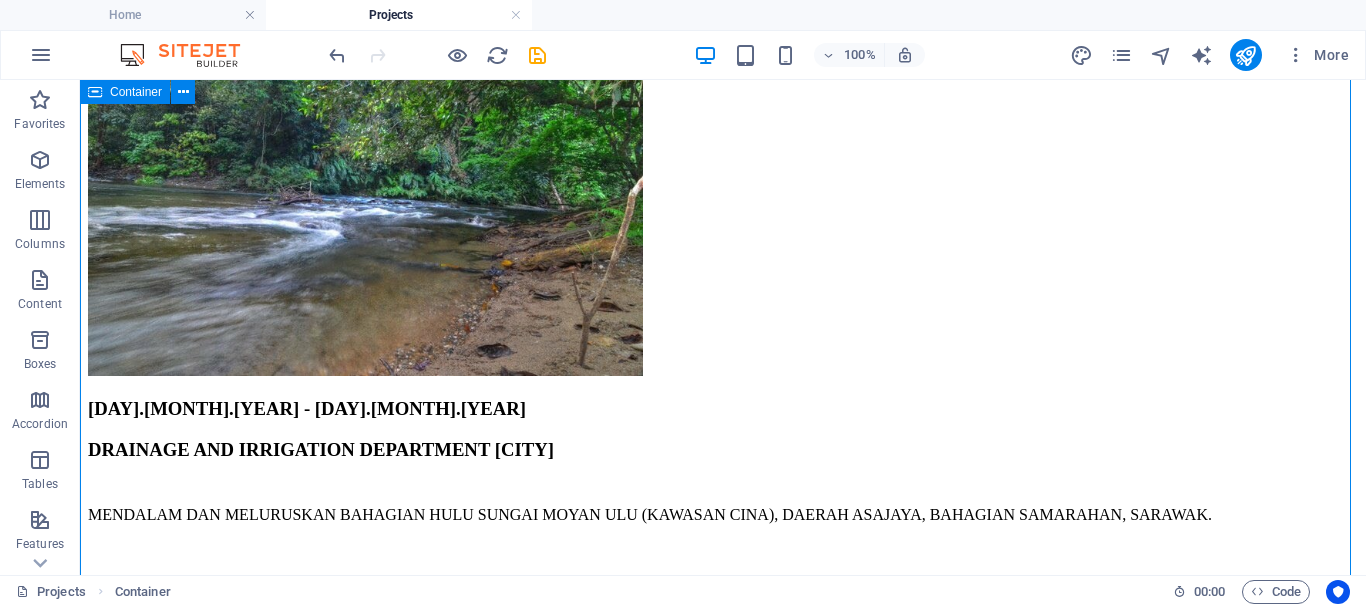 scroll, scrollTop: 841, scrollLeft: 0, axis: vertical 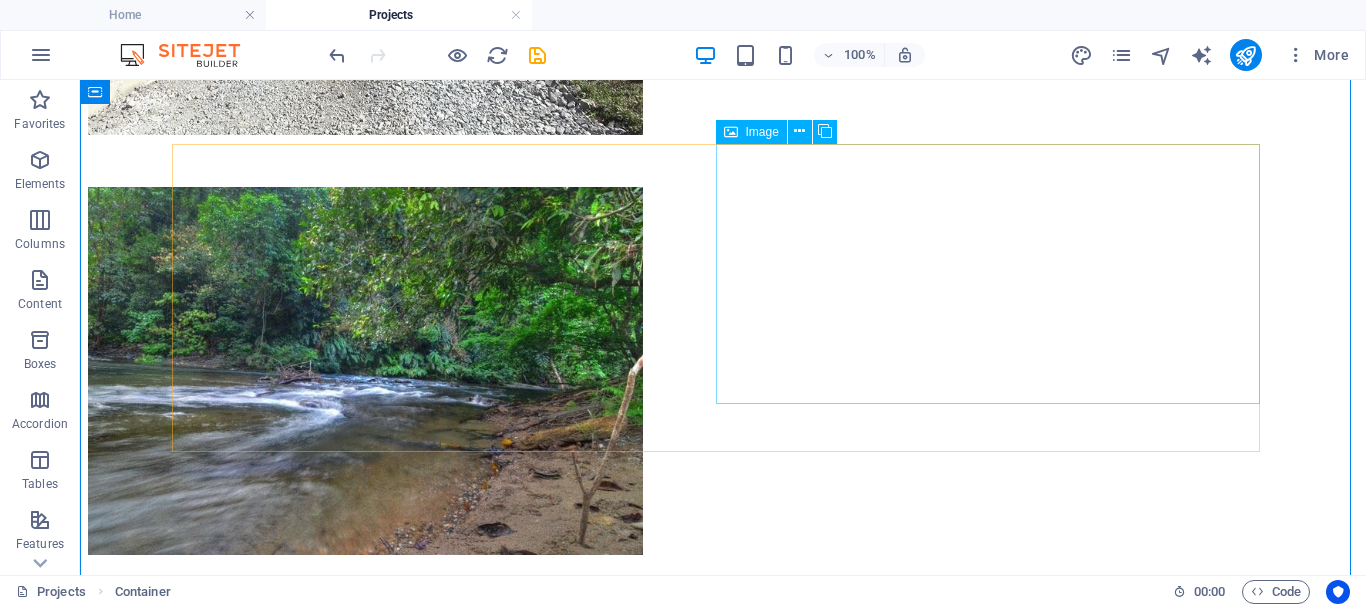 click at bounding box center (278, 1278) 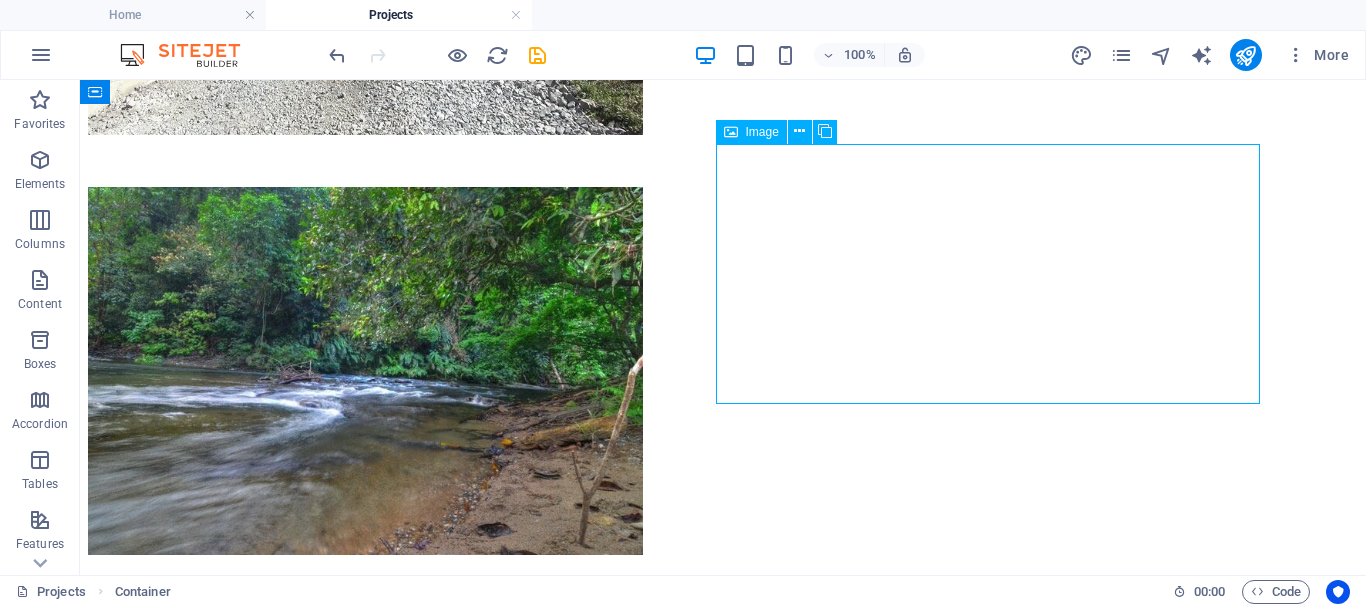 click at bounding box center [278, 1278] 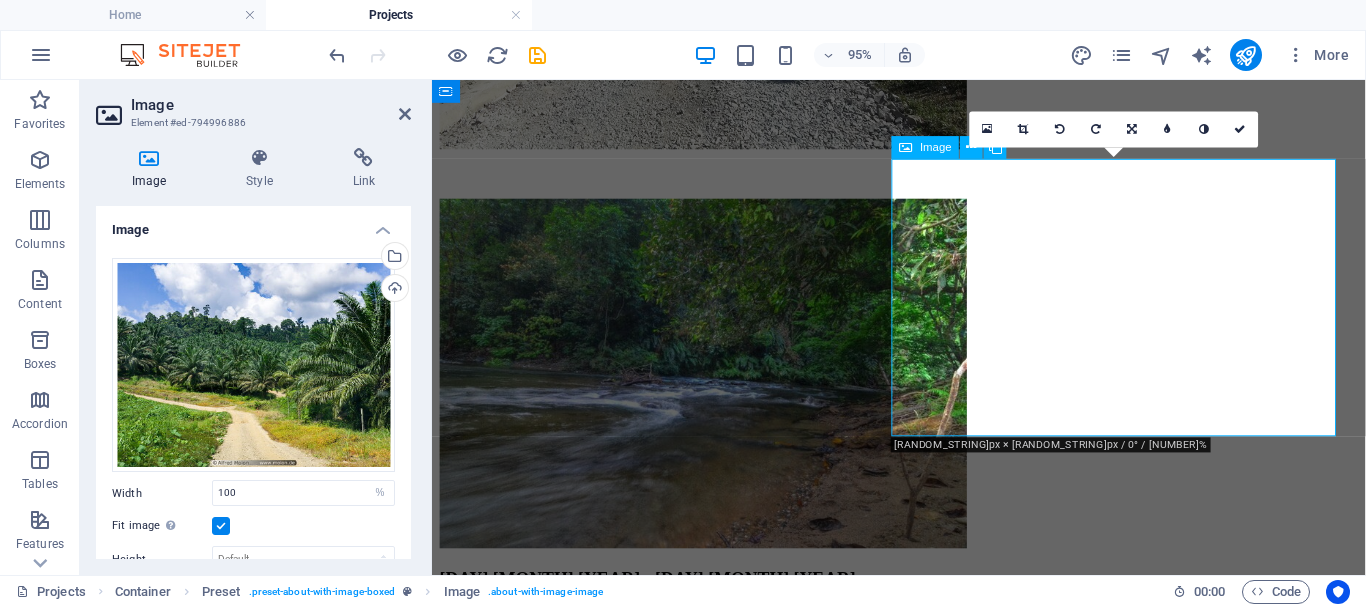 scroll, scrollTop: 892, scrollLeft: 0, axis: vertical 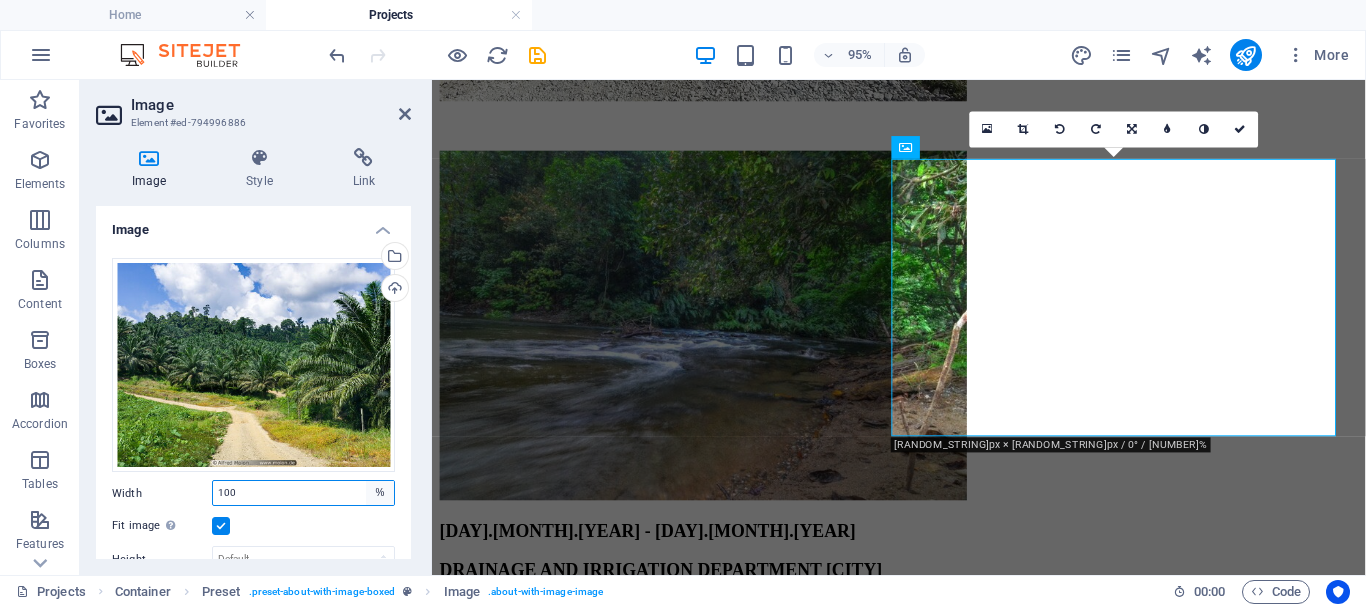 click on "Default auto px rem % em vh vw" at bounding box center [380, 493] 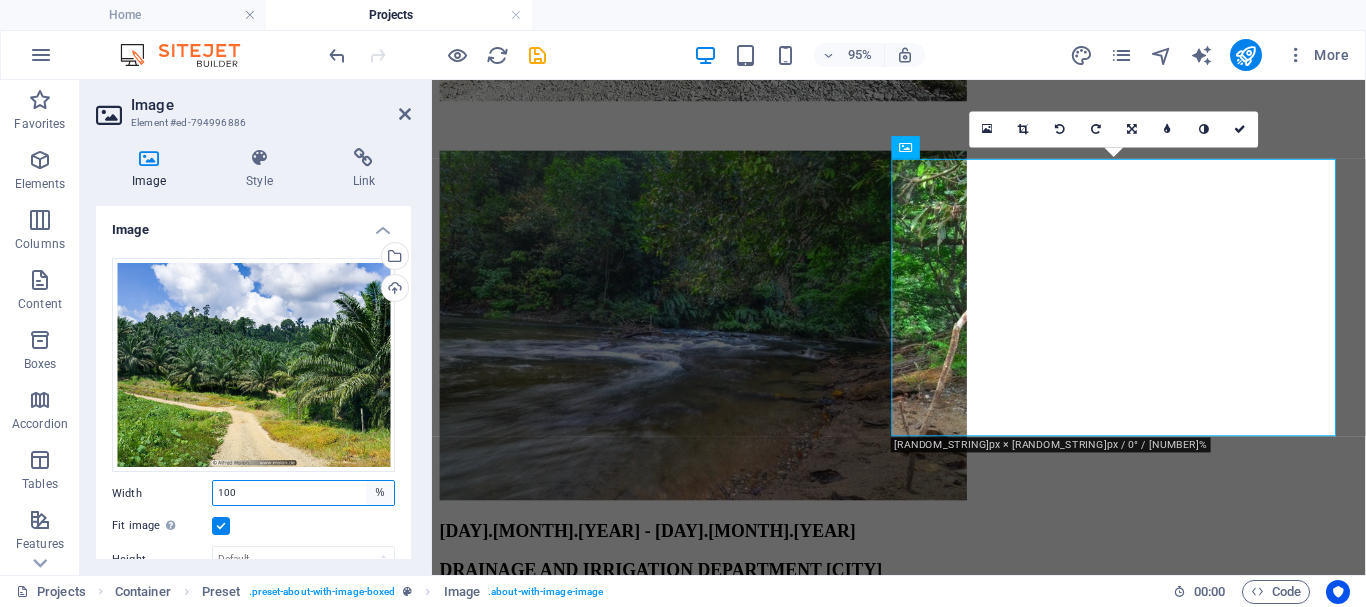 select on "px" 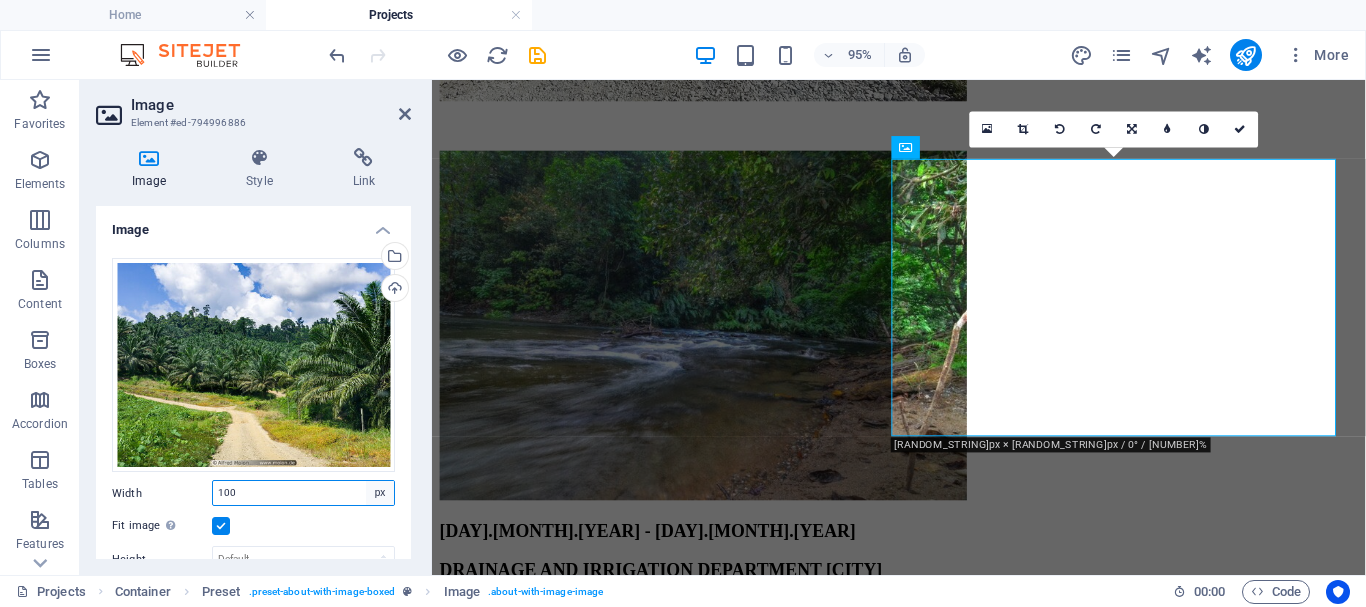 click on "Default auto px rem % em vh vw" at bounding box center [380, 493] 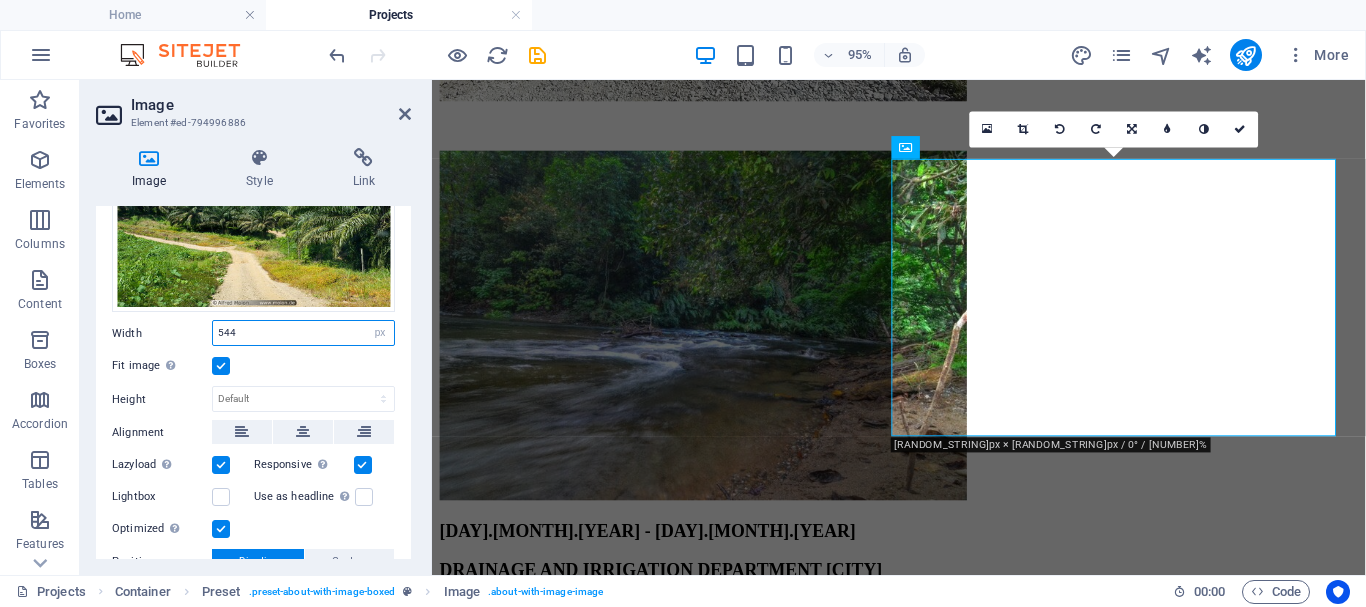 scroll, scrollTop: 304, scrollLeft: 0, axis: vertical 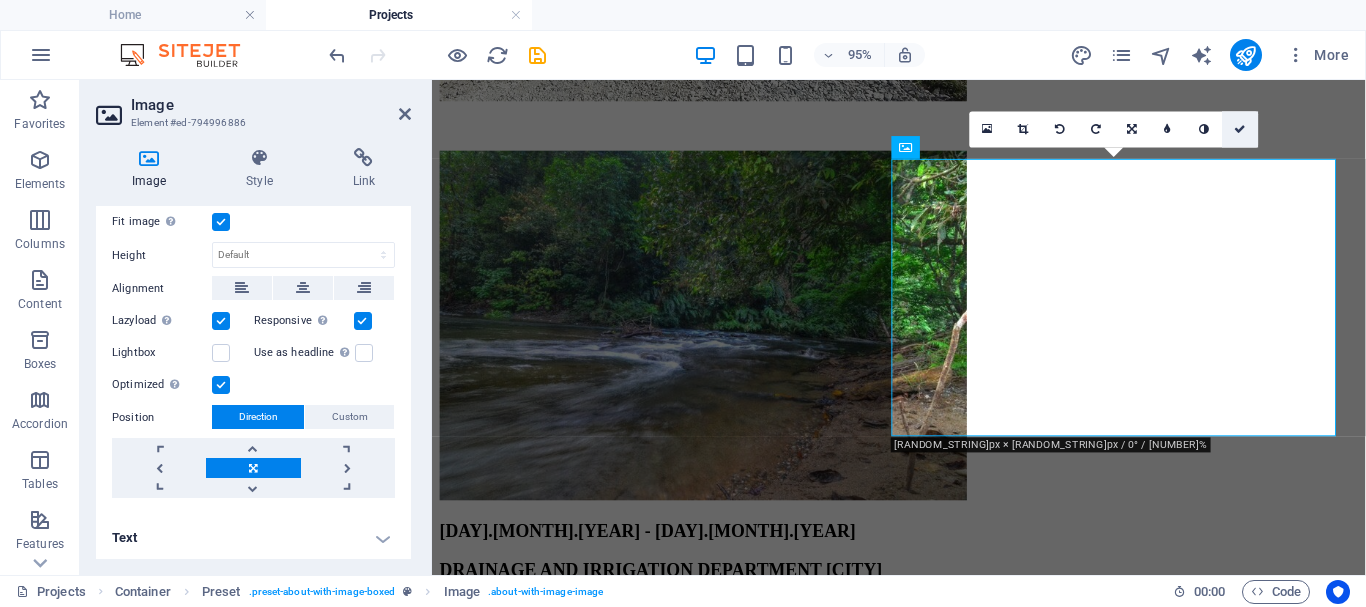 type on "544" 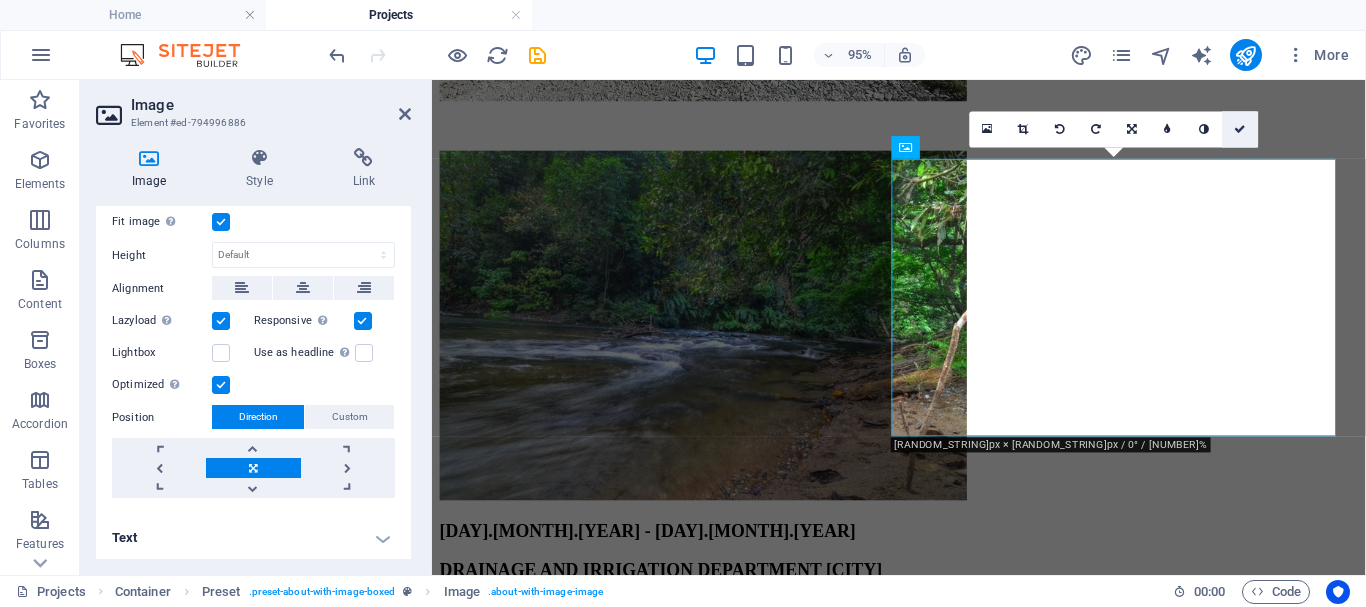 click at bounding box center [1240, 129] 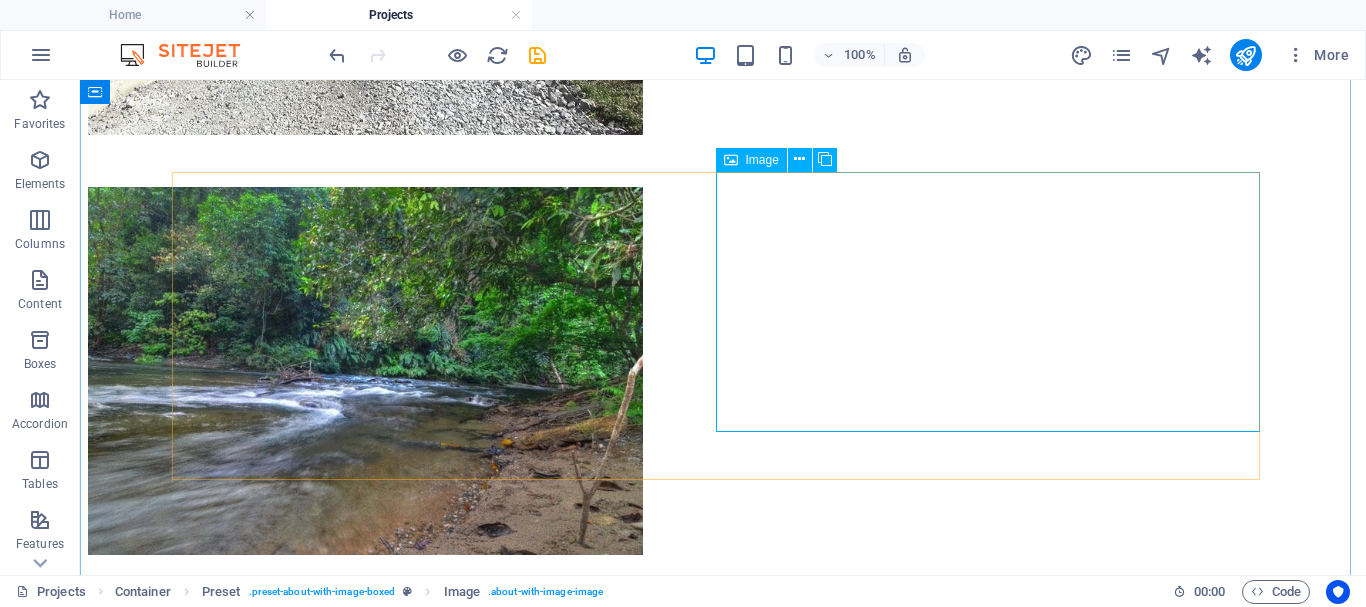 scroll, scrollTop: 547, scrollLeft: 0, axis: vertical 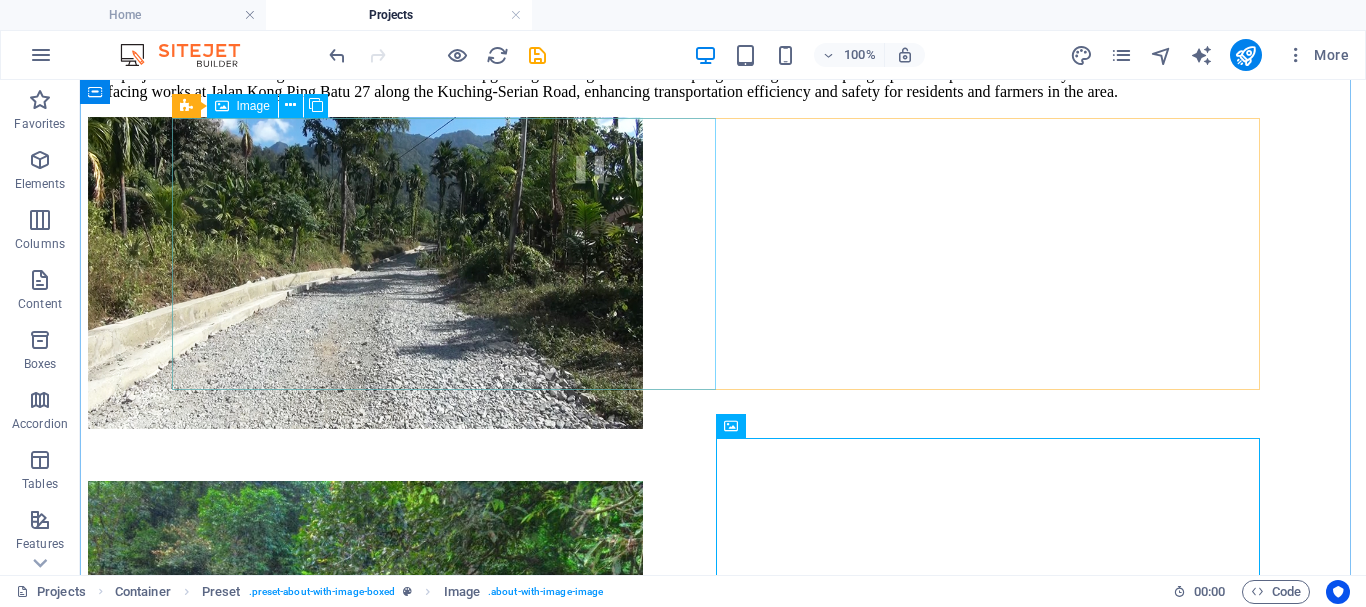 click at bounding box center (278, 667) 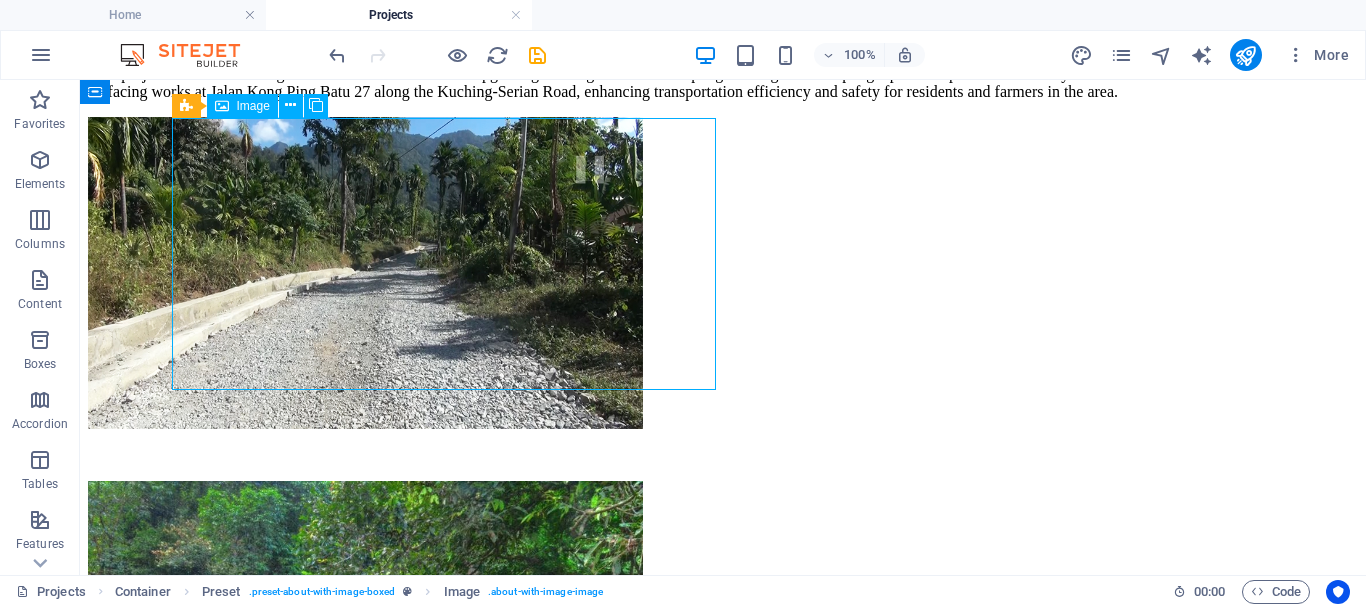 click at bounding box center [278, 667] 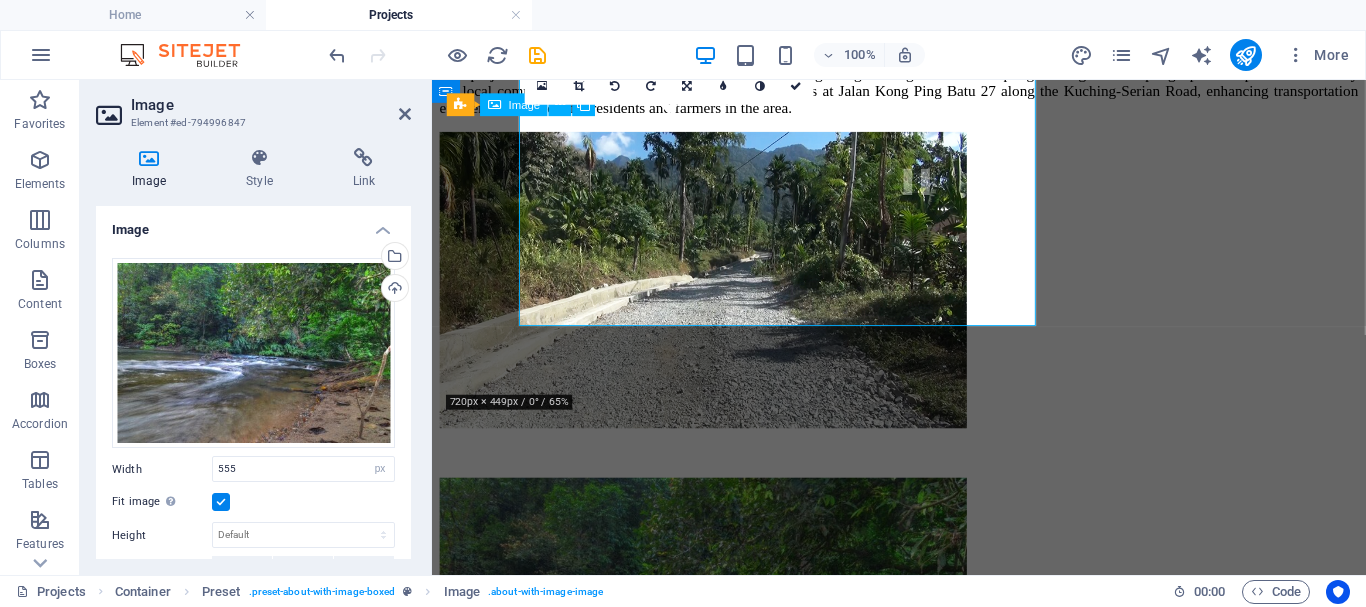 scroll, scrollTop: 598, scrollLeft: 0, axis: vertical 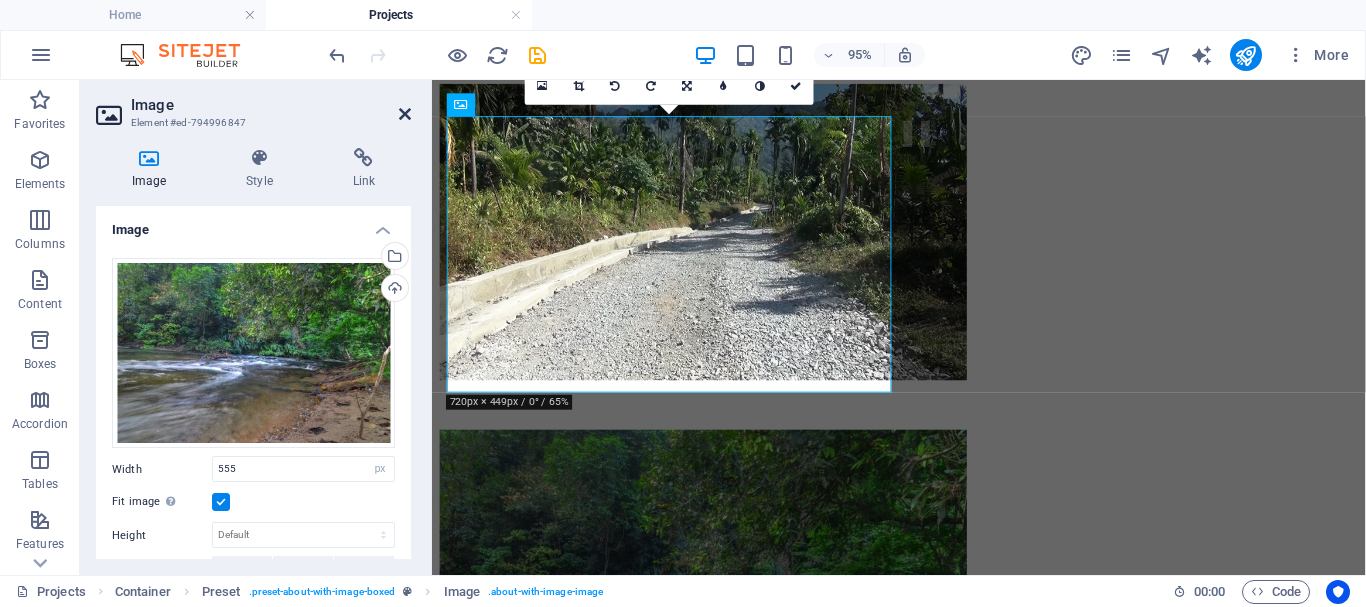click at bounding box center (405, 114) 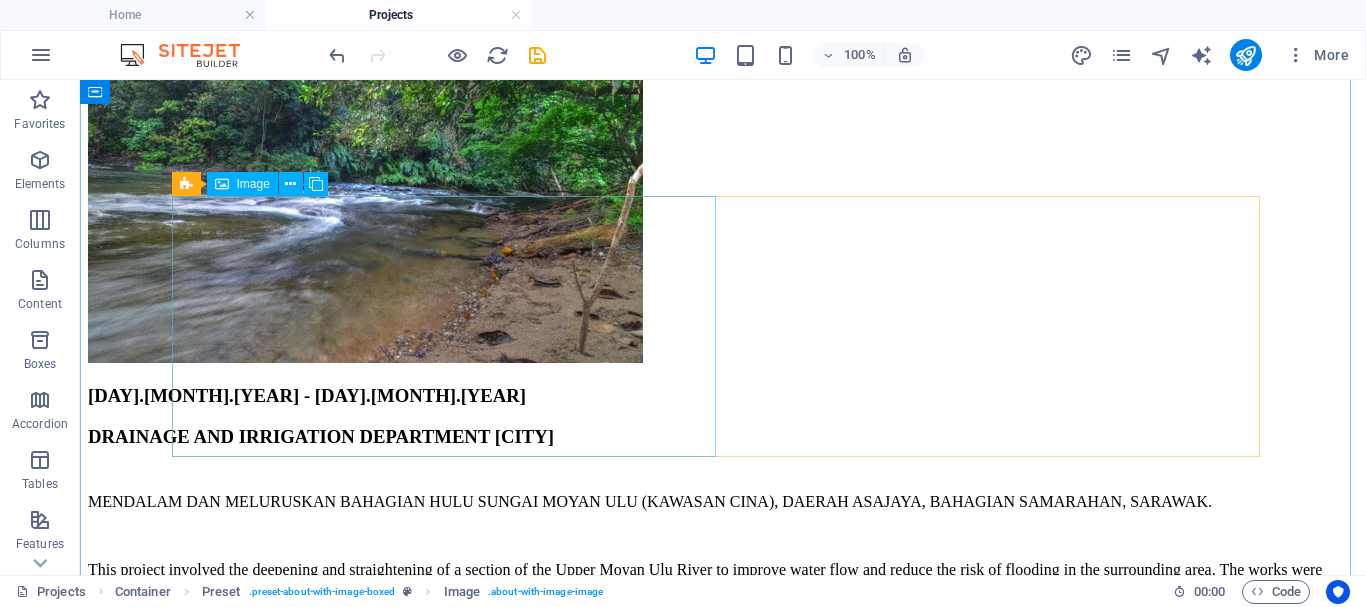 scroll, scrollTop: 1184, scrollLeft: 0, axis: vertical 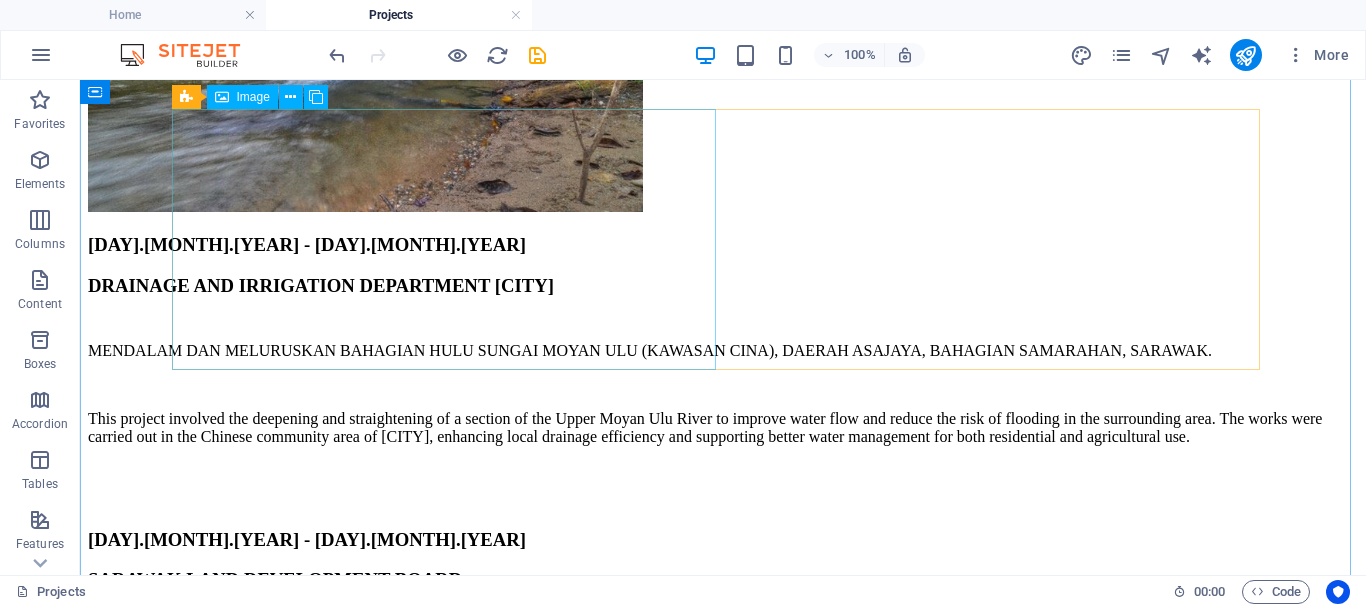 click at bounding box center [278, 1371] 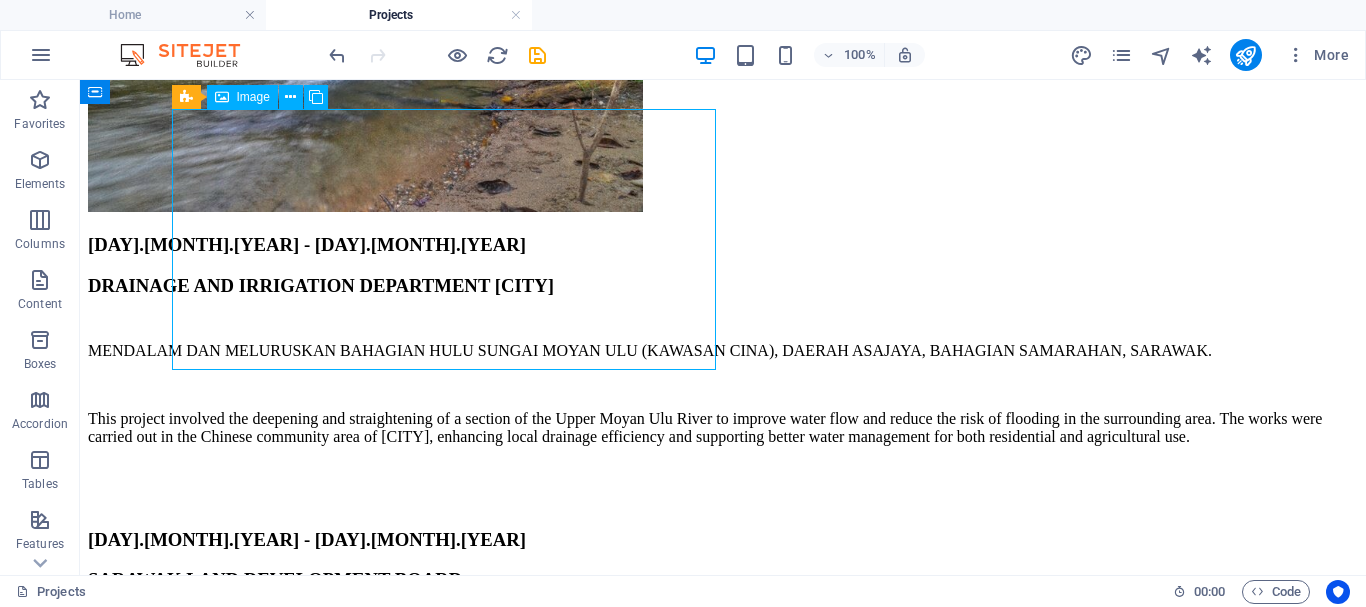 click at bounding box center [278, 1371] 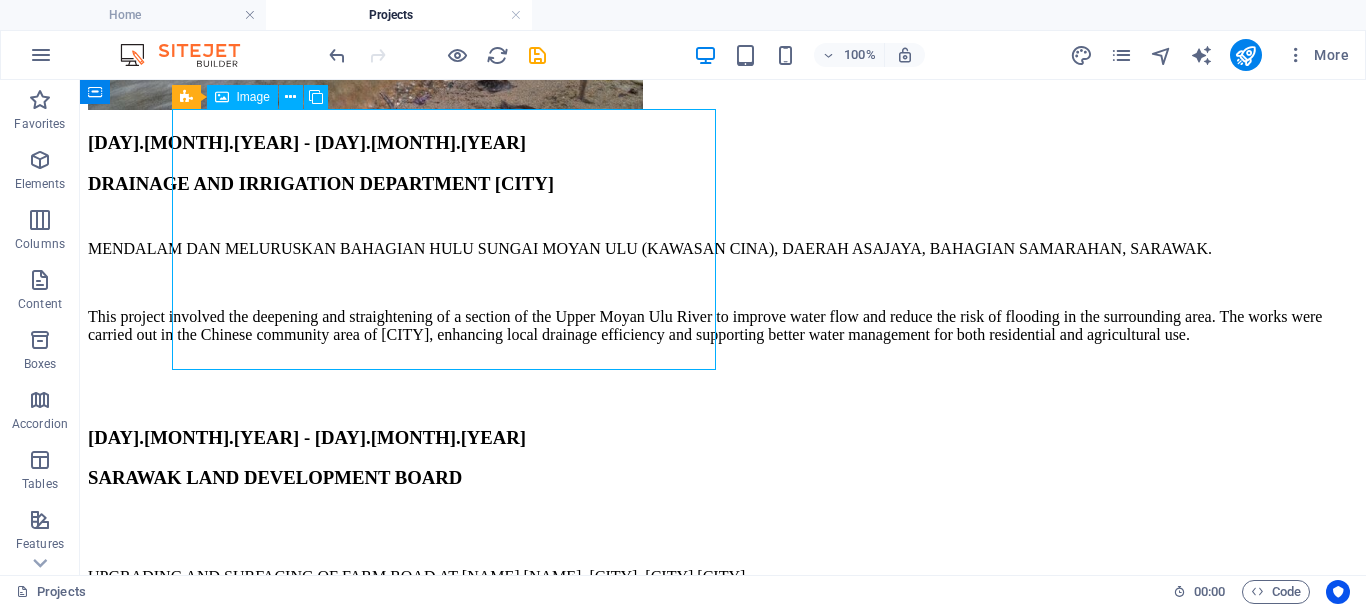select on "px" 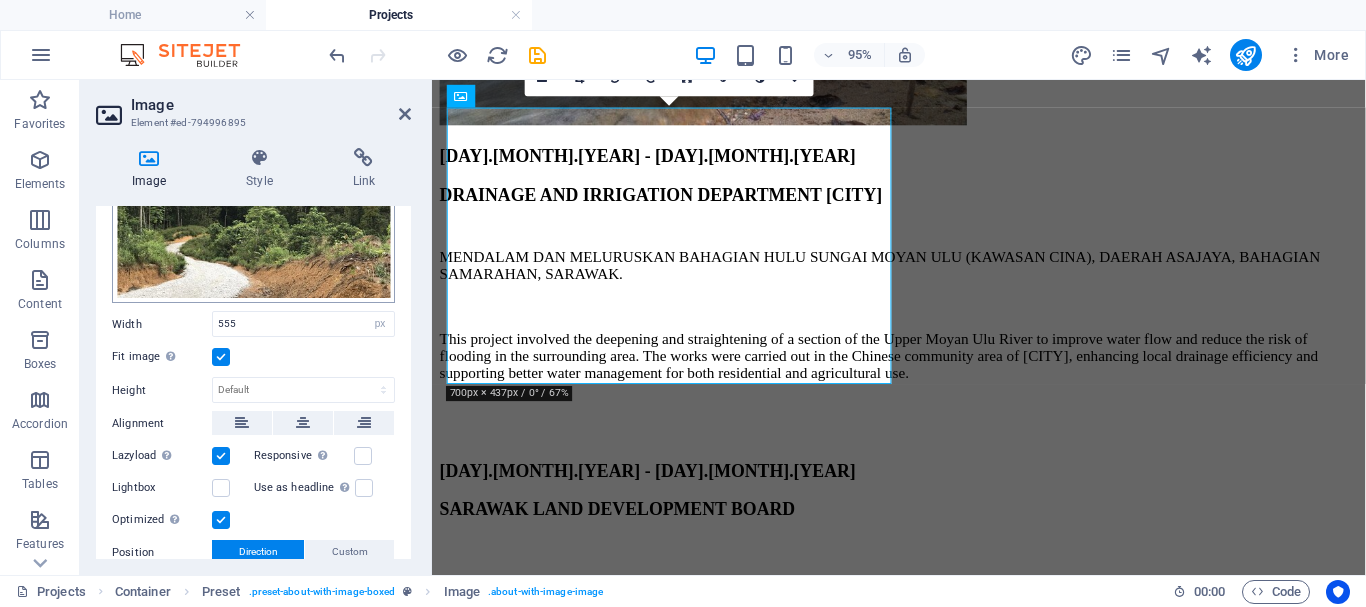 scroll, scrollTop: 170, scrollLeft: 0, axis: vertical 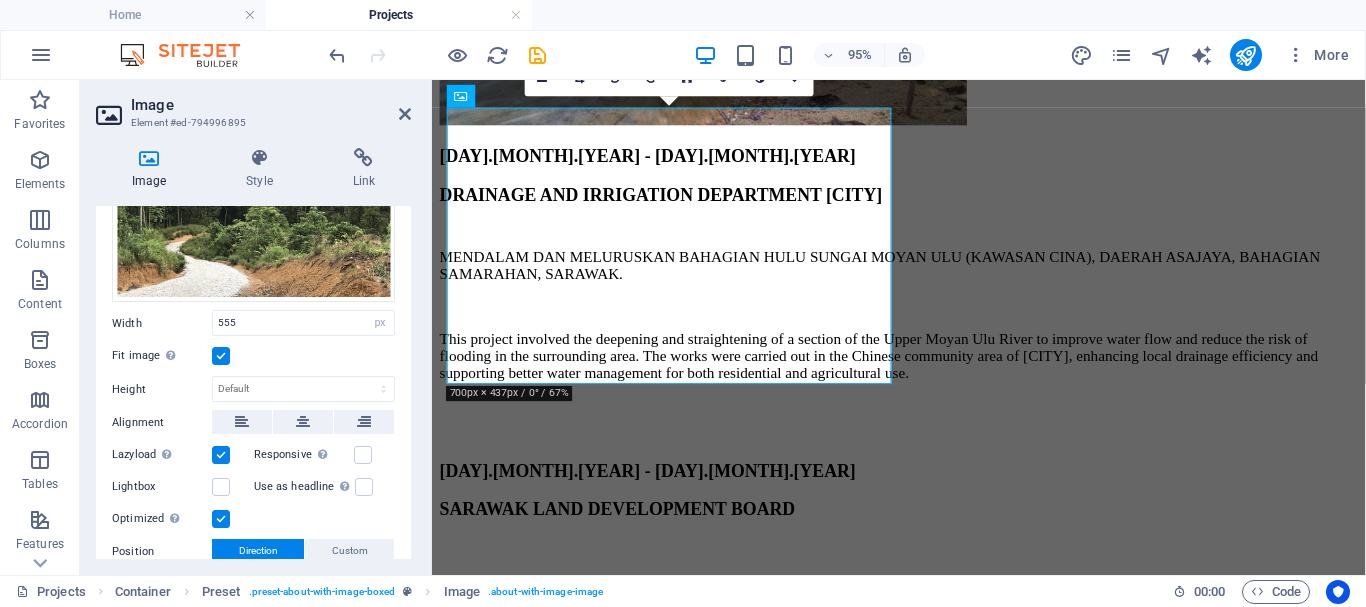 click on "Image Element #ed-794996895 Image Style Link Image Drag files here, click to choose files or select files from Files or our free stock photos & videos Select files from the file manager, stock photos, or upload file(s) Upload Width 555 Default auto px rem % em vh vw Fit image Automatically fit image to a fixed width and height Height Default auto px Alignment Lazyload Loading images after the page loads improves page speed. Responsive Automatically load retina image and smartphone optimized sizes. Lightbox Use as headline The image will be wrapped in an H1 headline tag. Useful for giving alternative text the weight of an H1 headline, e.g. for the logo. Leave unchecked if uncertain. Optimized Images are compressed to improve page speed. Position Direction Custom X offset 50 px rem % vh vw Y offset 50 px rem % vh vw Text Float No float Image left Image right Determine how text should behave around the image. Text Alternative text Image caption Paragraph Format Normal Heading 1 Heading 2 Heading 3 Heading 4 Code" at bounding box center (256, 327) 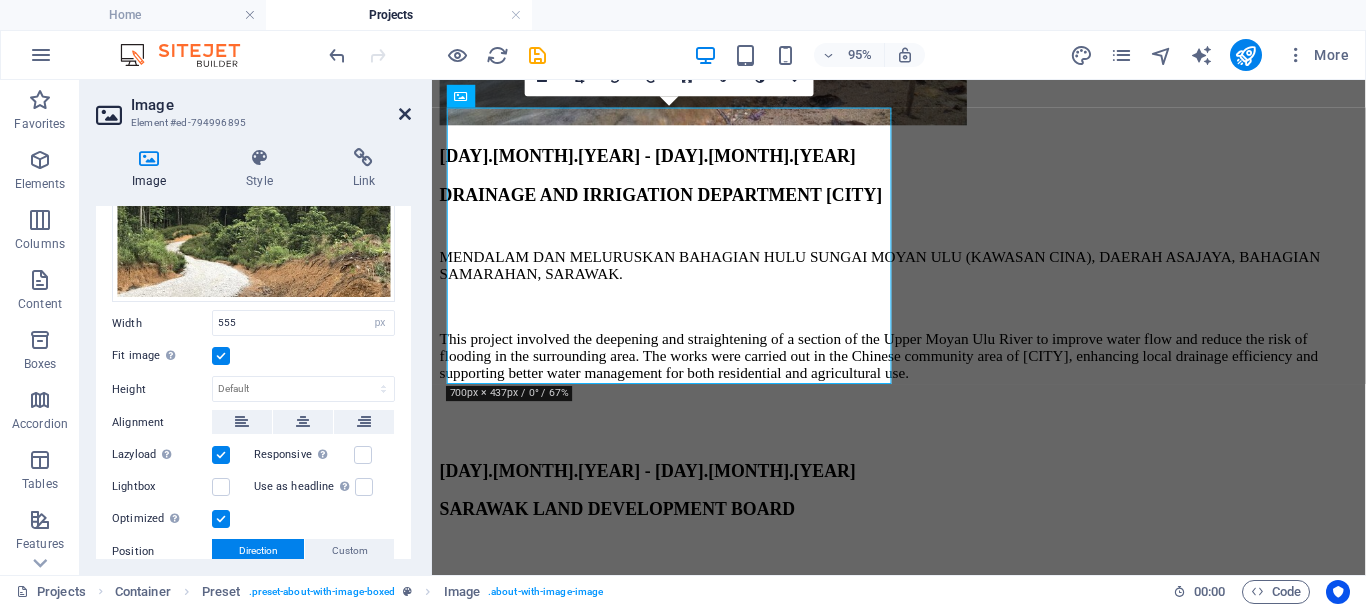 click at bounding box center [405, 114] 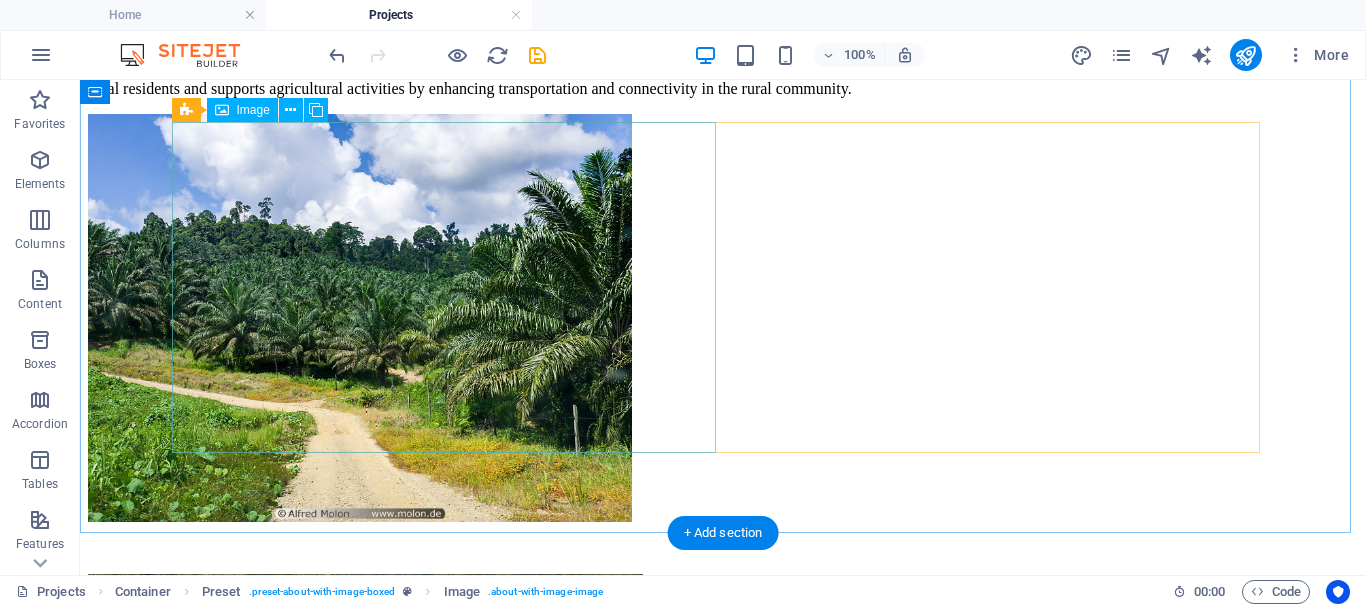 click at bounding box center (278, 1864) 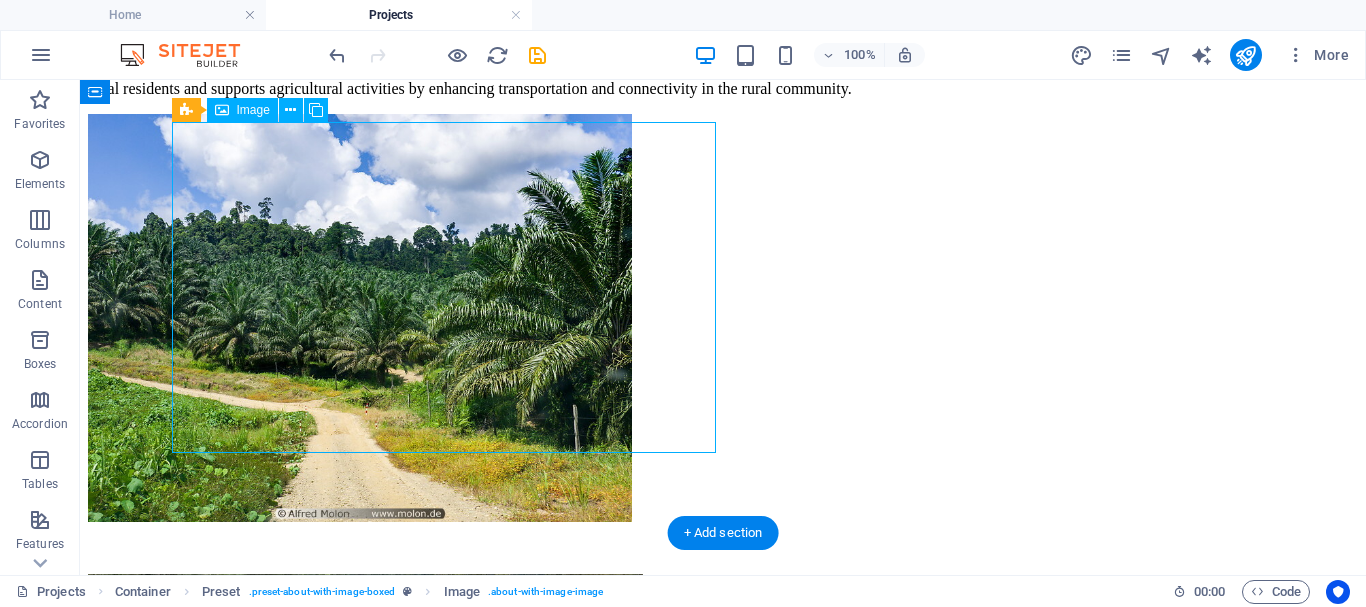 click at bounding box center (278, 1864) 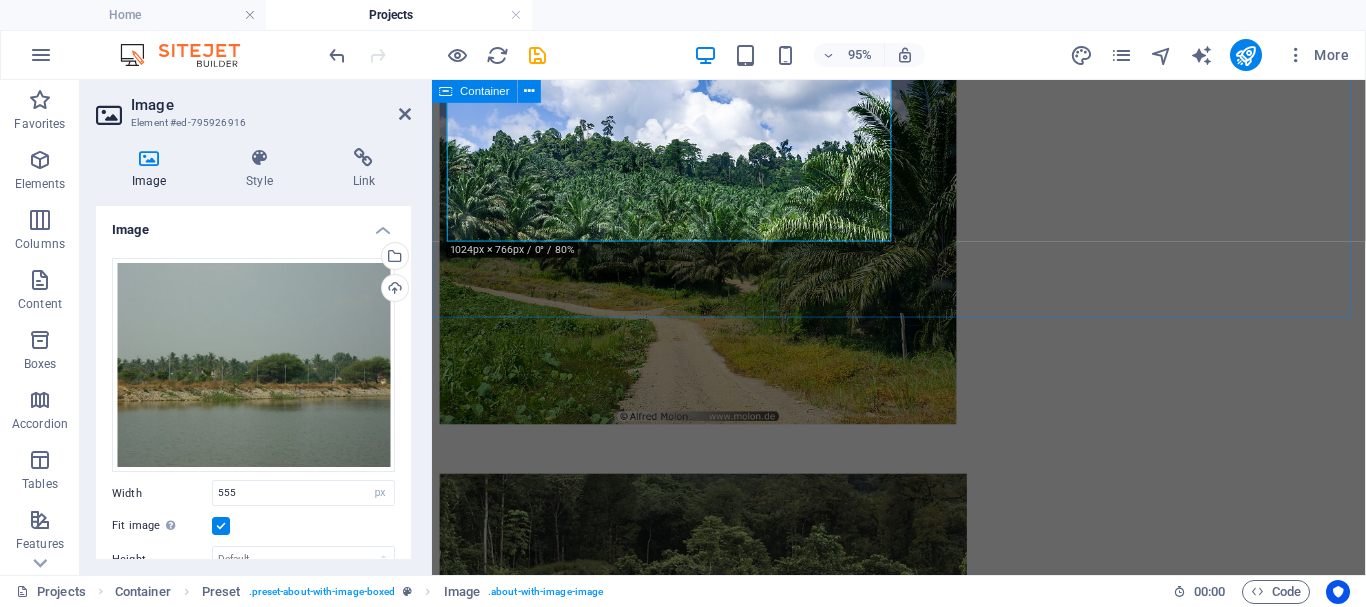 scroll, scrollTop: 2234, scrollLeft: 0, axis: vertical 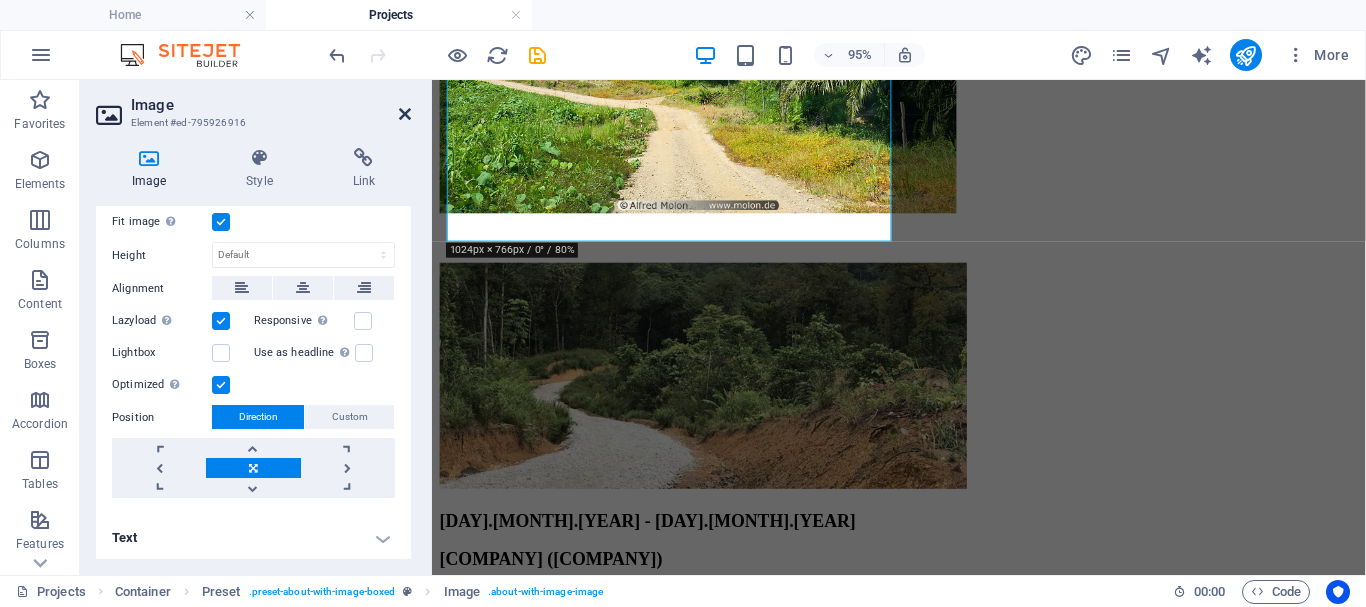 click at bounding box center [405, 114] 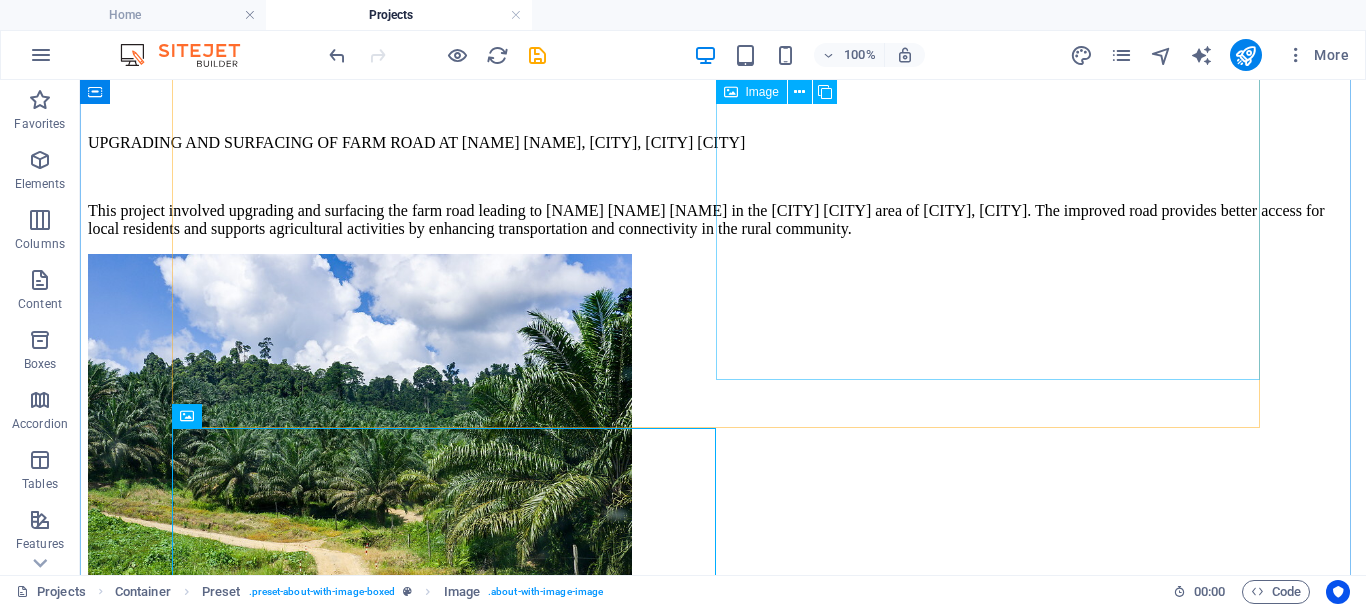 scroll, scrollTop: 1553, scrollLeft: 0, axis: vertical 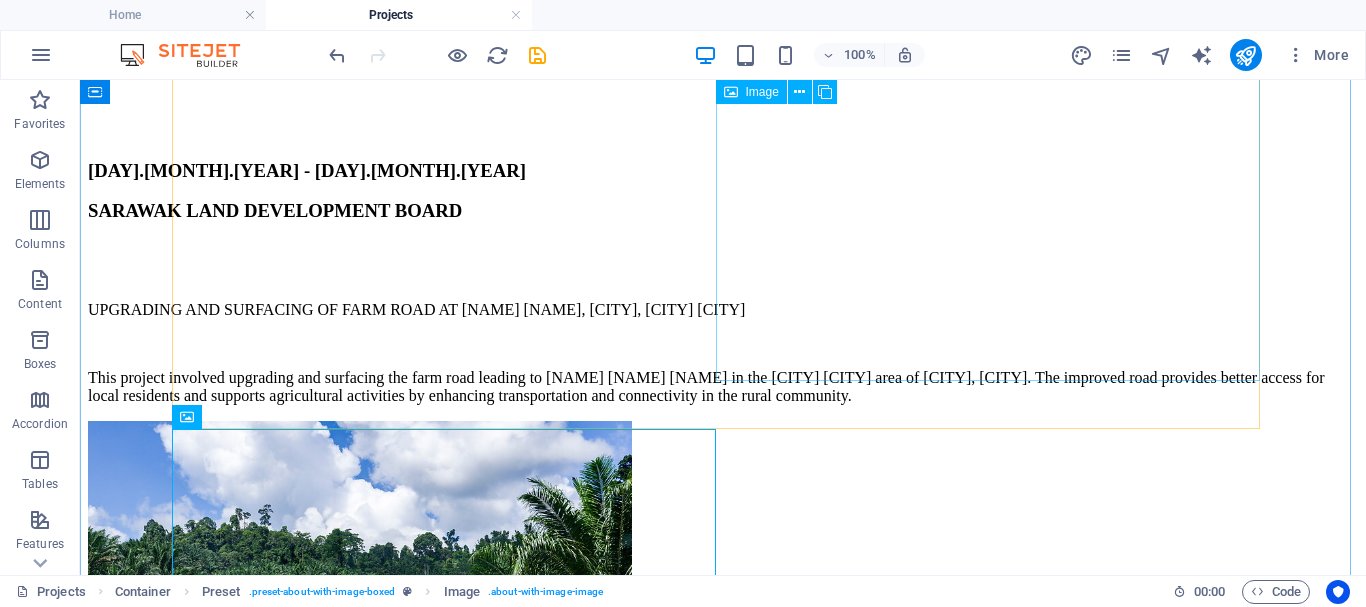 click at bounding box center [278, 1894] 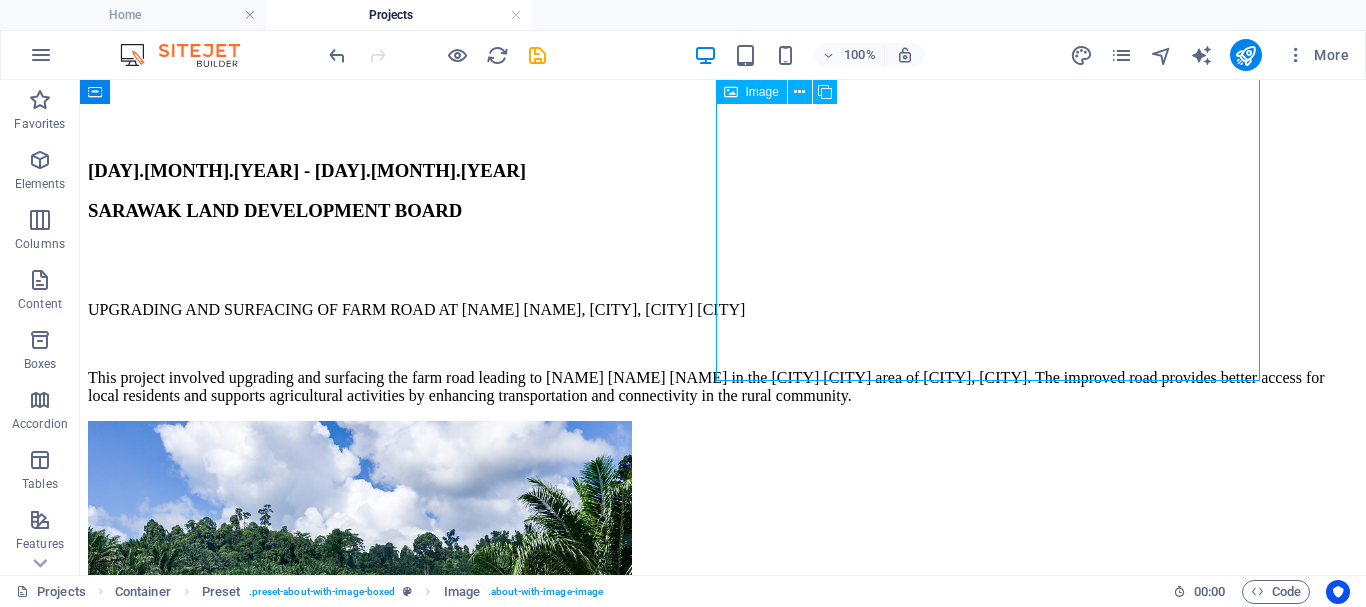 drag, startPoint x: 888, startPoint y: 283, endPoint x: 476, endPoint y: 445, distance: 442.70532 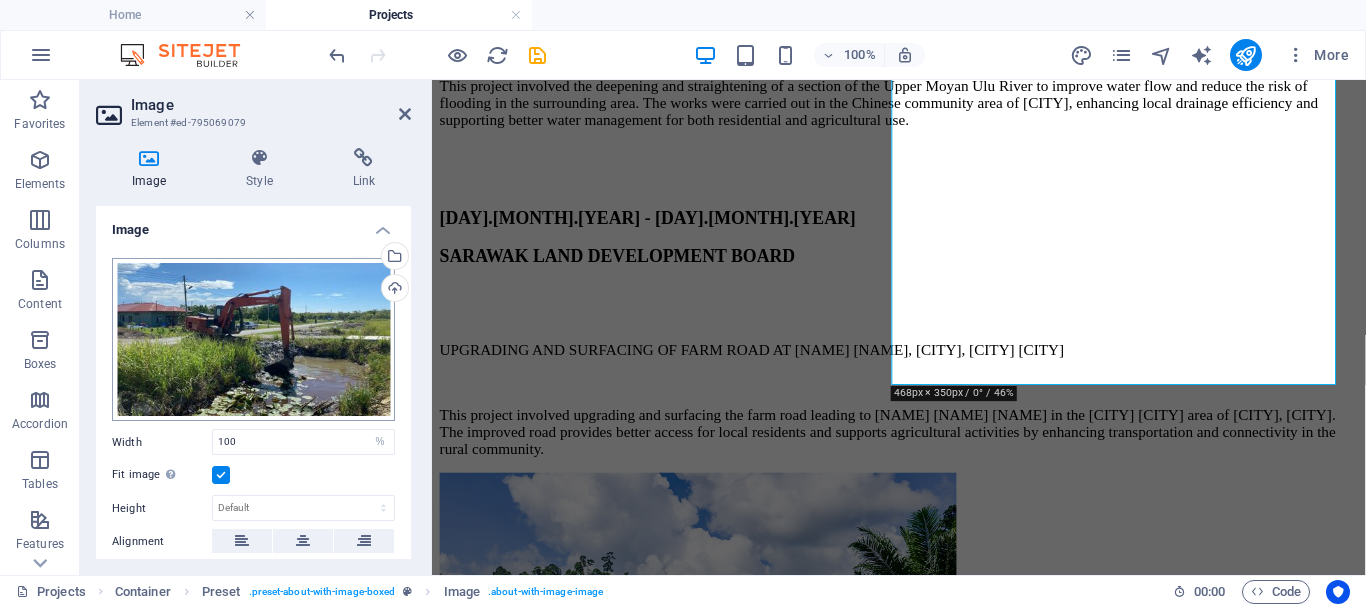 scroll, scrollTop: 1685, scrollLeft: 0, axis: vertical 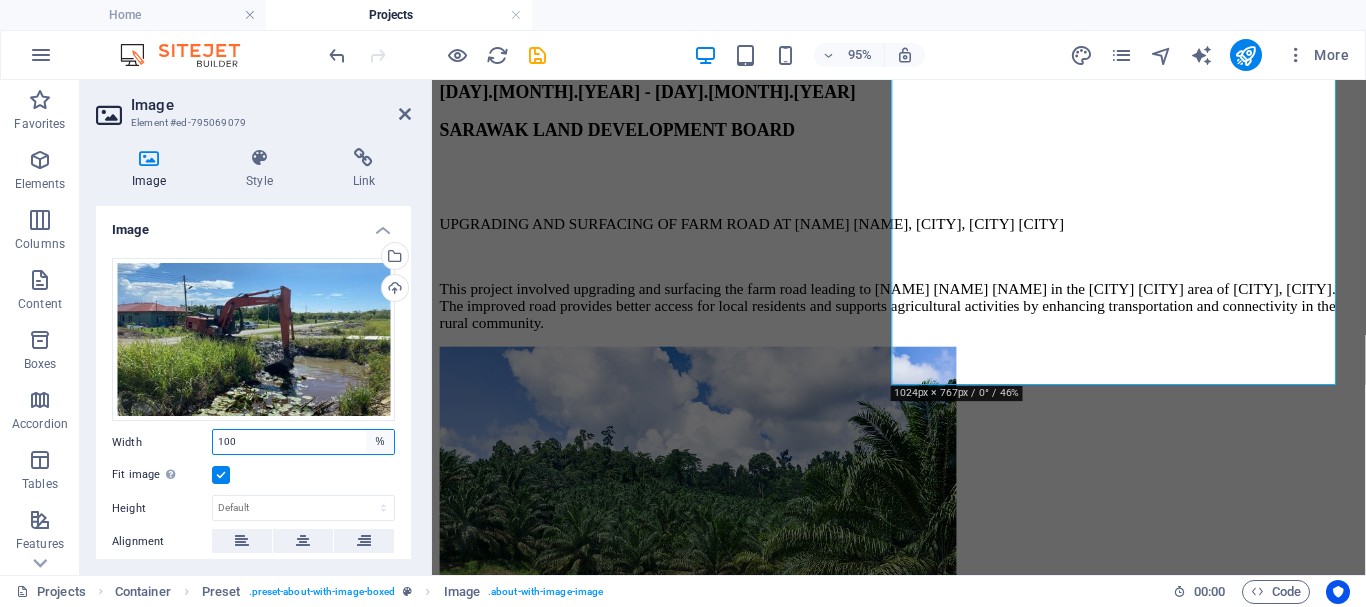 click on "Default auto px rem % em vh vw" at bounding box center (380, 442) 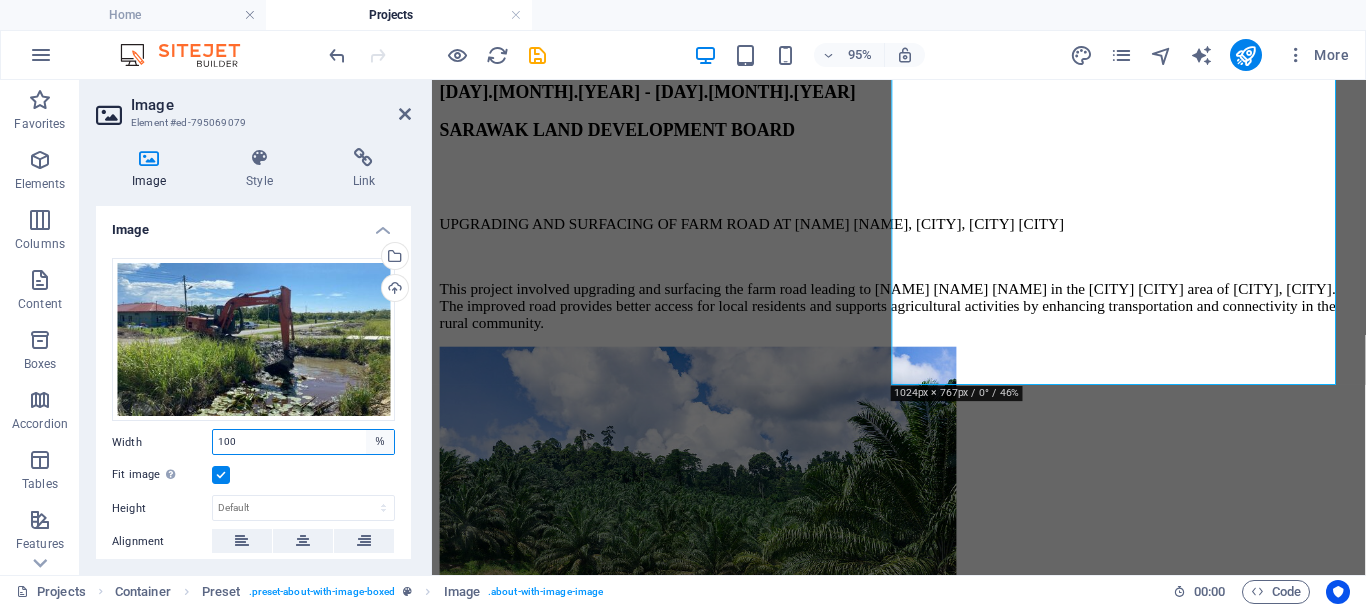 select on "px" 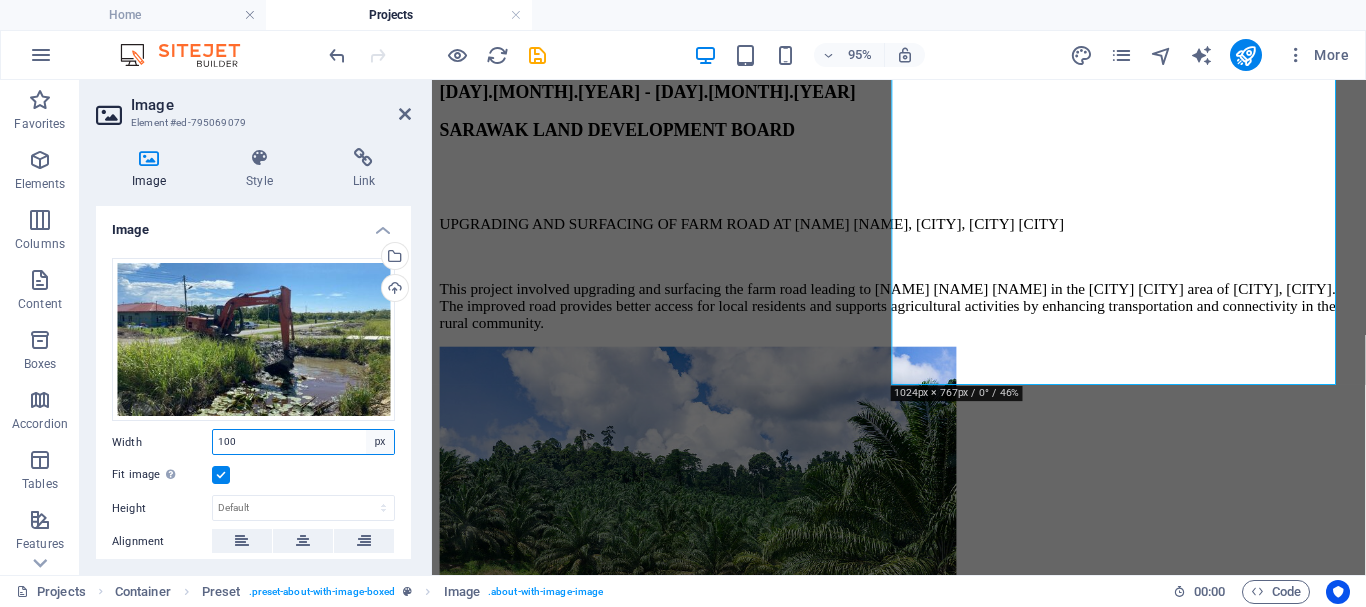 click on "Default auto px rem % em vh vw" at bounding box center [380, 442] 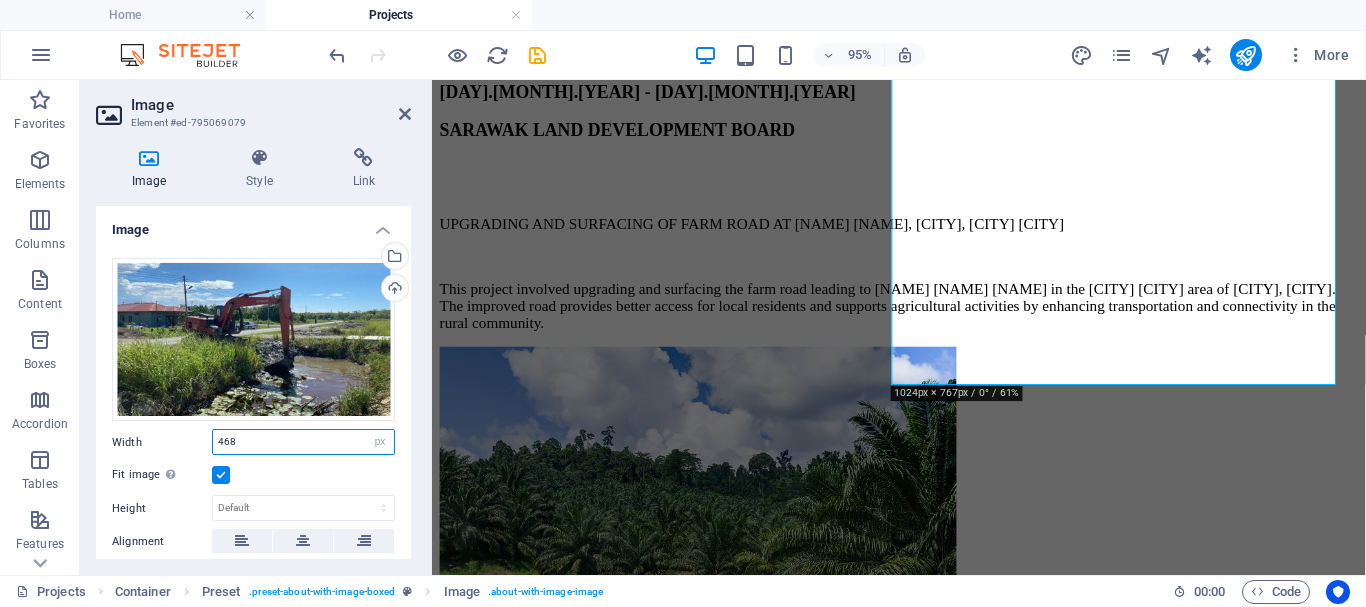 click on "468" at bounding box center [303, 442] 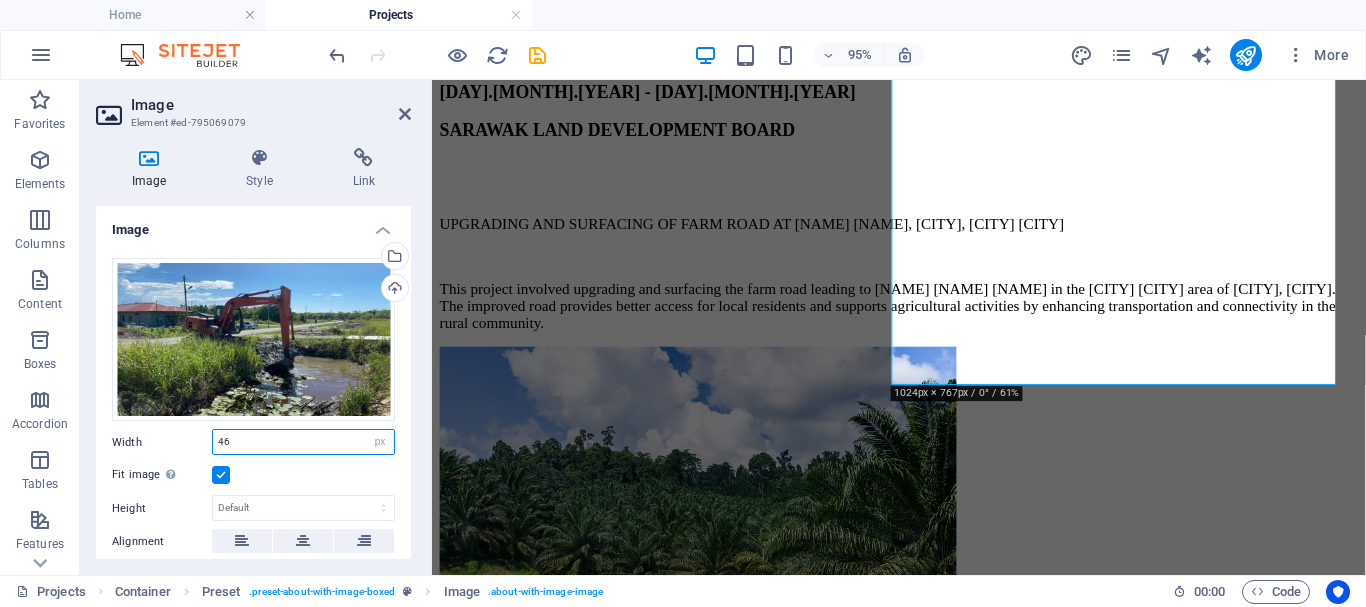 type on "4" 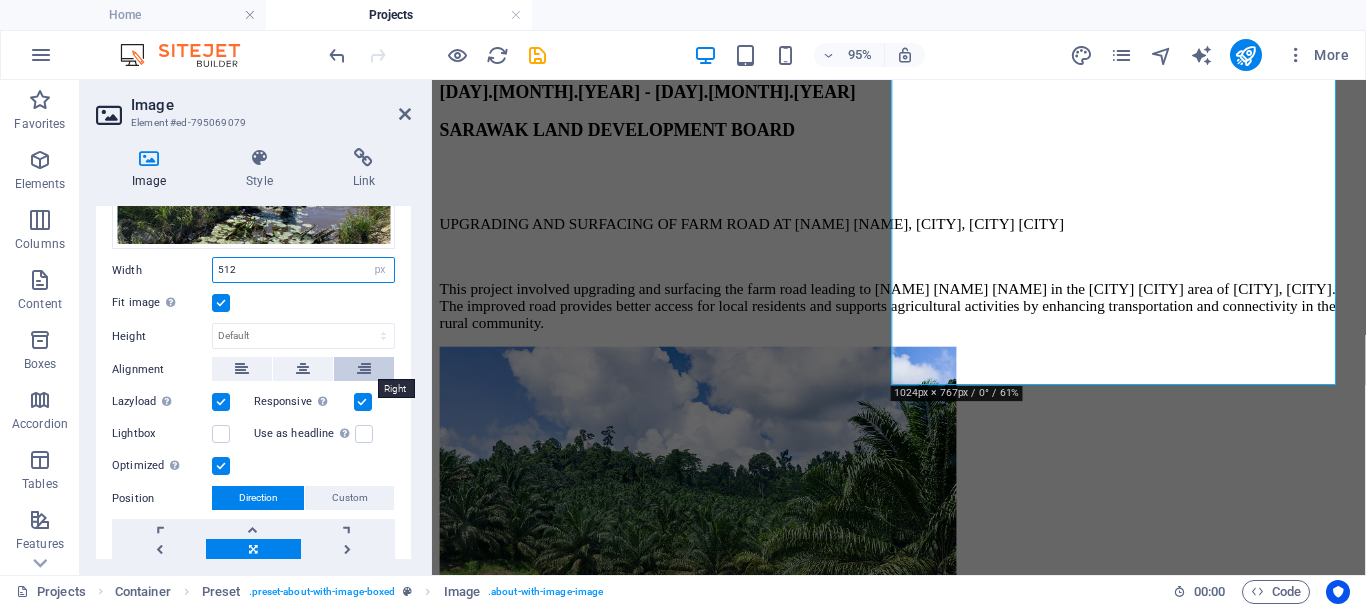 scroll, scrollTop: 254, scrollLeft: 0, axis: vertical 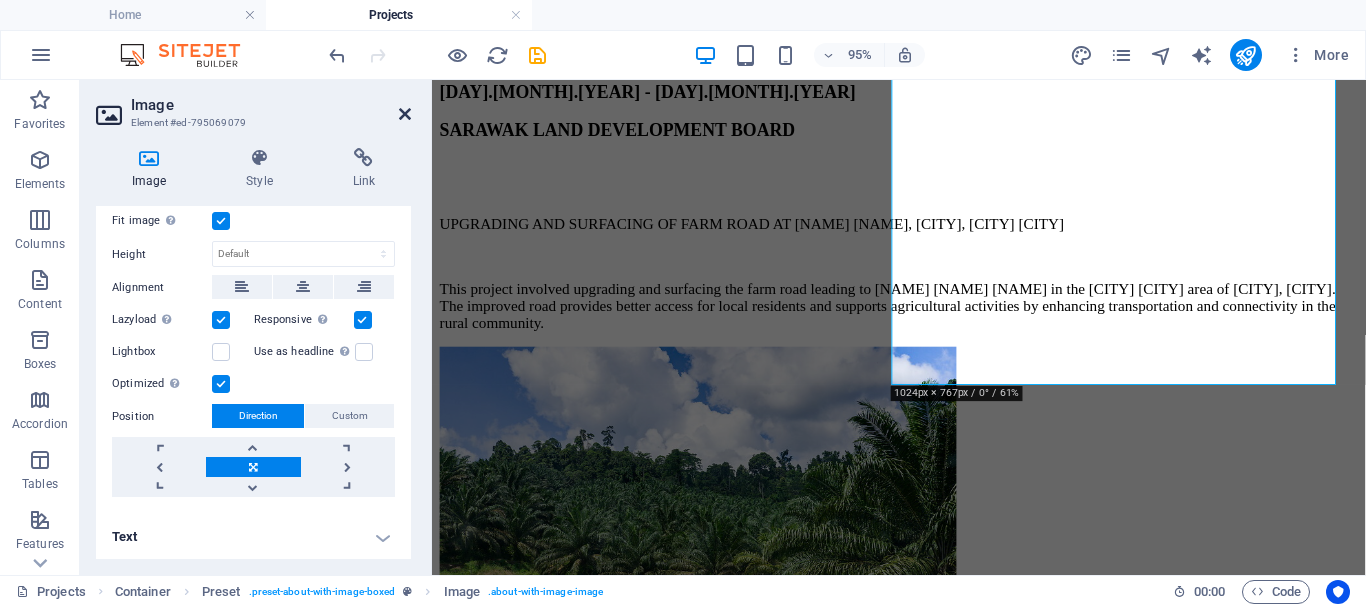 type on "512" 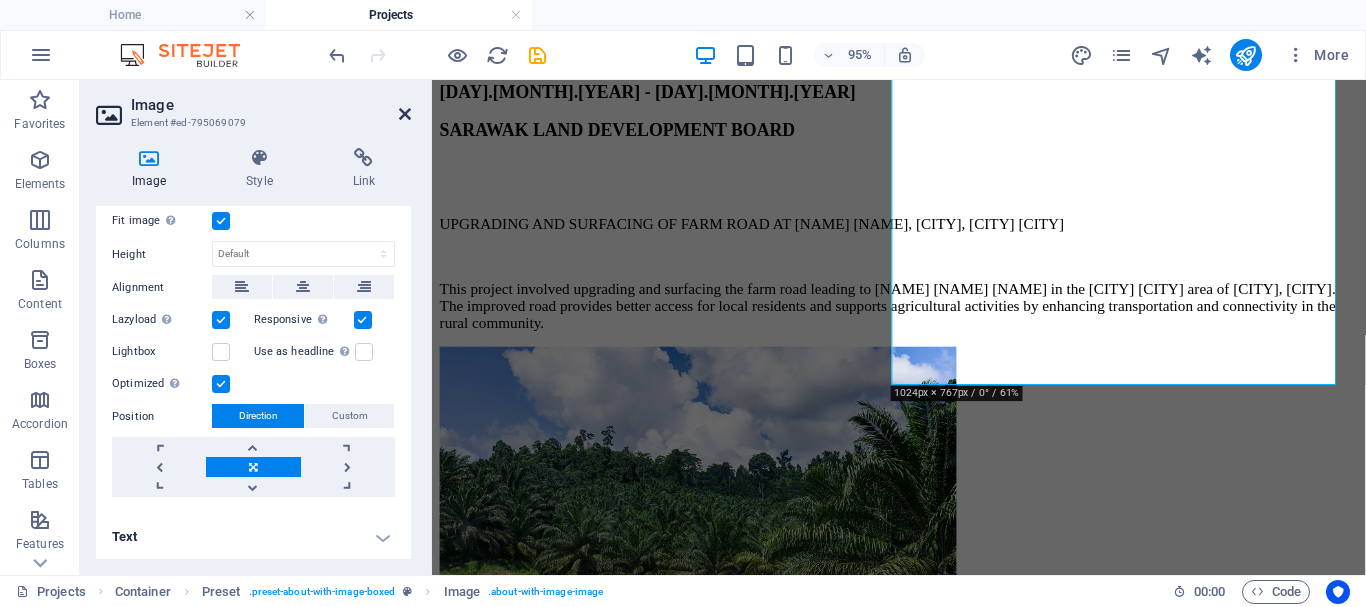 click at bounding box center [405, 114] 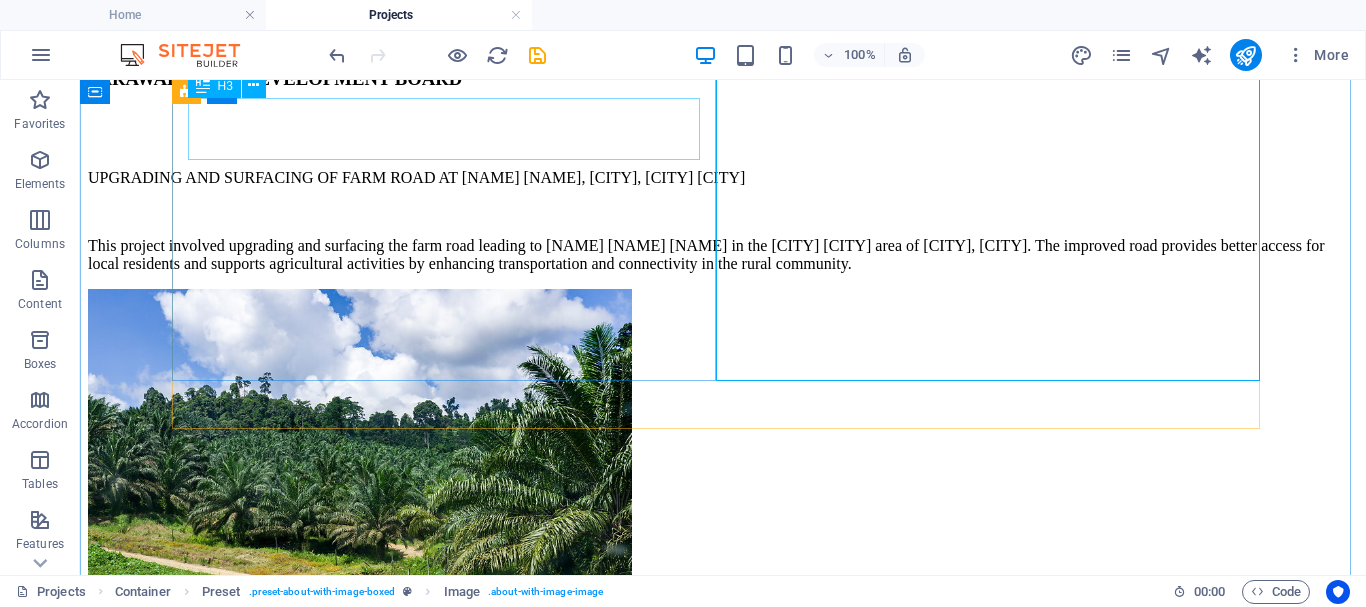 scroll, scrollTop: 1553, scrollLeft: 0, axis: vertical 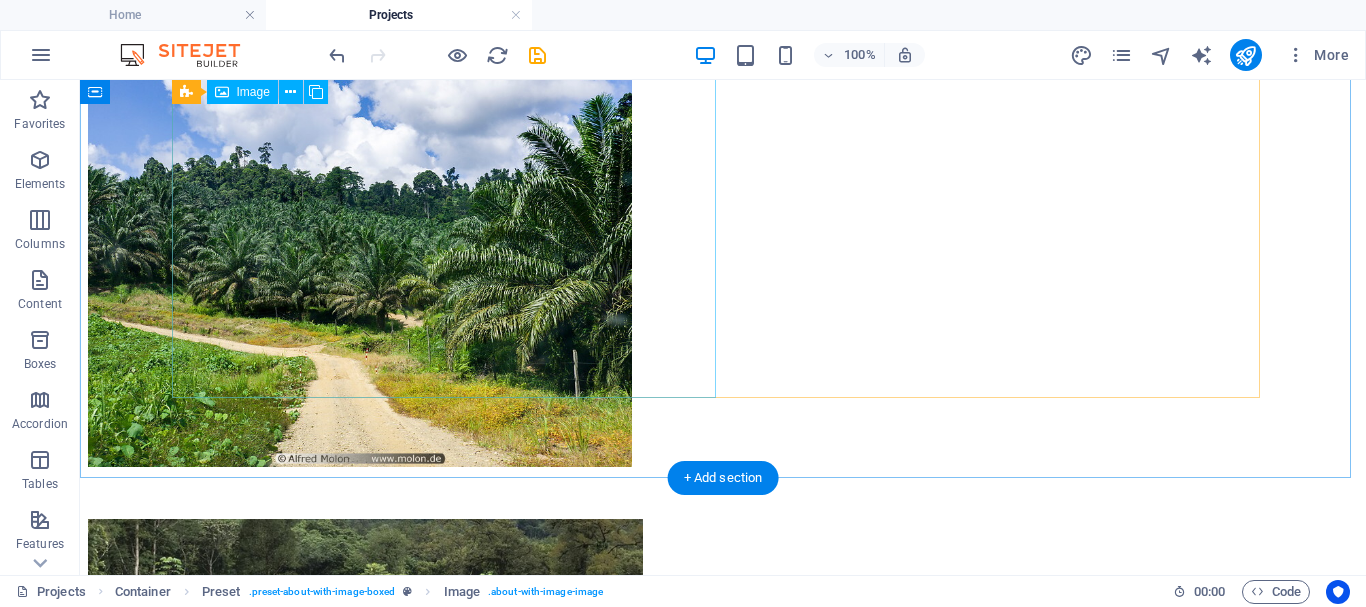 click at bounding box center [278, 1883] 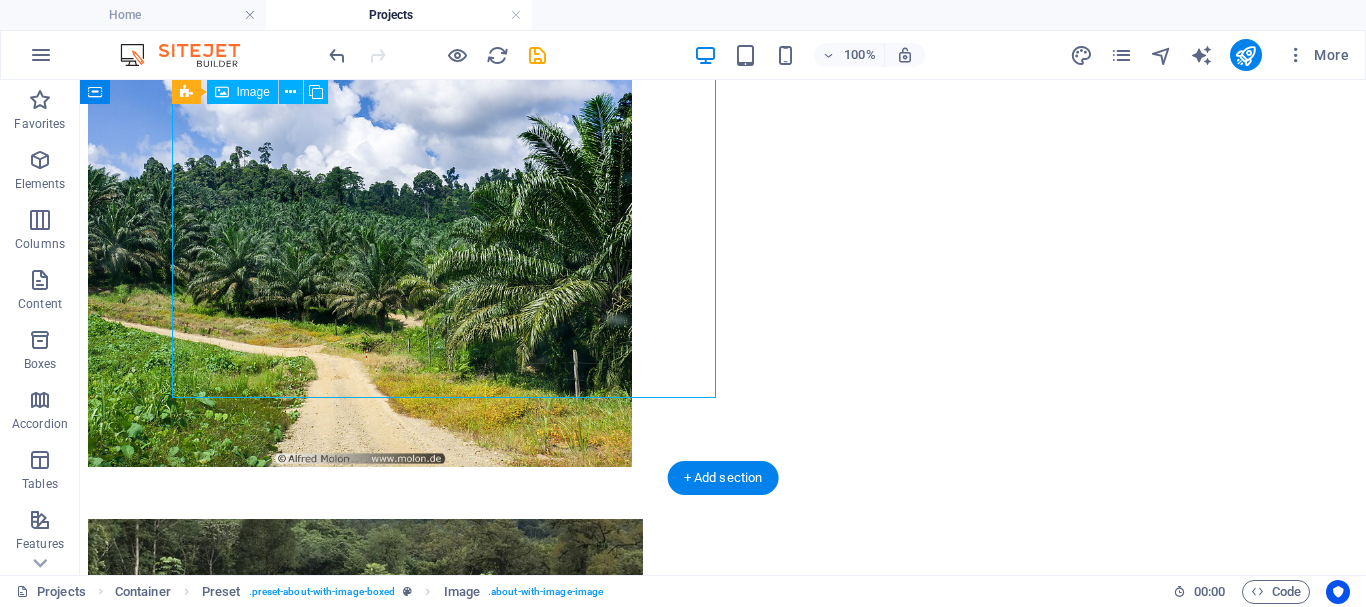 click at bounding box center (278, 1883) 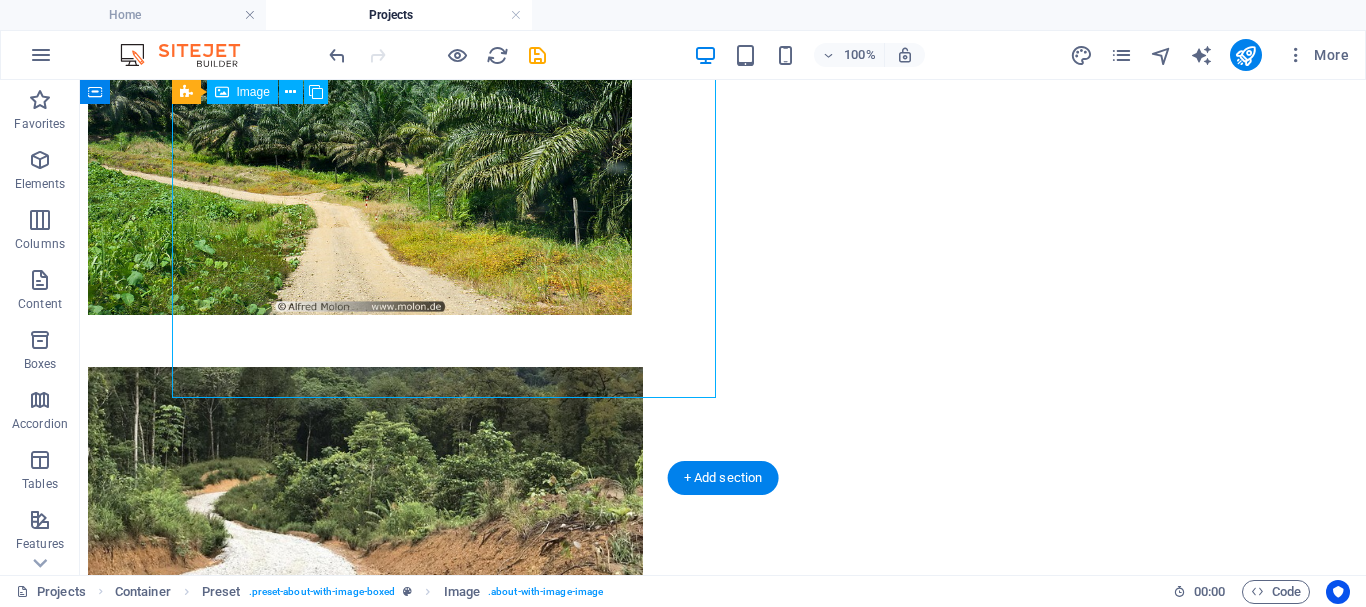 select on "px" 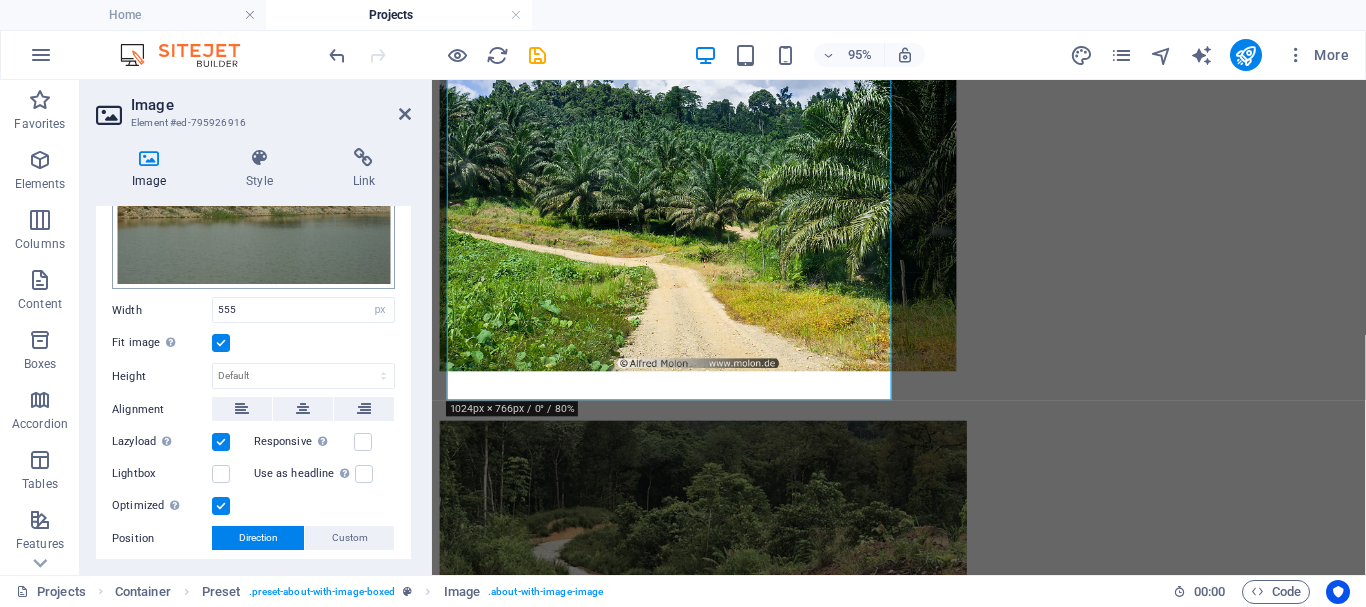scroll, scrollTop: 304, scrollLeft: 0, axis: vertical 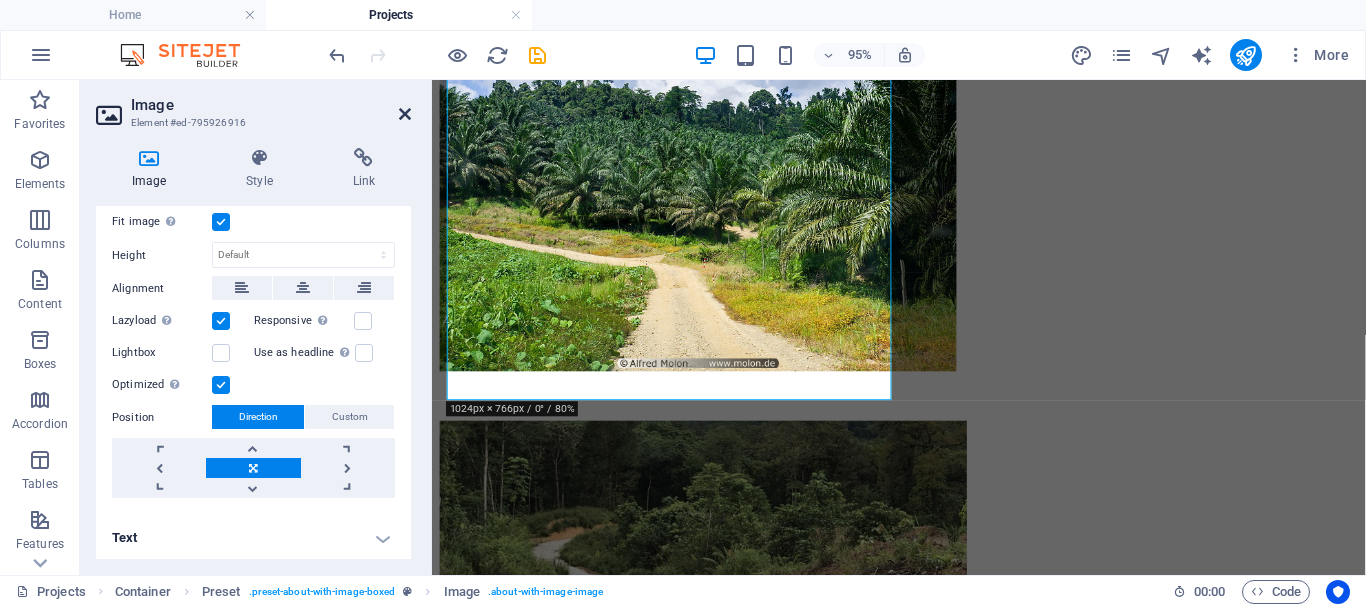 click at bounding box center [405, 114] 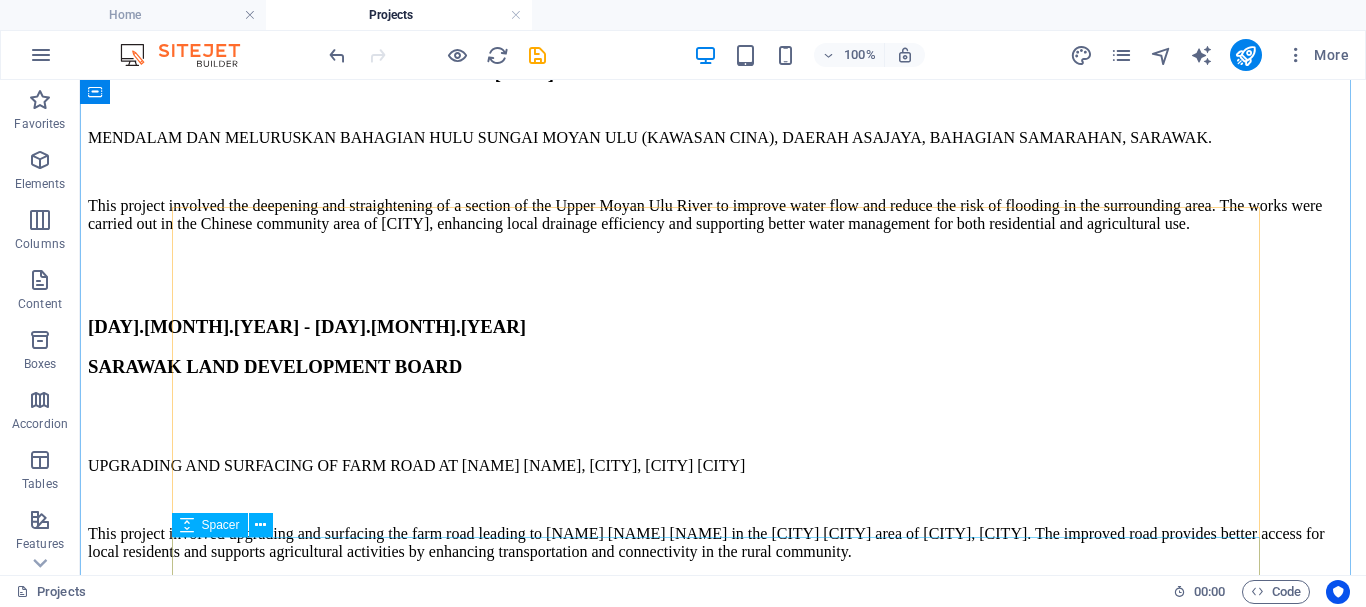 scroll, scrollTop: 1193, scrollLeft: 0, axis: vertical 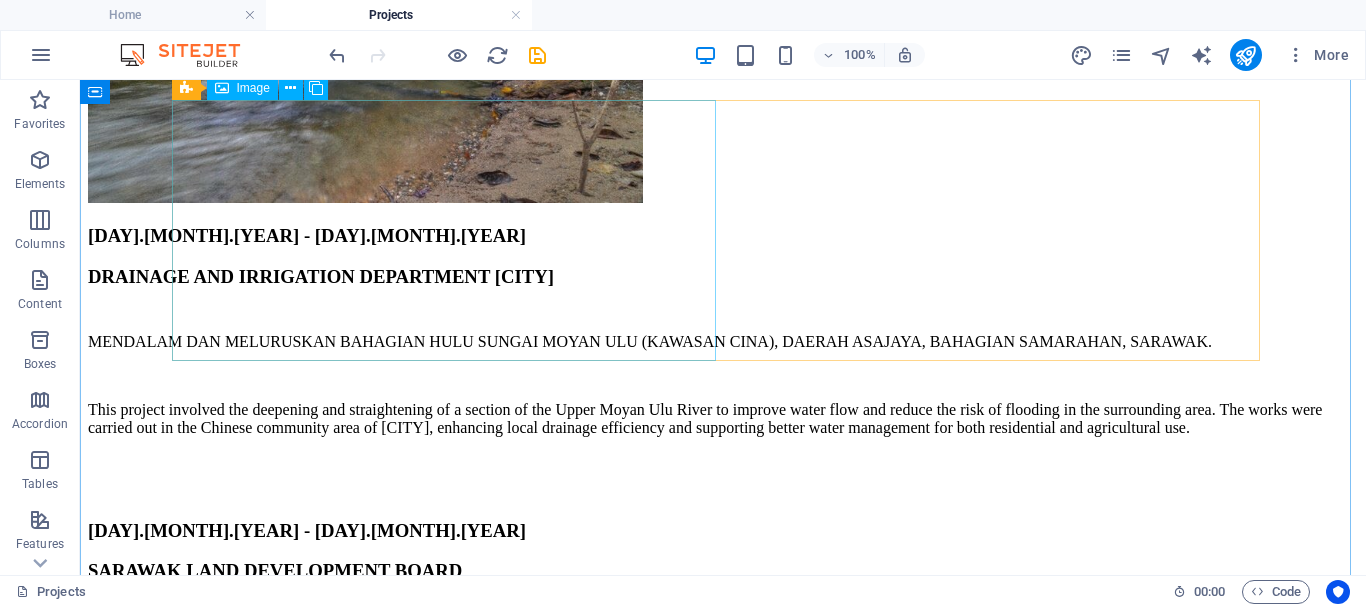 click at bounding box center [278, 1362] 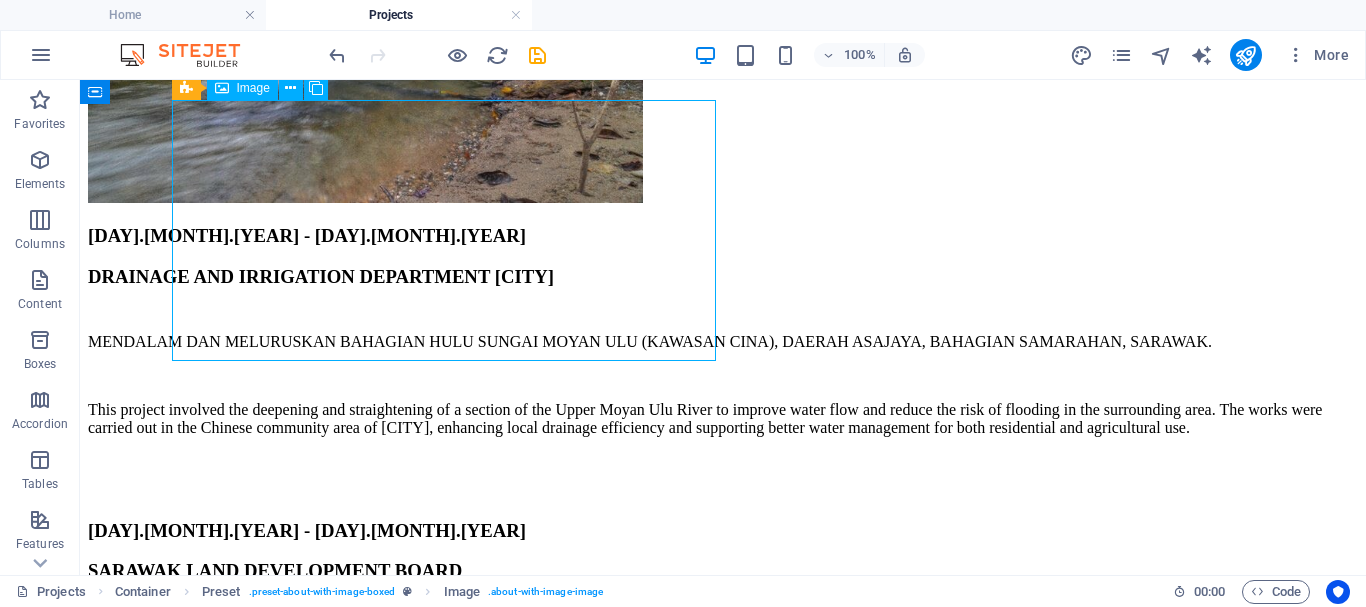 click at bounding box center (278, 1362) 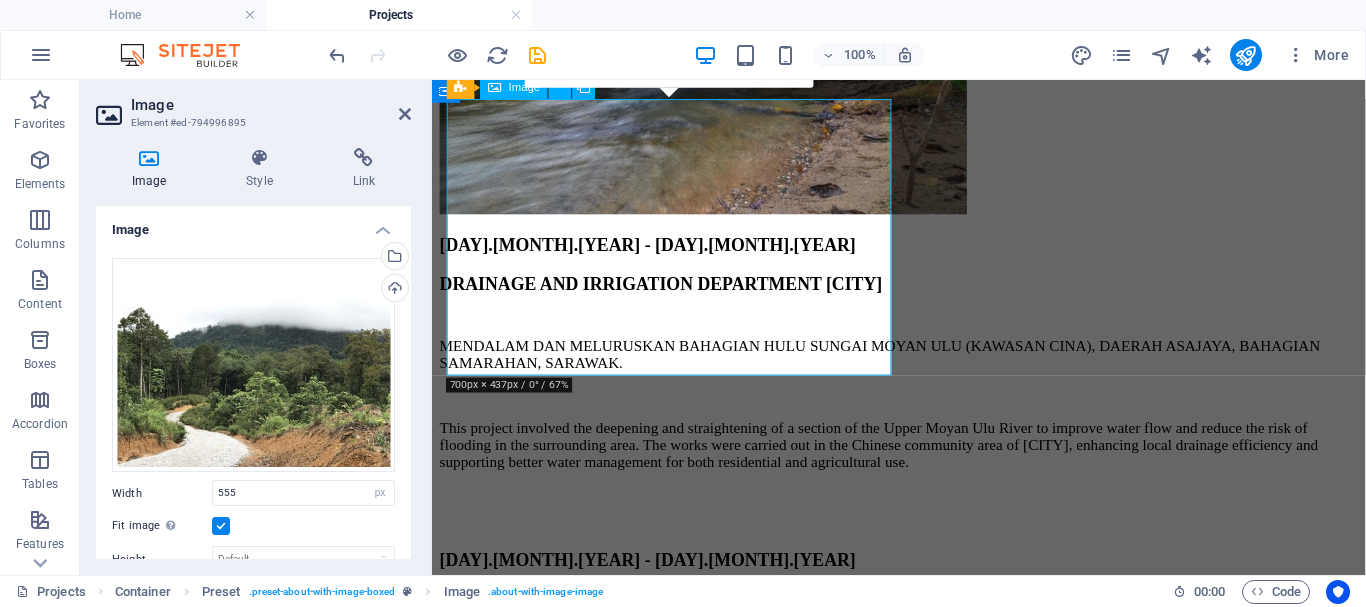 scroll, scrollTop: 1295, scrollLeft: 0, axis: vertical 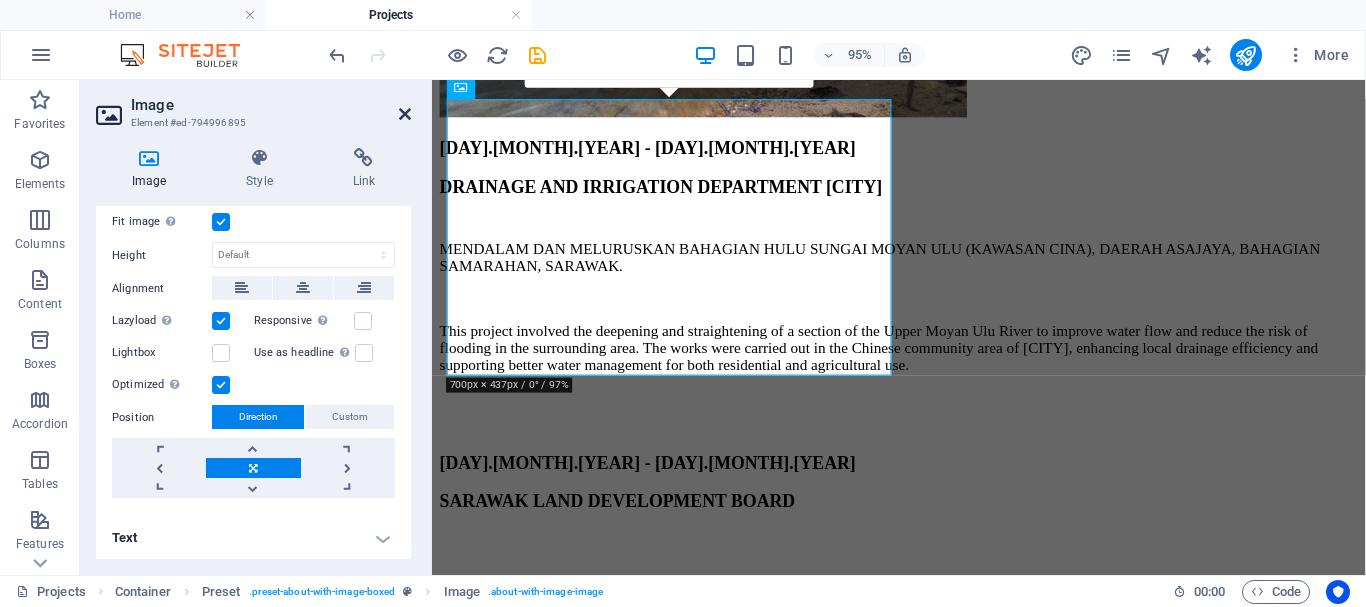 click at bounding box center (405, 114) 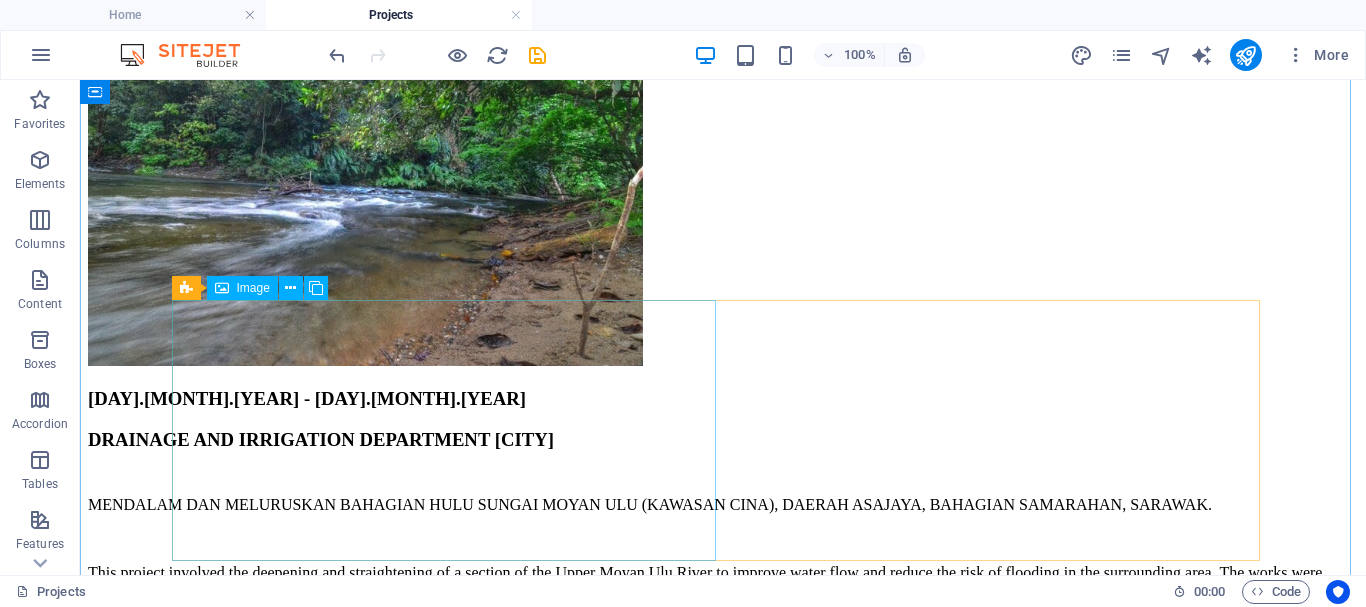 scroll, scrollTop: 1031, scrollLeft: 0, axis: vertical 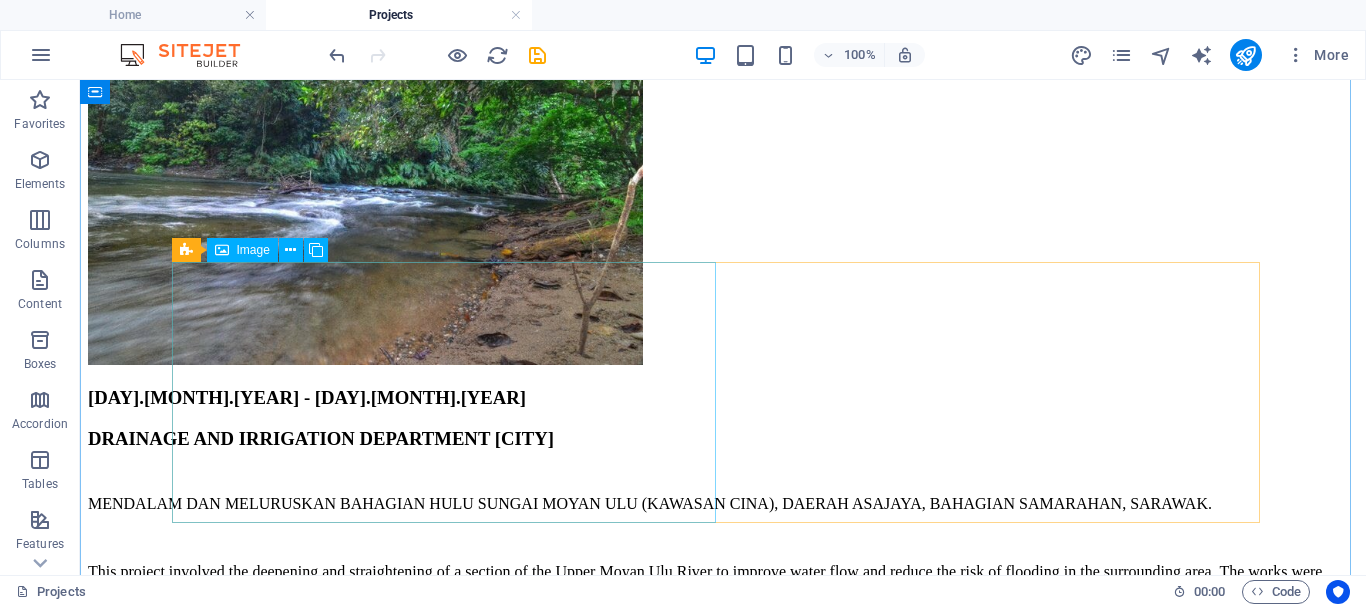 click at bounding box center [278, 1524] 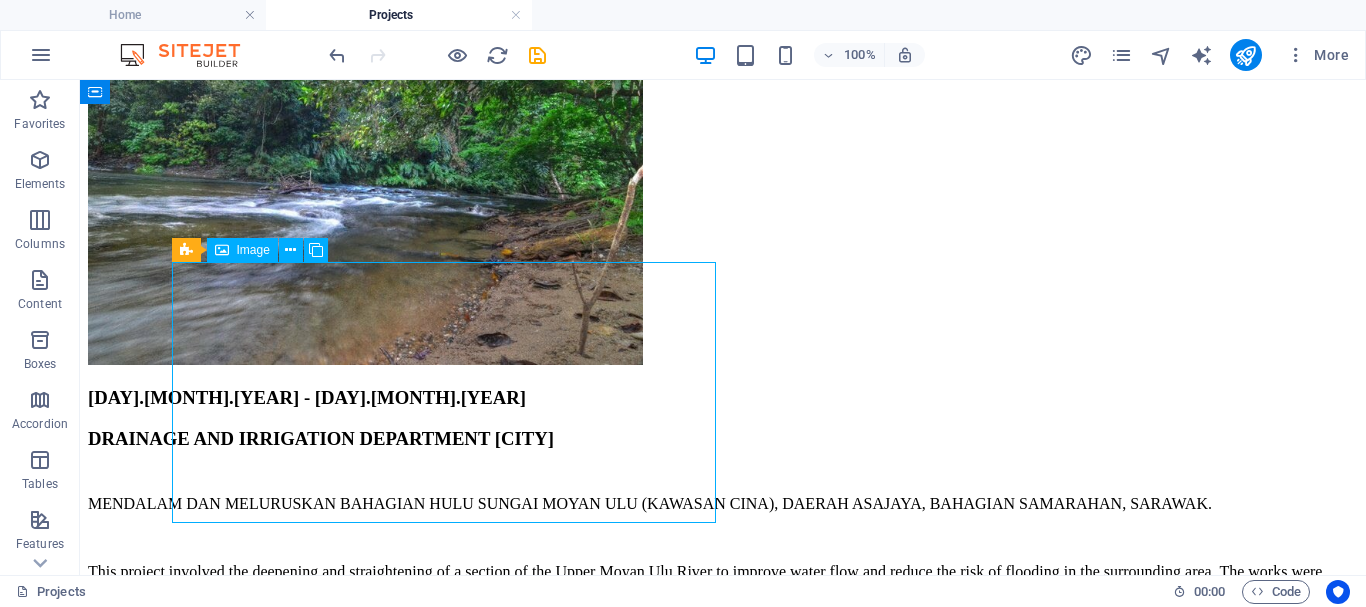 click at bounding box center [278, 1524] 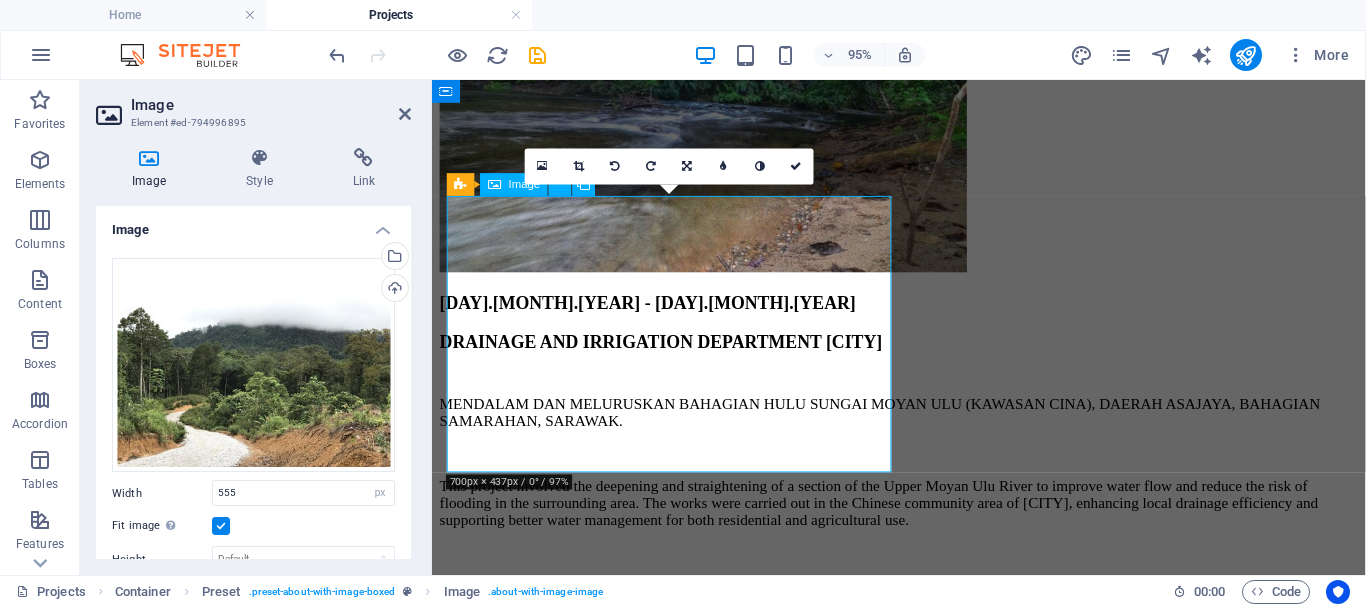 scroll, scrollTop: 1263, scrollLeft: 0, axis: vertical 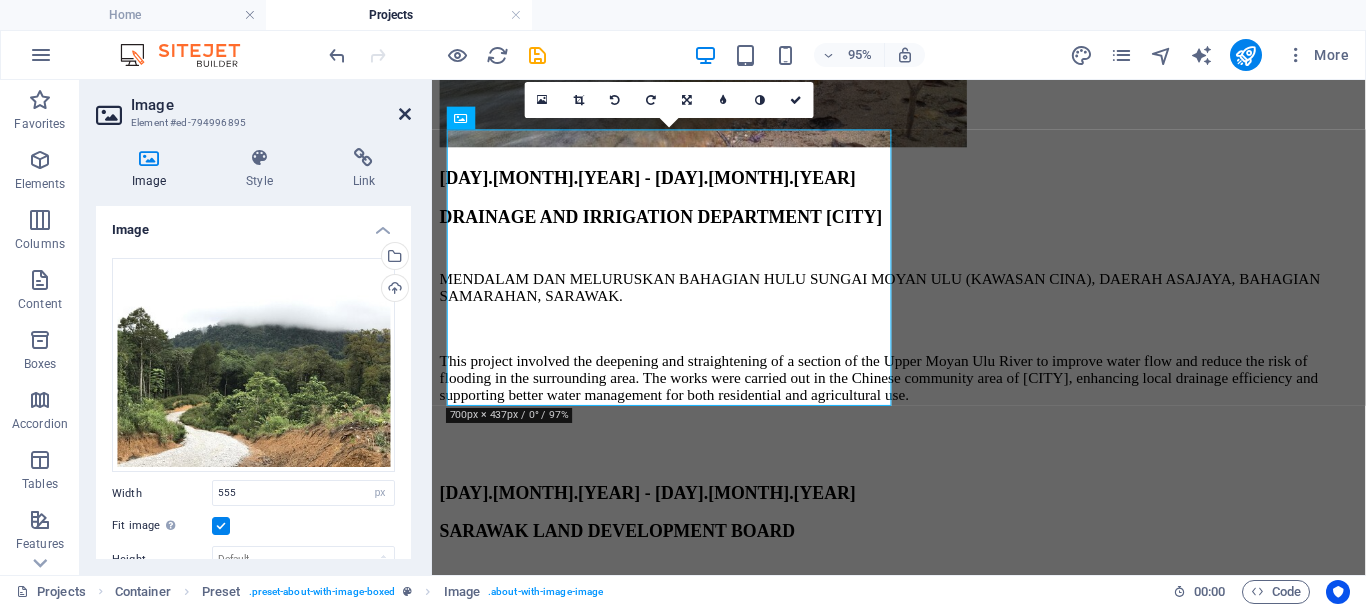click at bounding box center (405, 114) 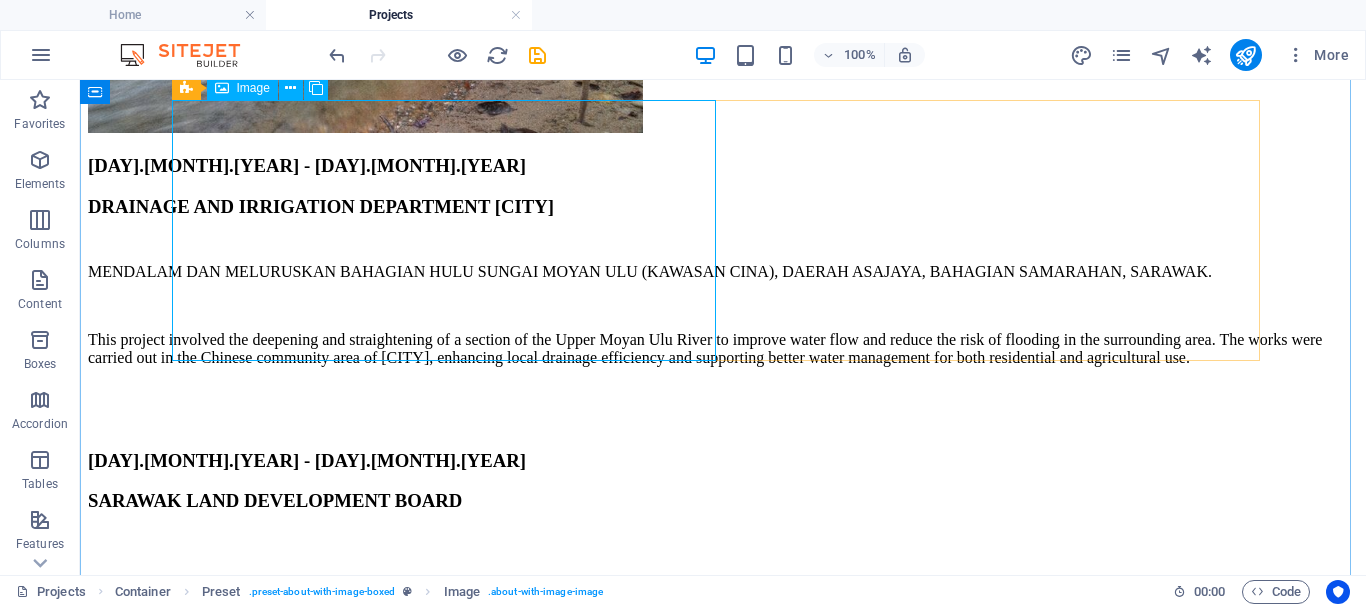 scroll, scrollTop: 1193, scrollLeft: 0, axis: vertical 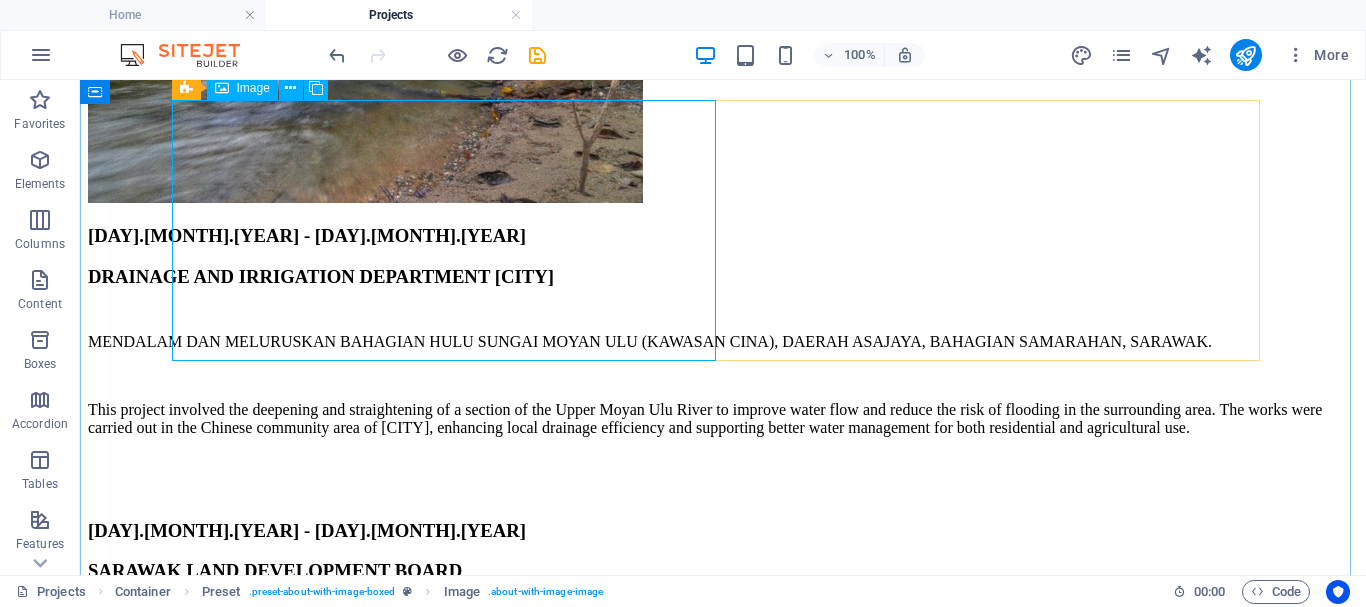 click at bounding box center [278, 1362] 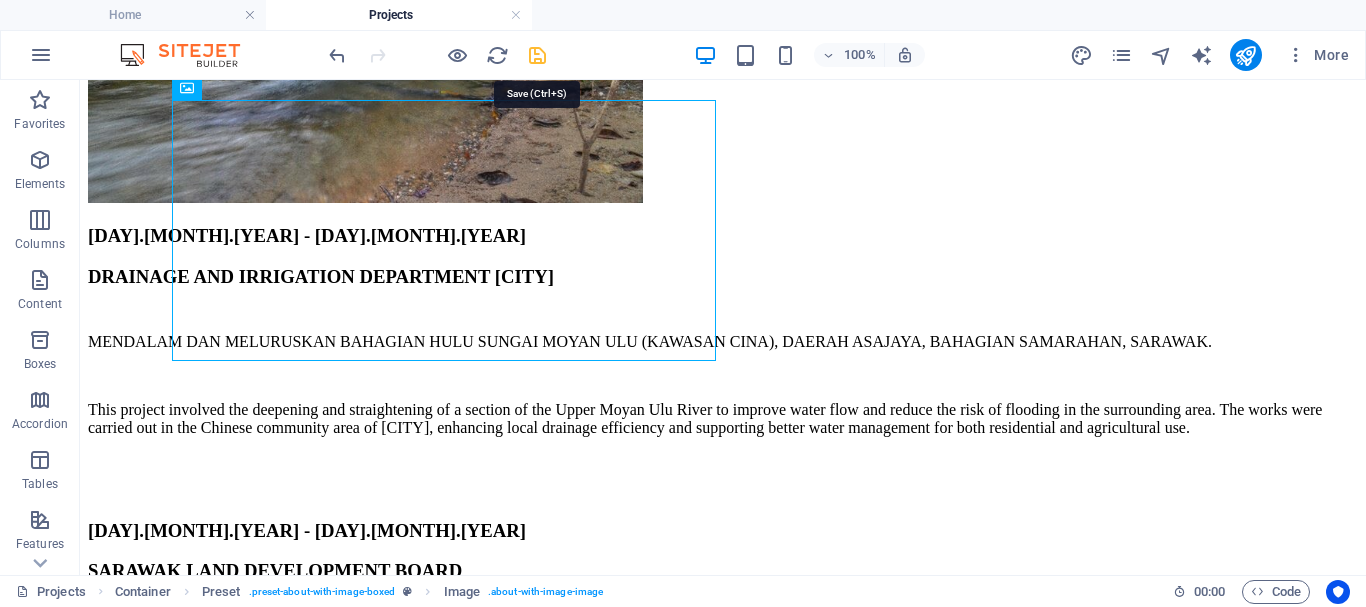 click at bounding box center [537, 55] 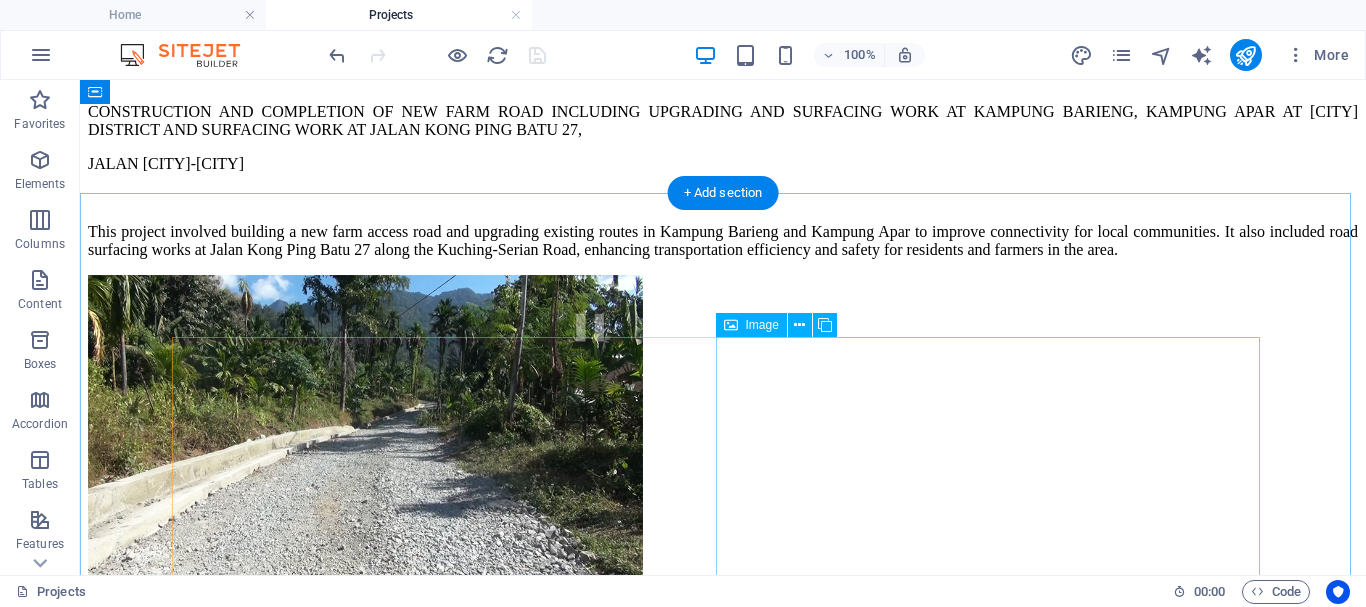 scroll, scrollTop: 0, scrollLeft: 0, axis: both 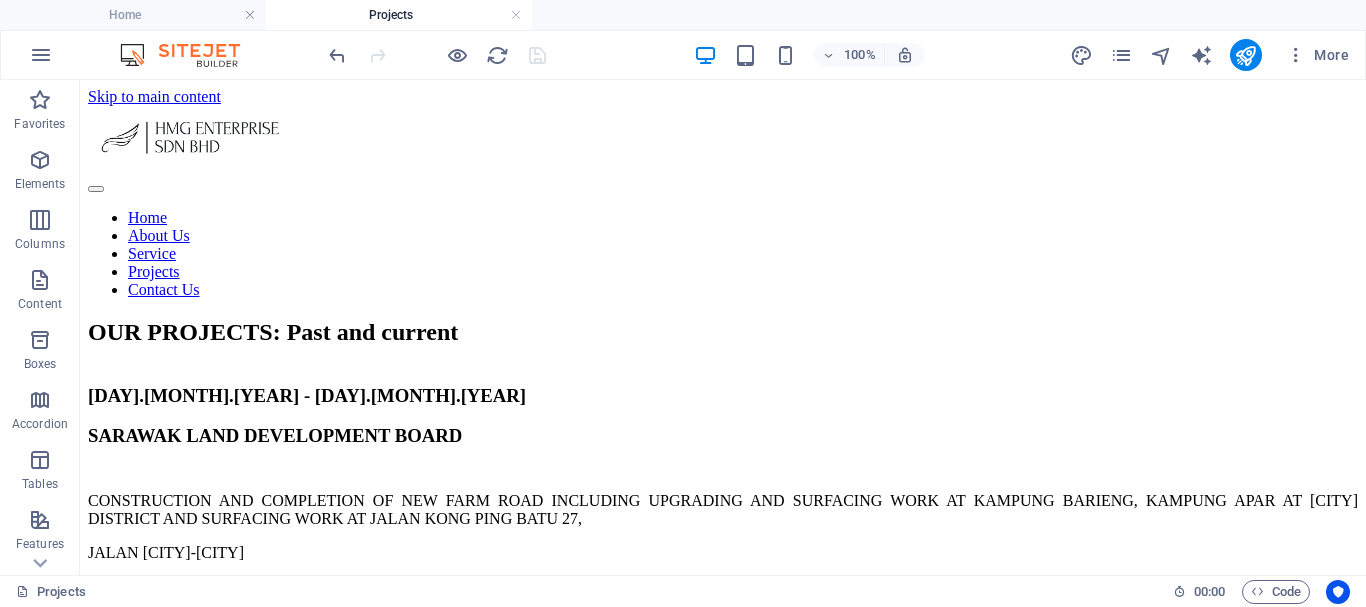 click on "More" at bounding box center (1213, 55) 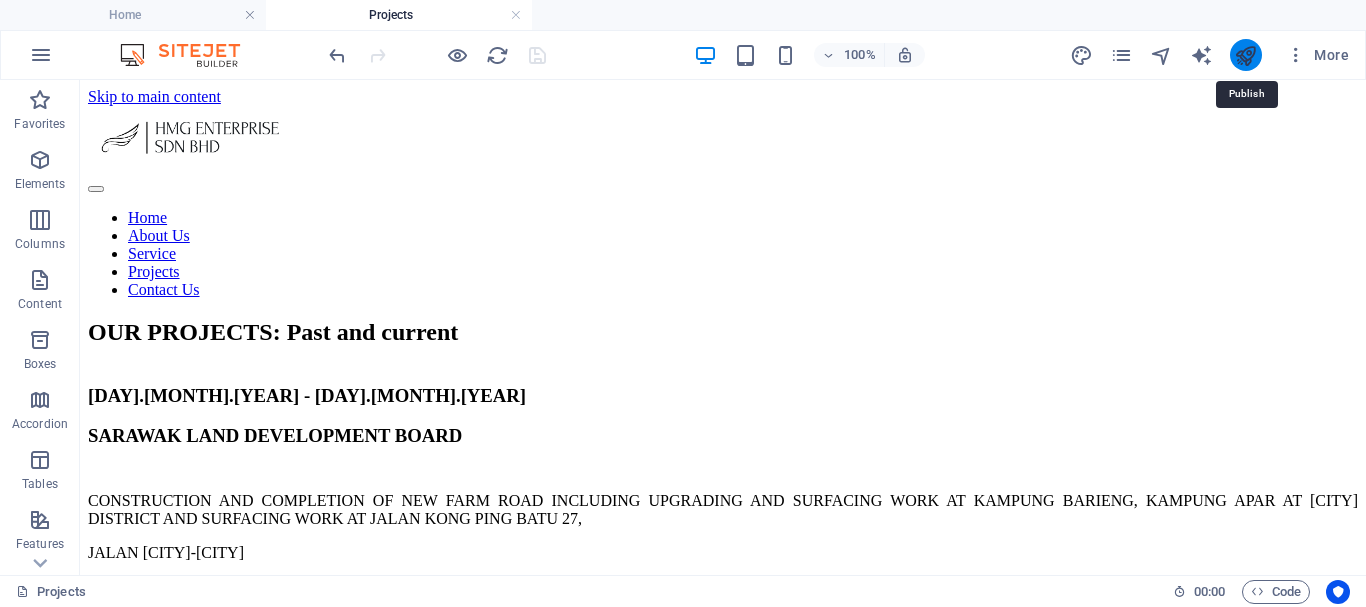 click at bounding box center [1245, 55] 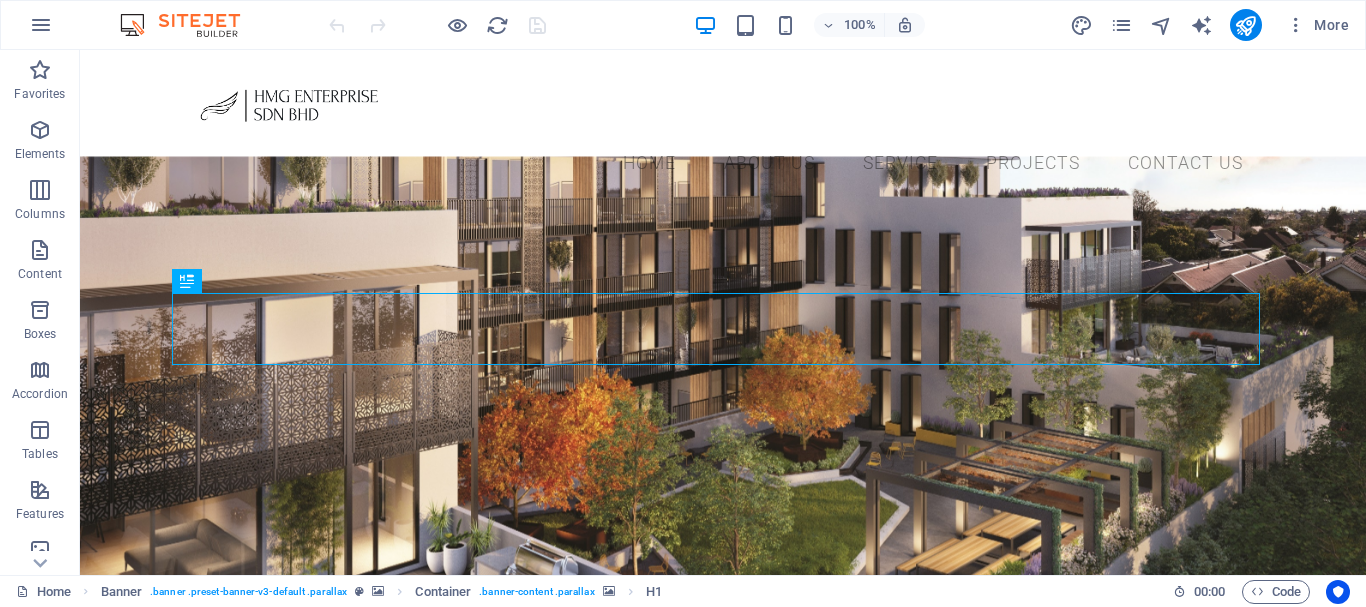 scroll, scrollTop: 0, scrollLeft: 0, axis: both 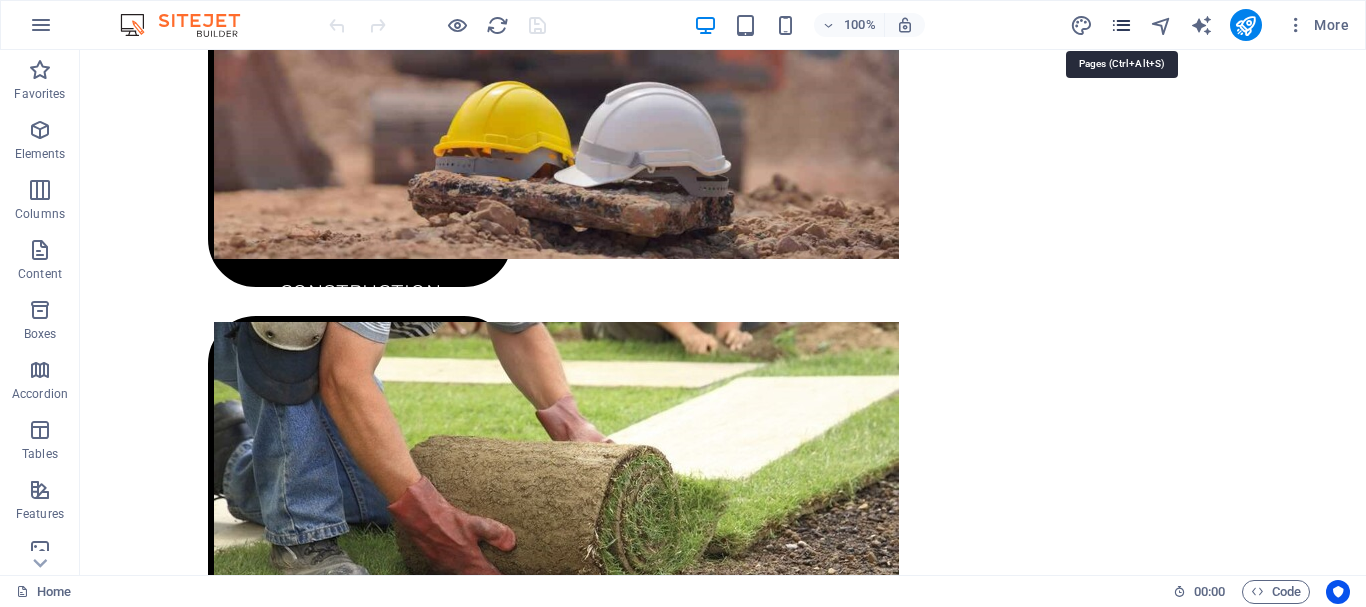 click at bounding box center (1121, 25) 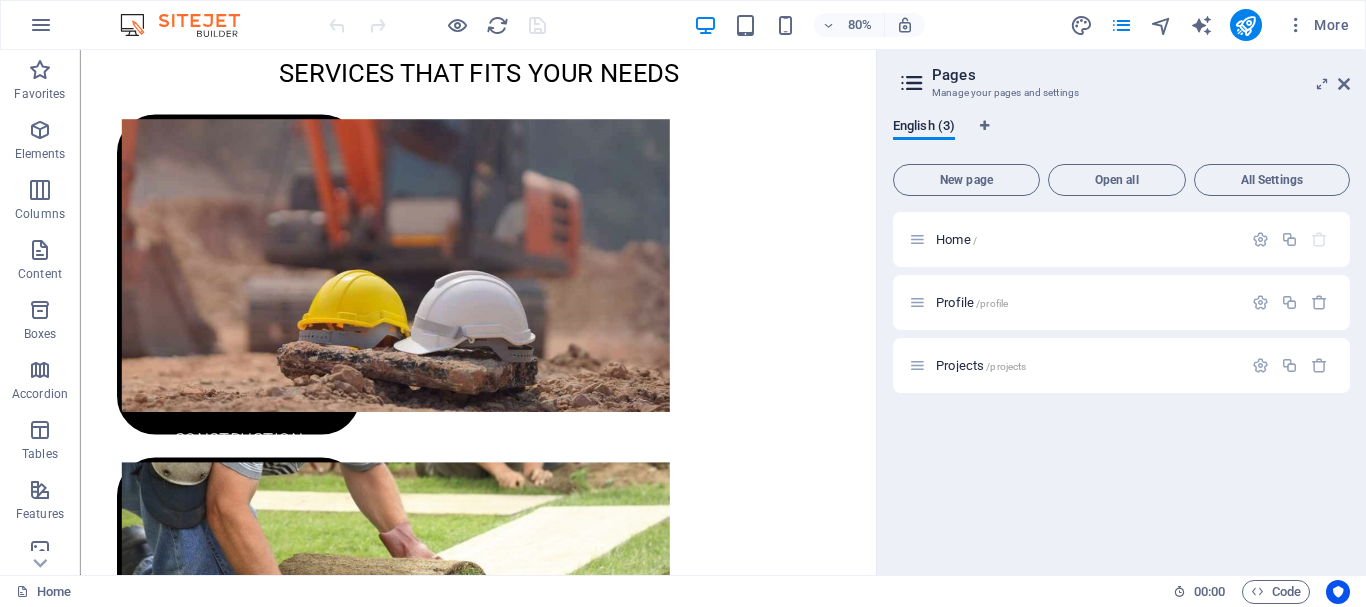 scroll, scrollTop: 4457, scrollLeft: 0, axis: vertical 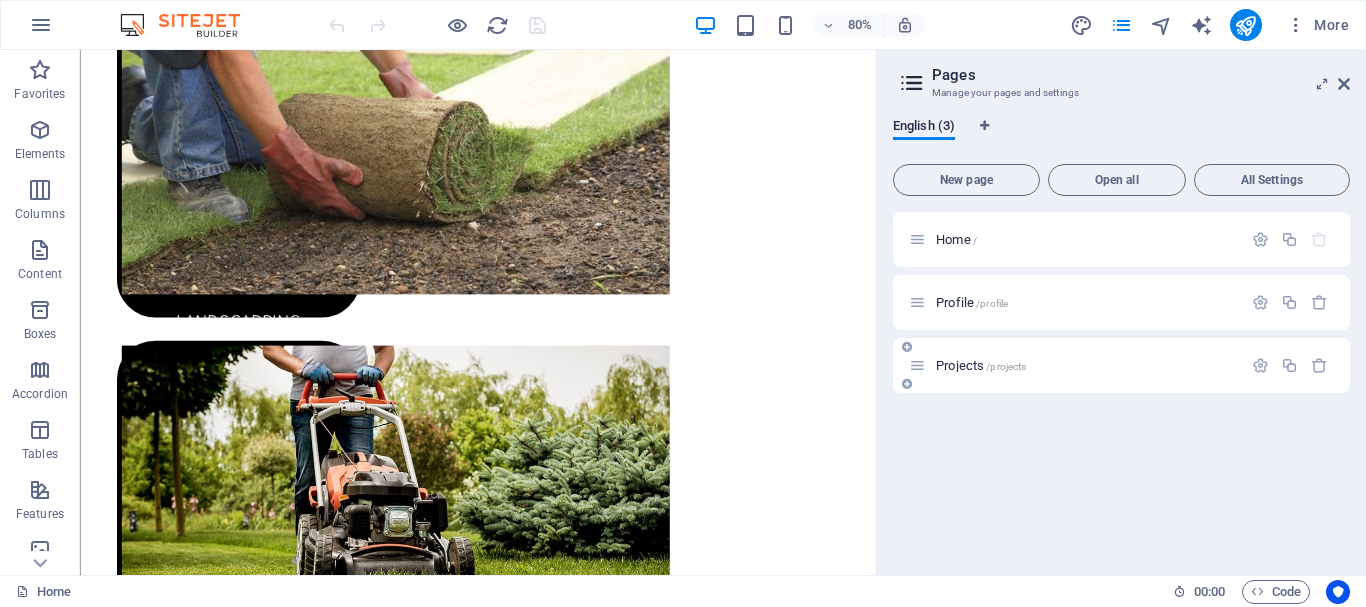 click on "Projects /projects" at bounding box center (1075, 365) 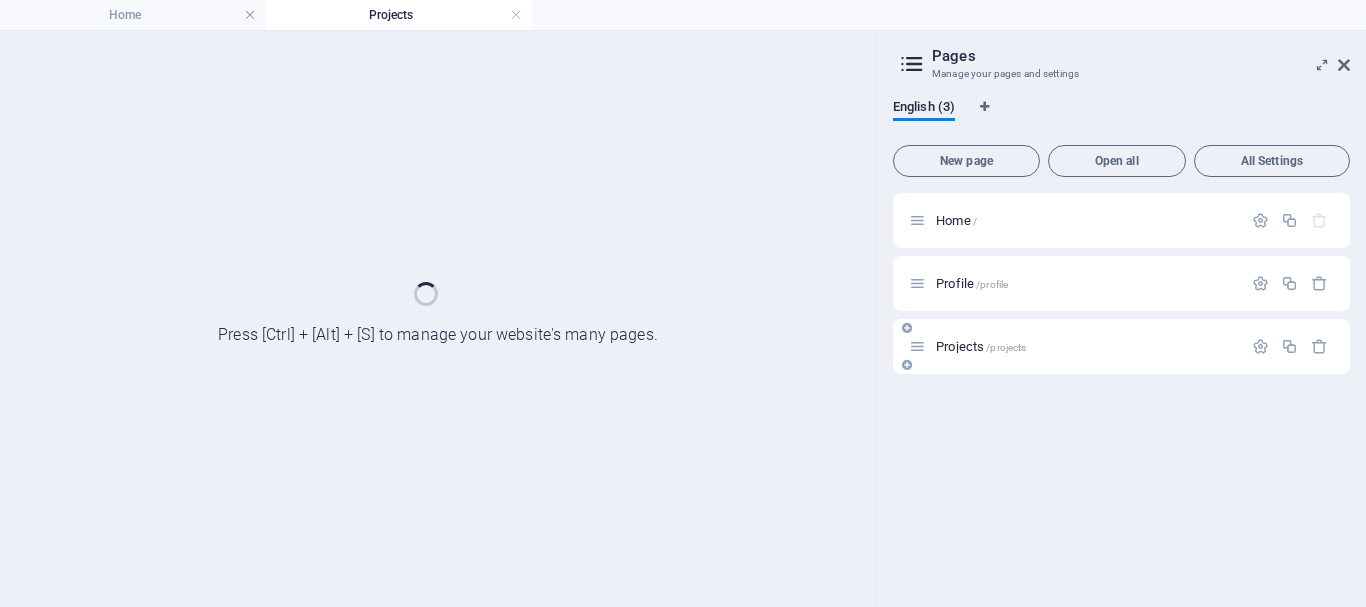 scroll, scrollTop: 0, scrollLeft: 0, axis: both 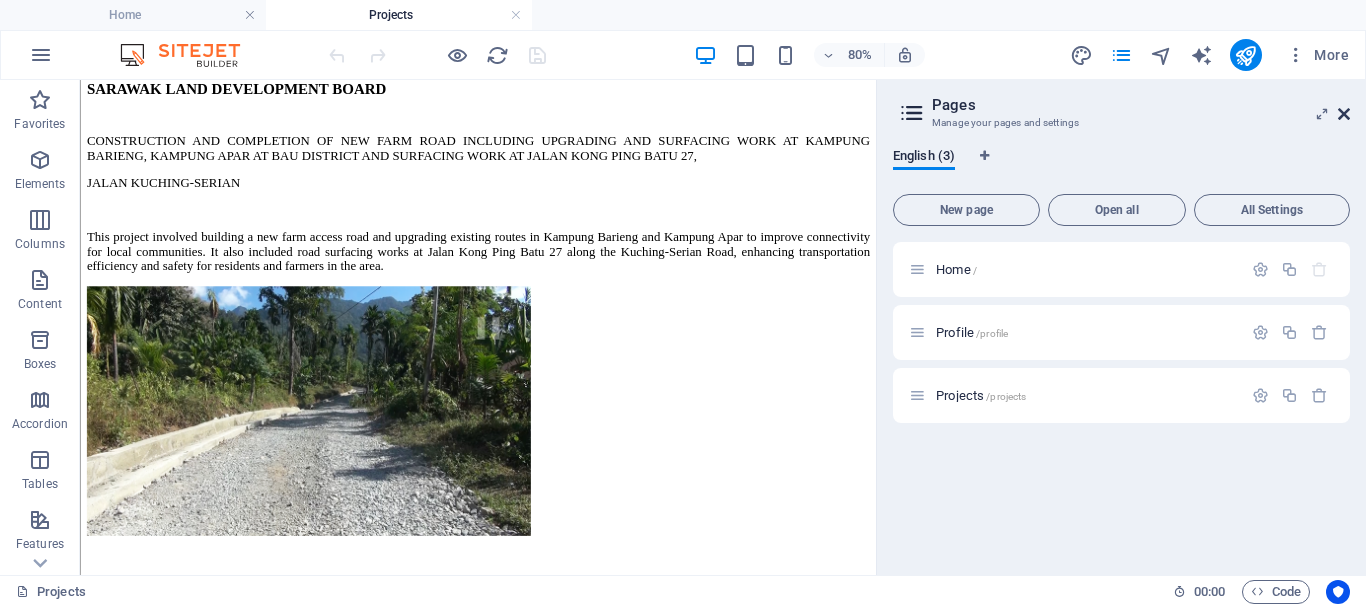 click at bounding box center (1344, 114) 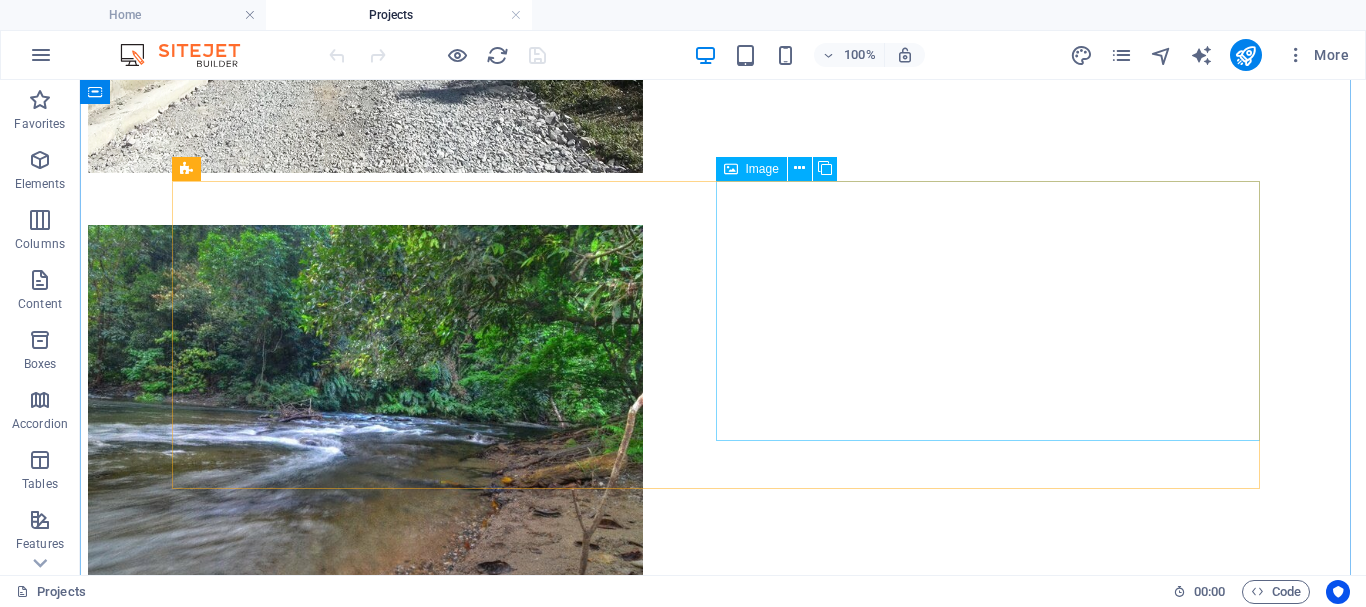 scroll, scrollTop: 804, scrollLeft: 0, axis: vertical 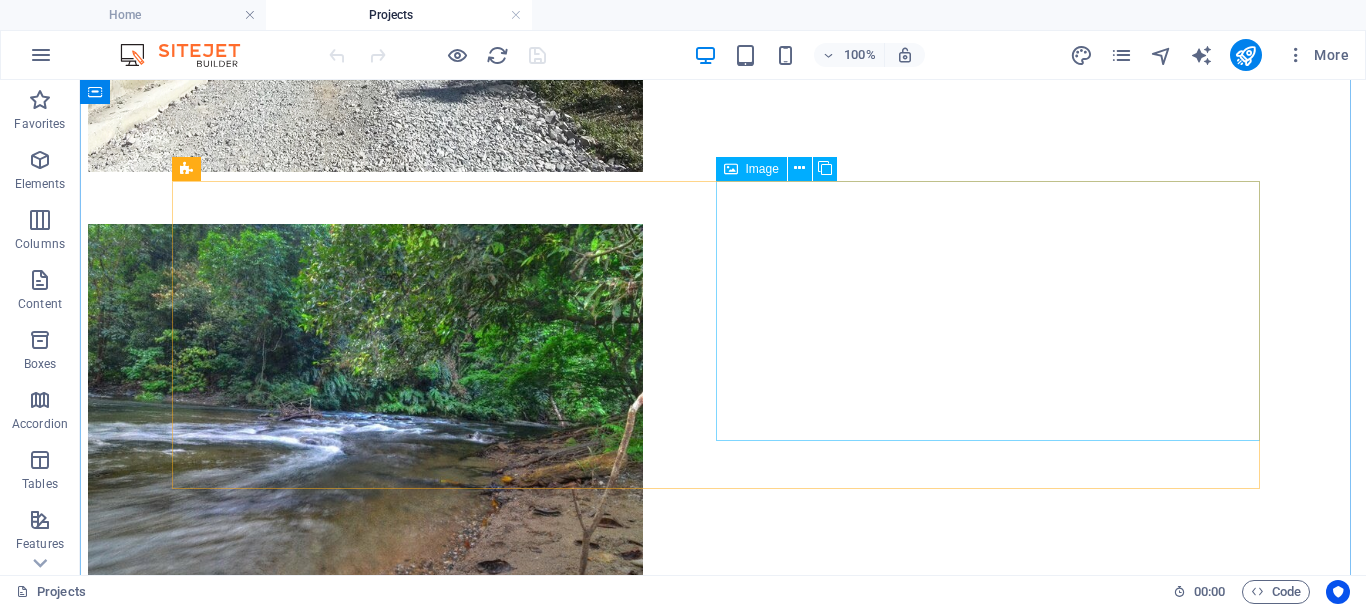 click at bounding box center (278, 1376) 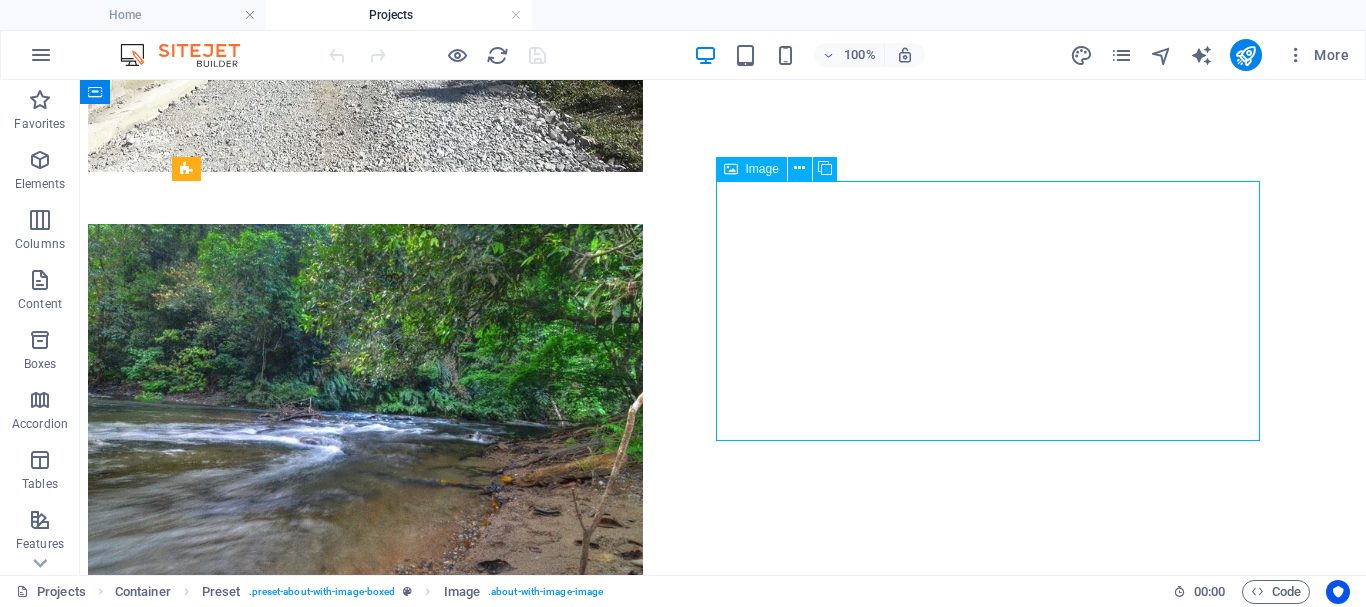 click at bounding box center (278, 1376) 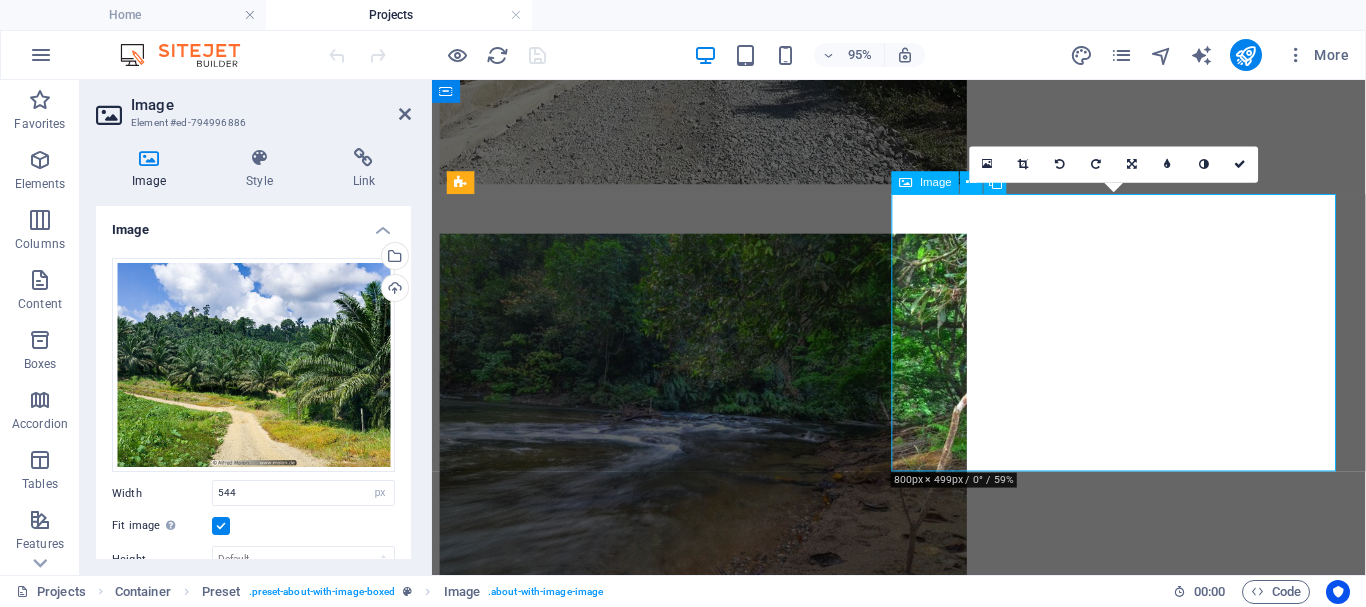scroll, scrollTop: 855, scrollLeft: 0, axis: vertical 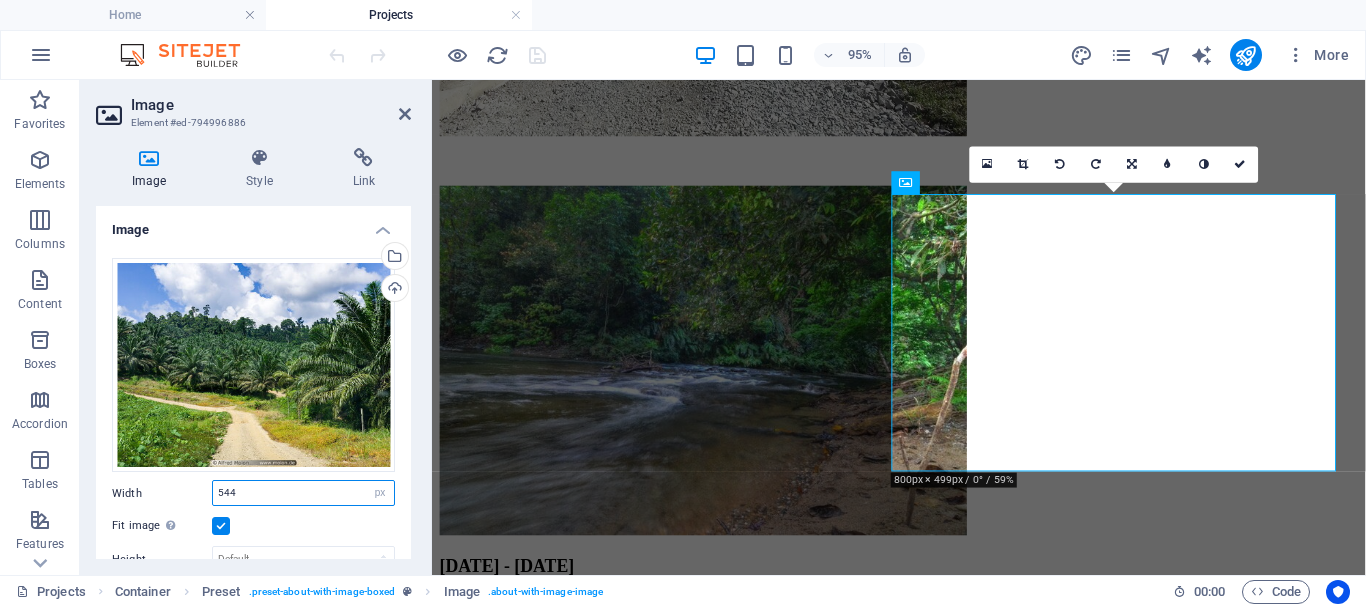 click on "544" at bounding box center [303, 493] 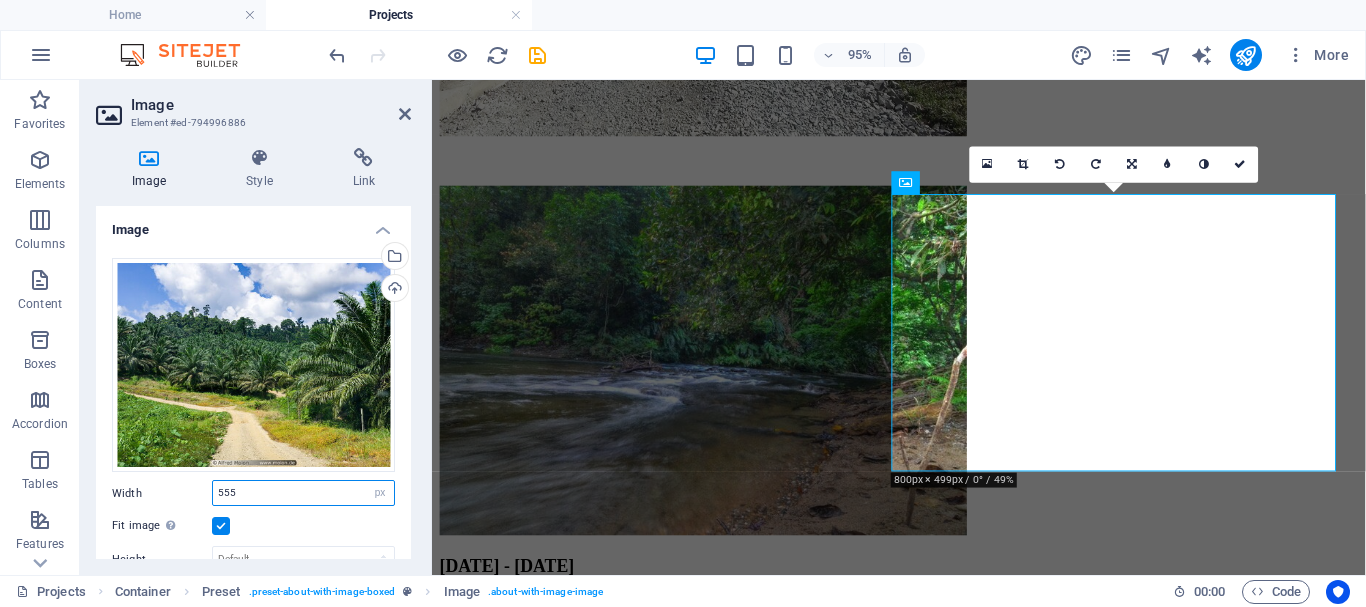 type on "555" 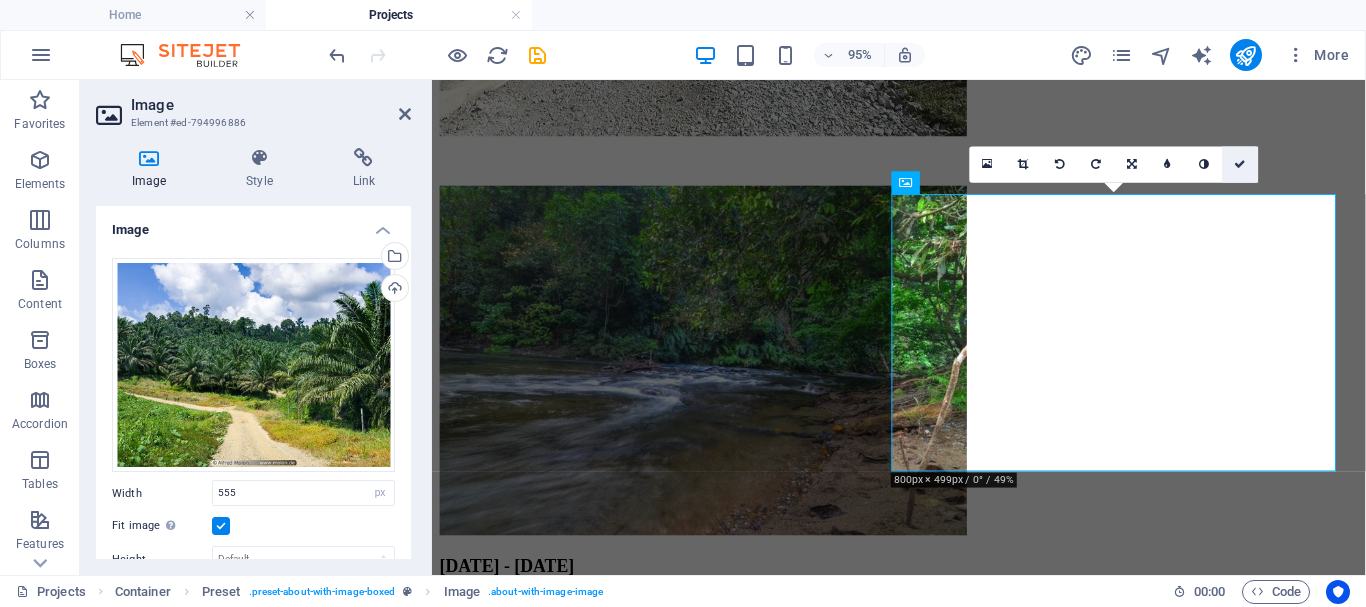 click at bounding box center [1241, 164] 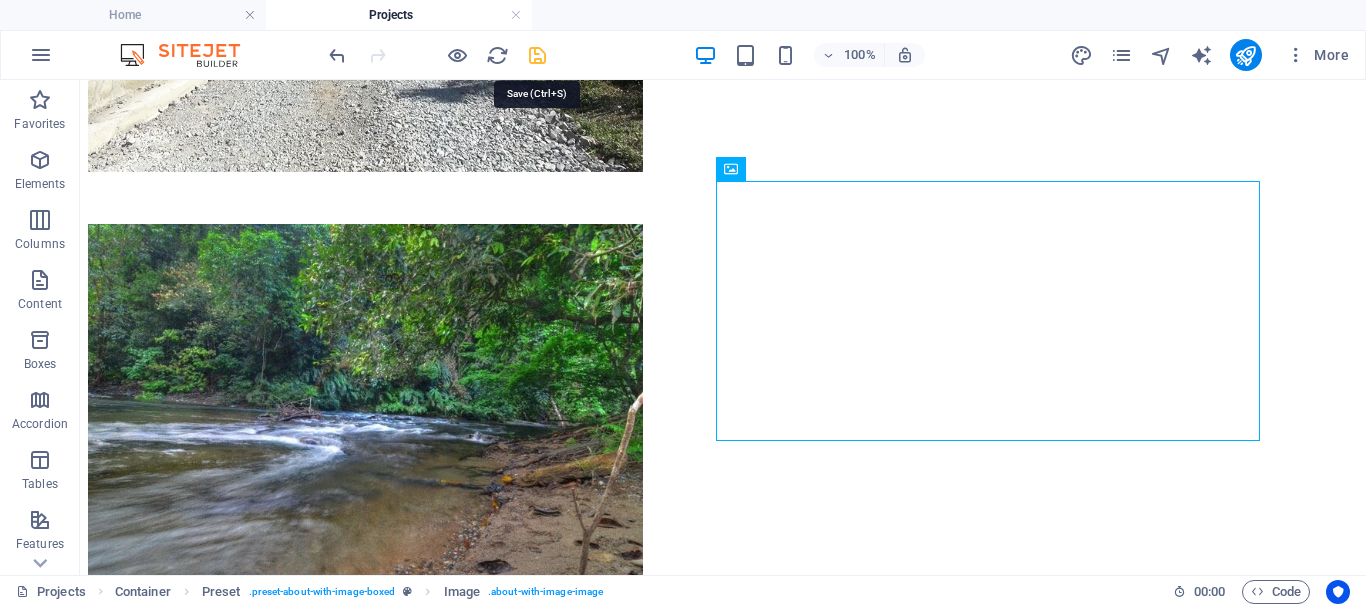 click at bounding box center (537, 55) 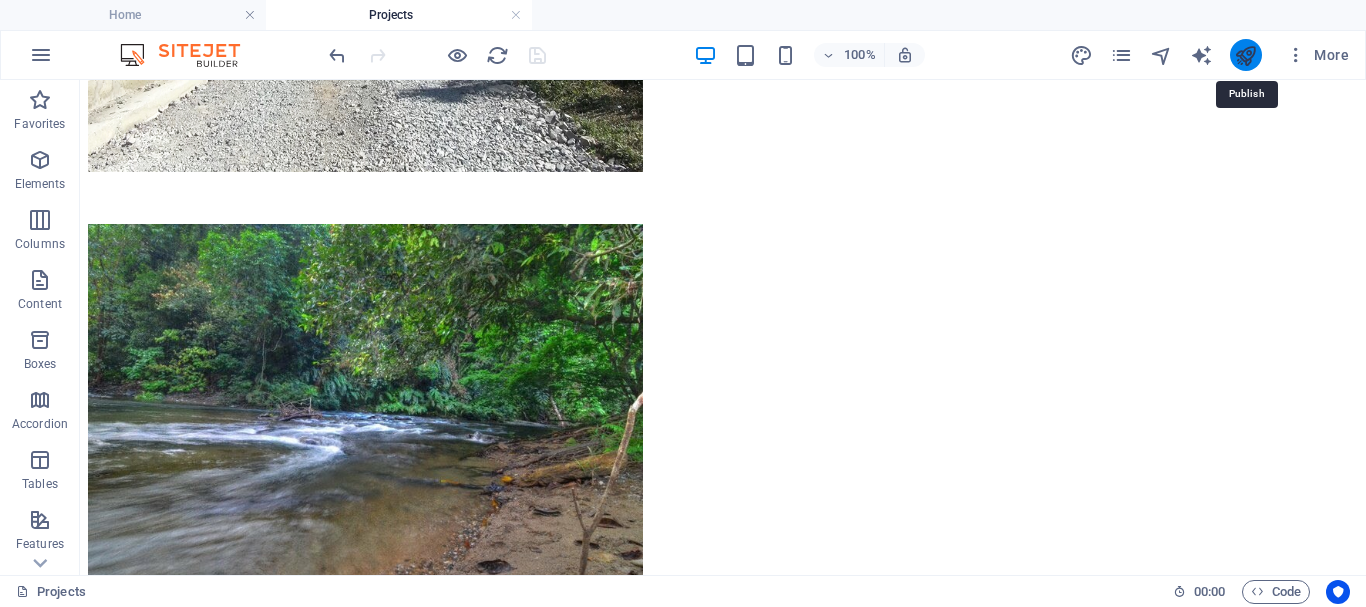 click at bounding box center (1245, 55) 